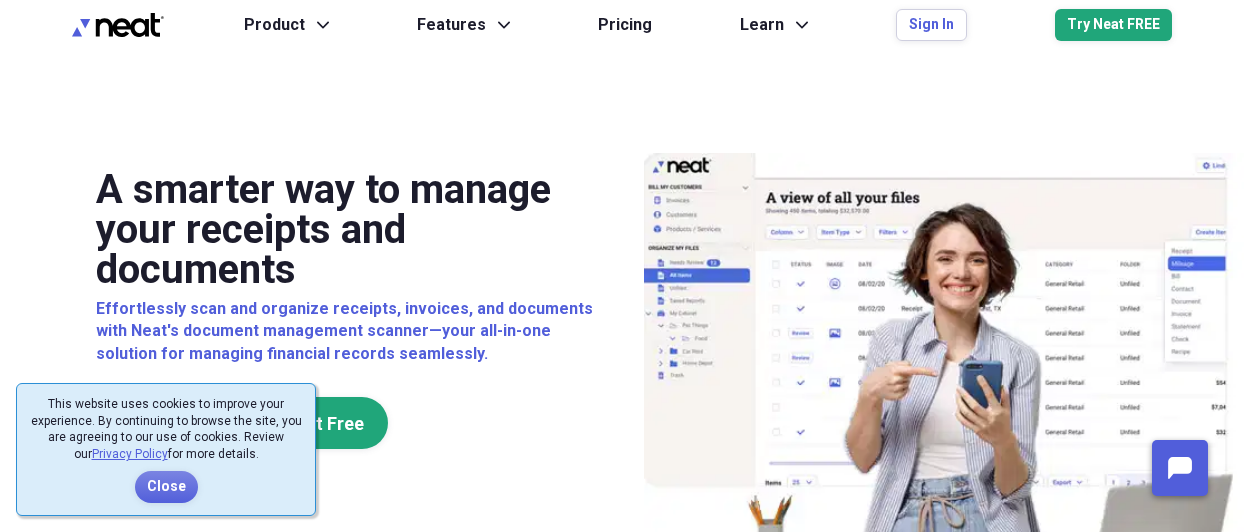 scroll, scrollTop: 0, scrollLeft: 0, axis: both 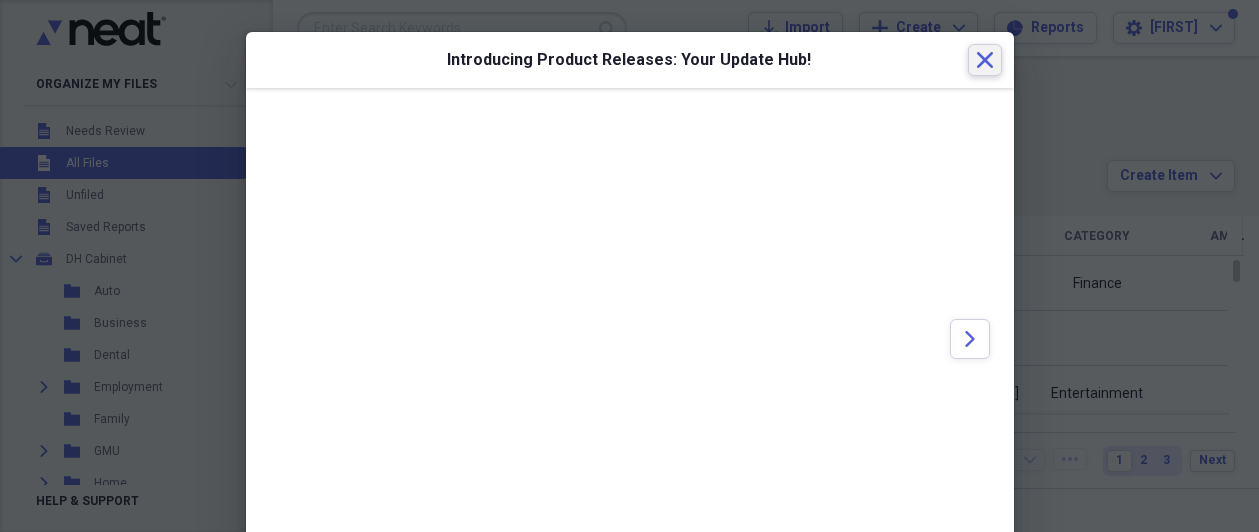click 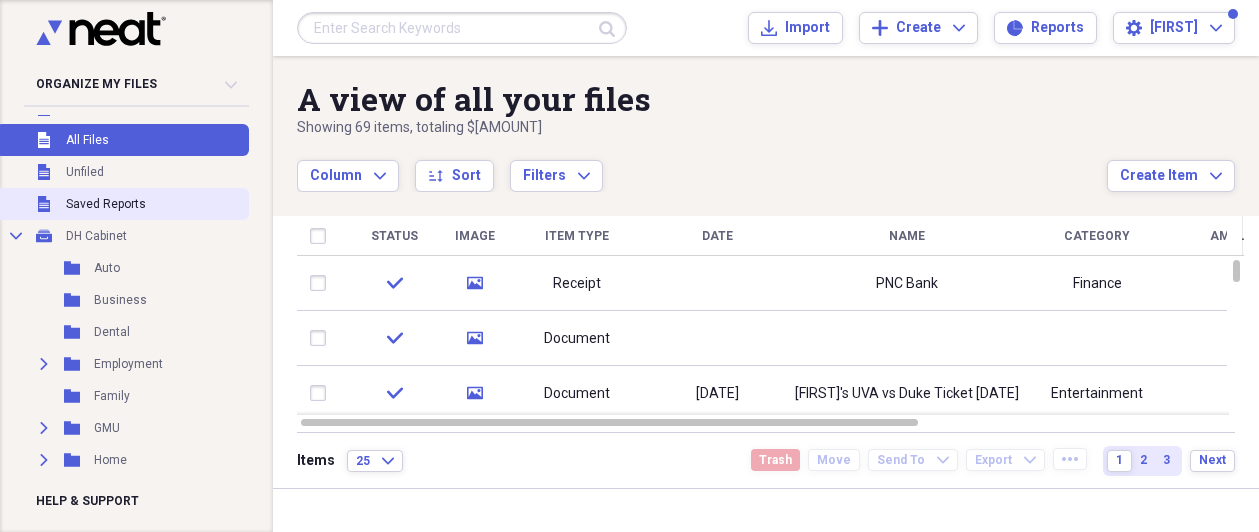 scroll, scrollTop: 0, scrollLeft: 0, axis: both 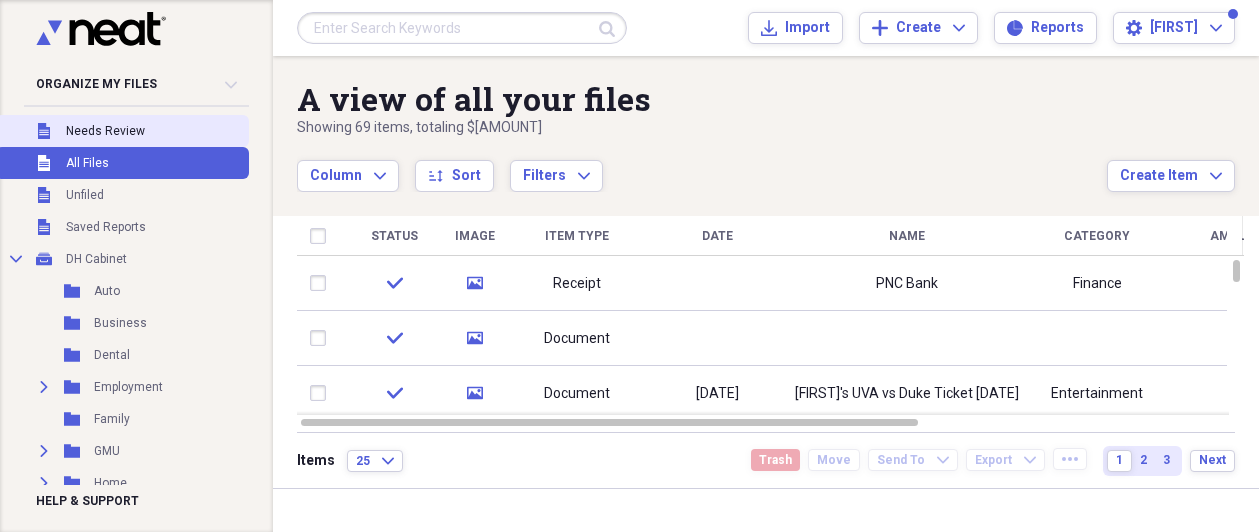 click on "Needs Review" at bounding box center (105, 131) 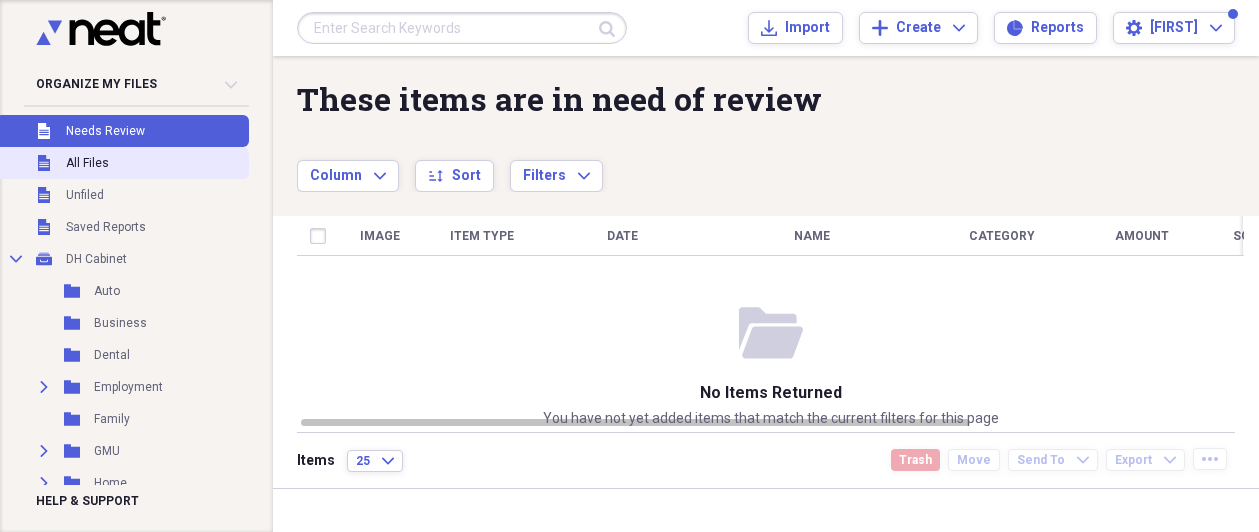 click on "Unfiled All Files" at bounding box center (122, 163) 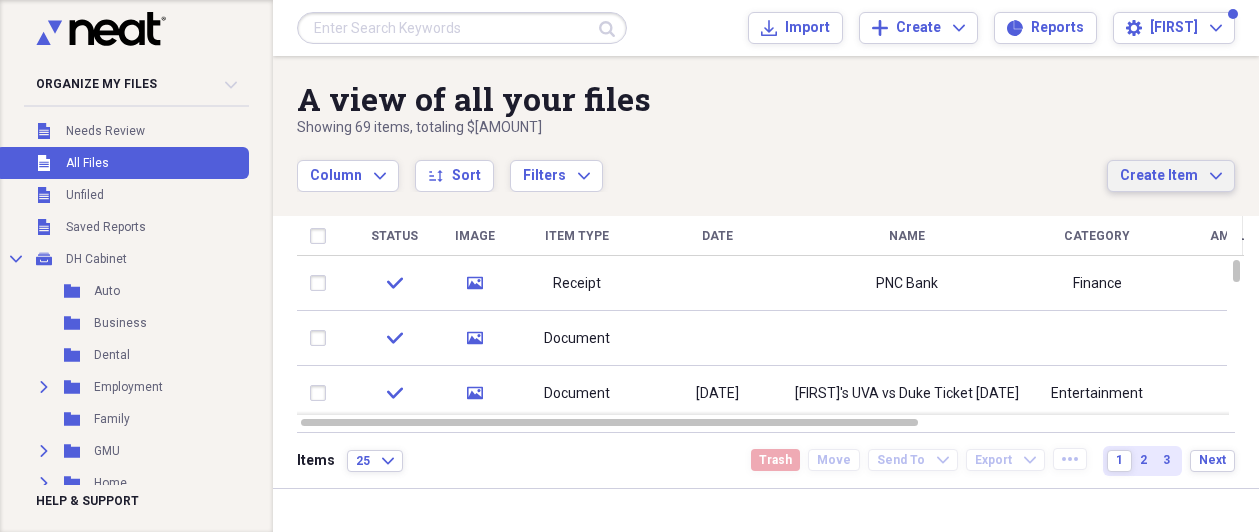 click on "Create Item Expand" at bounding box center (1171, 176) 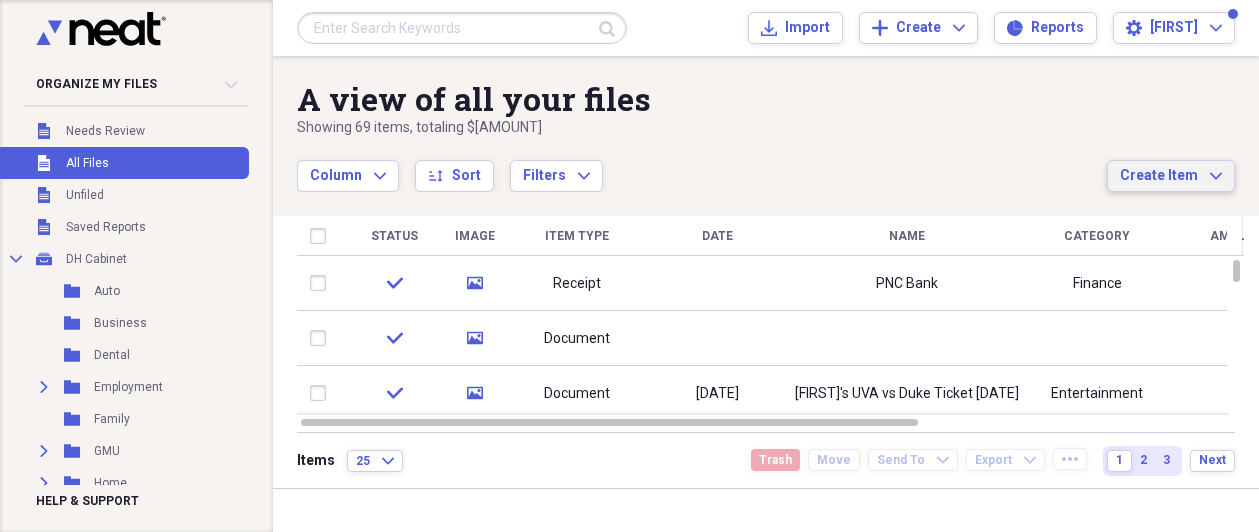 click on "A view of all your files" at bounding box center [702, 99] 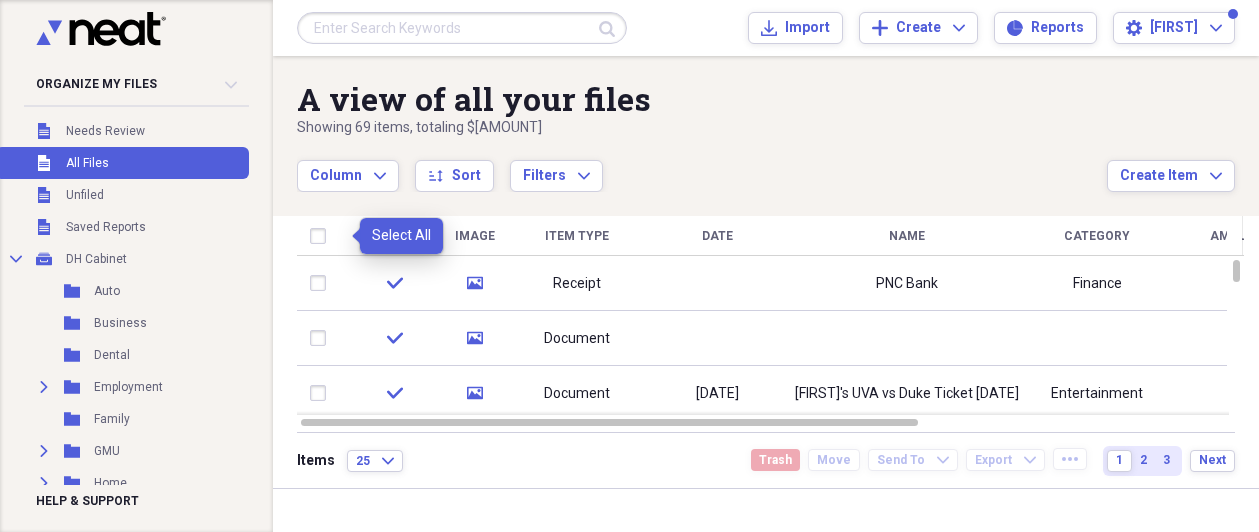 click at bounding box center [322, 236] 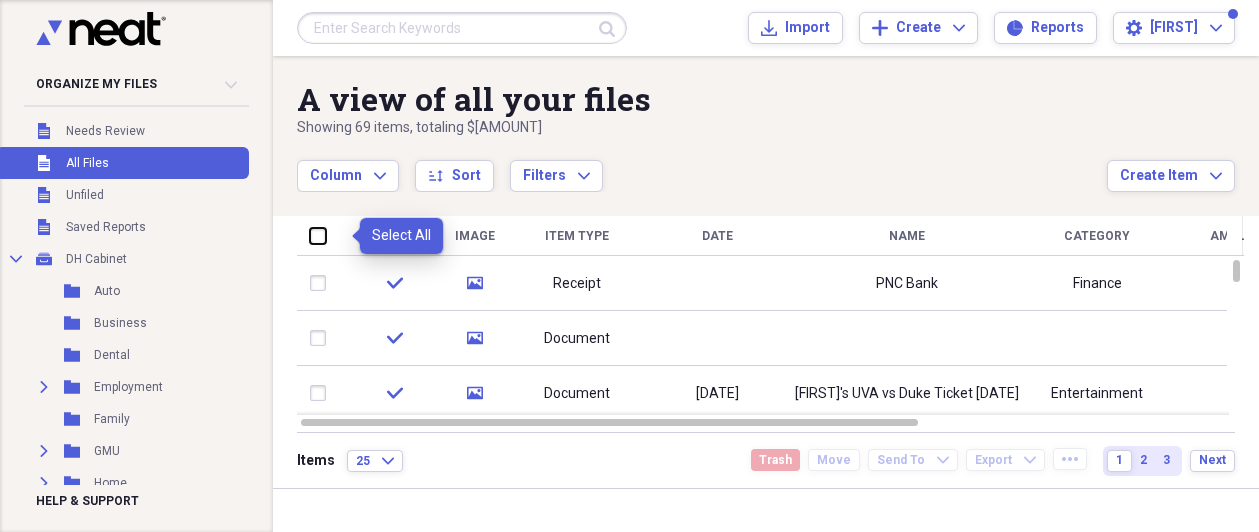 click at bounding box center [310, 235] 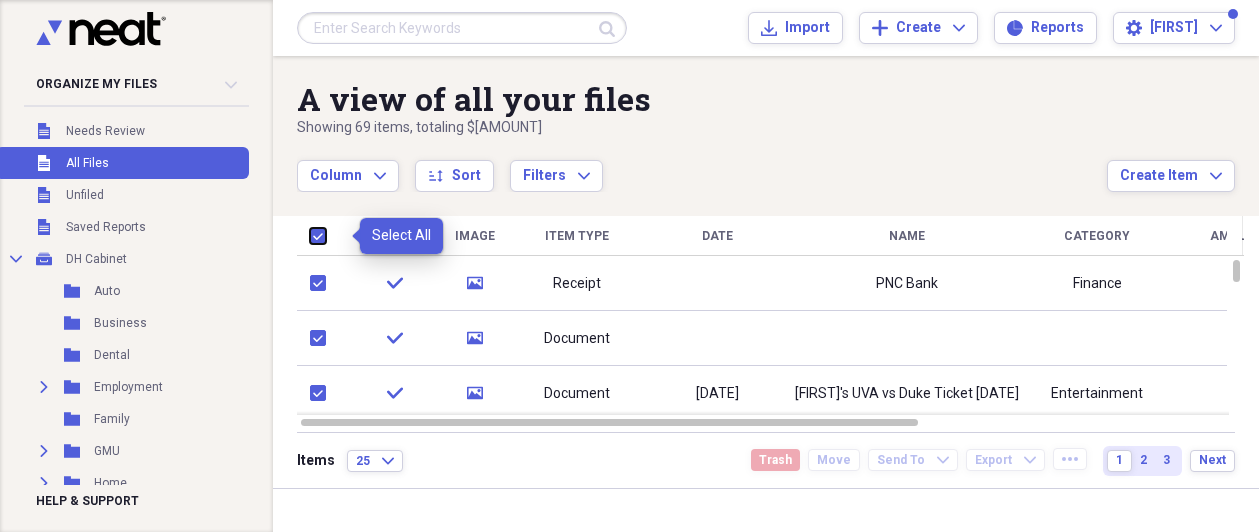 checkbox on "true" 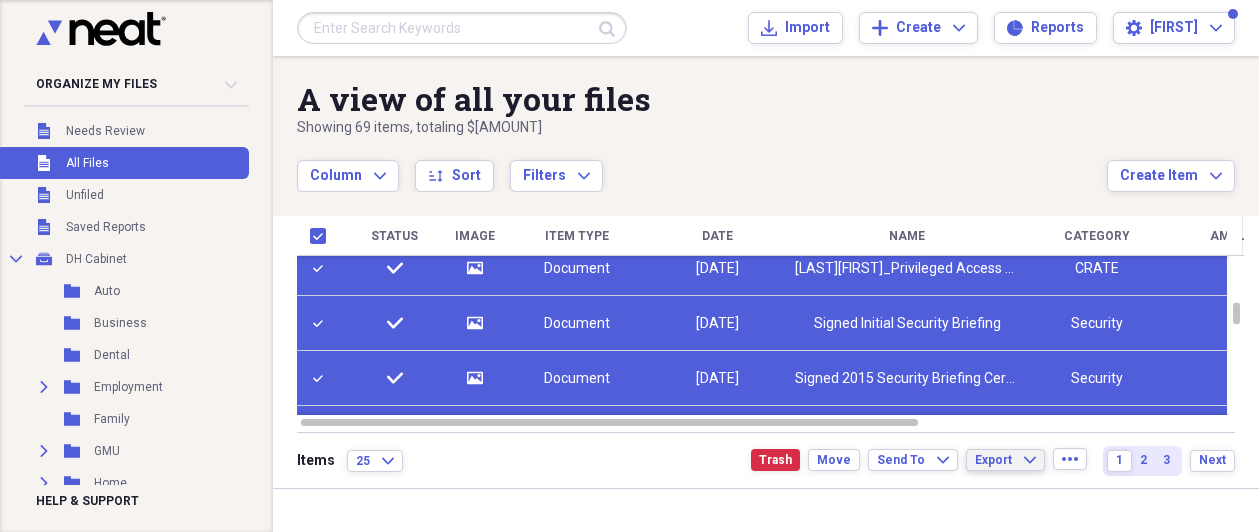 click on "Expand" 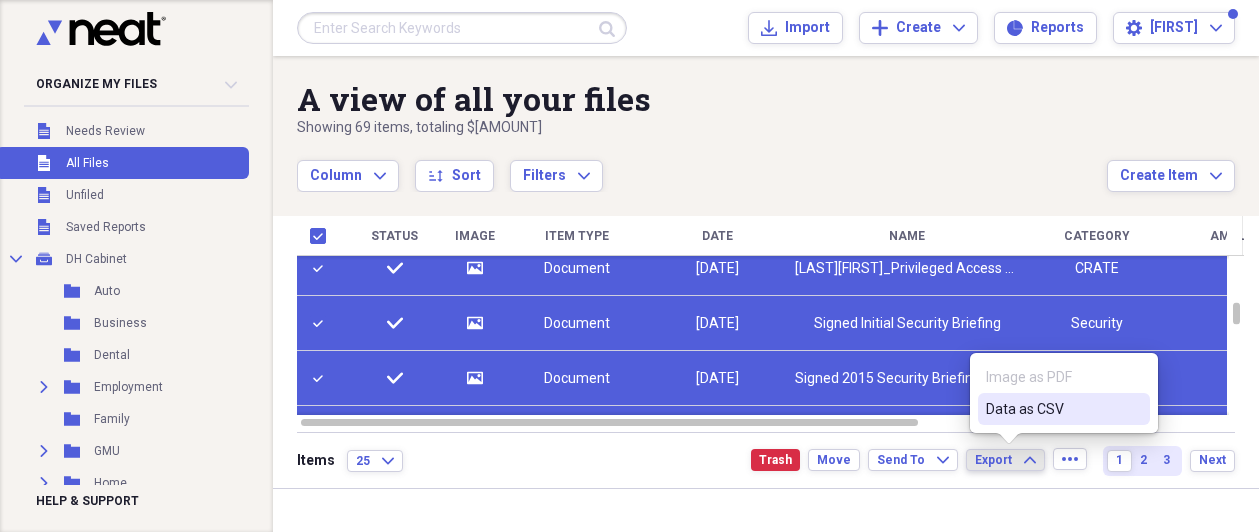 click at bounding box center (130, 32) 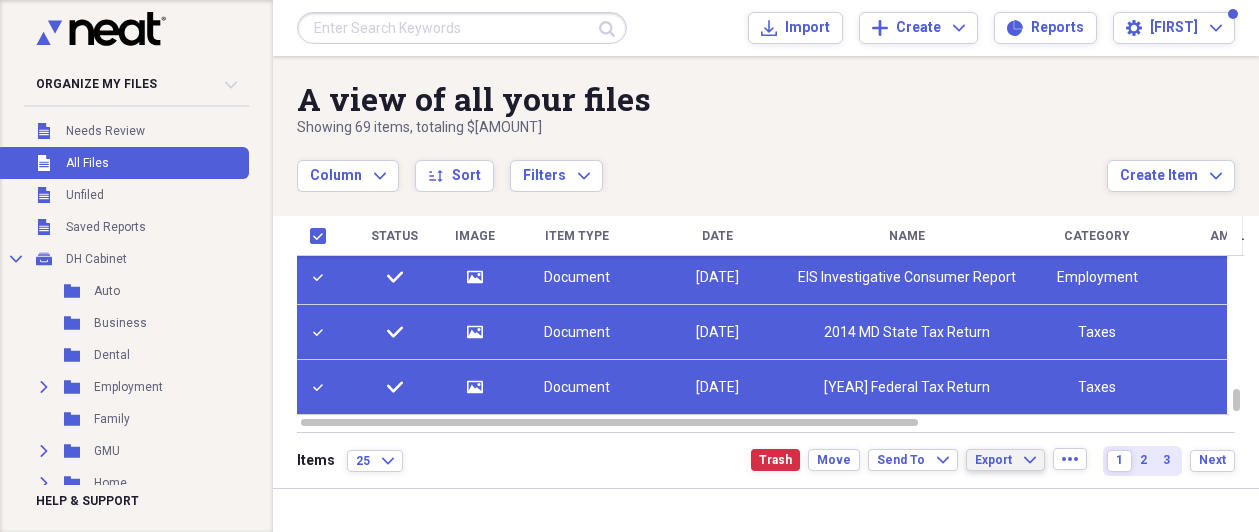 click on "Expand" 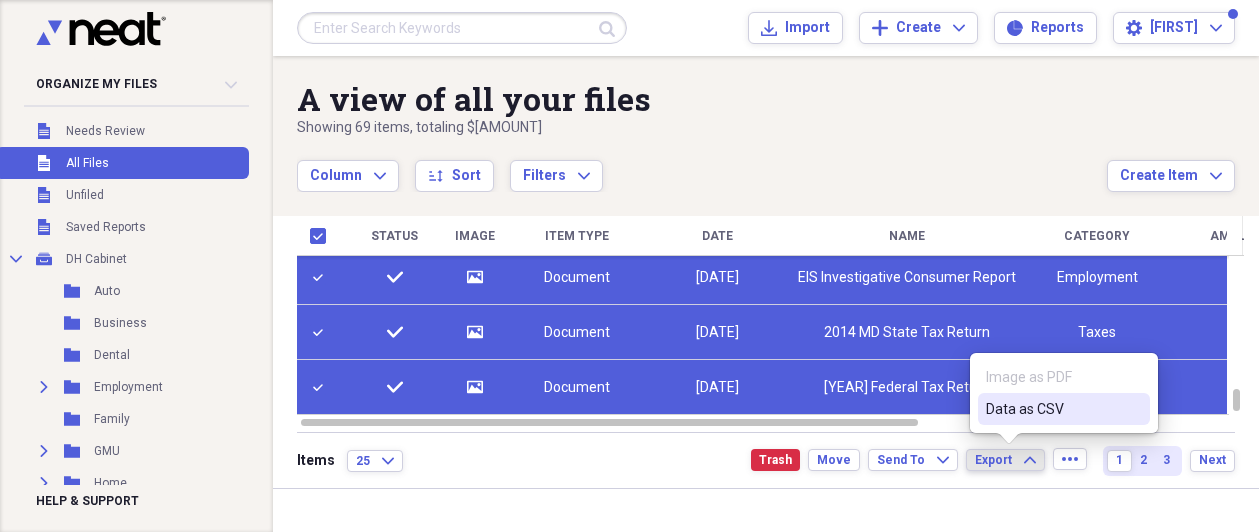 click on "Expand" 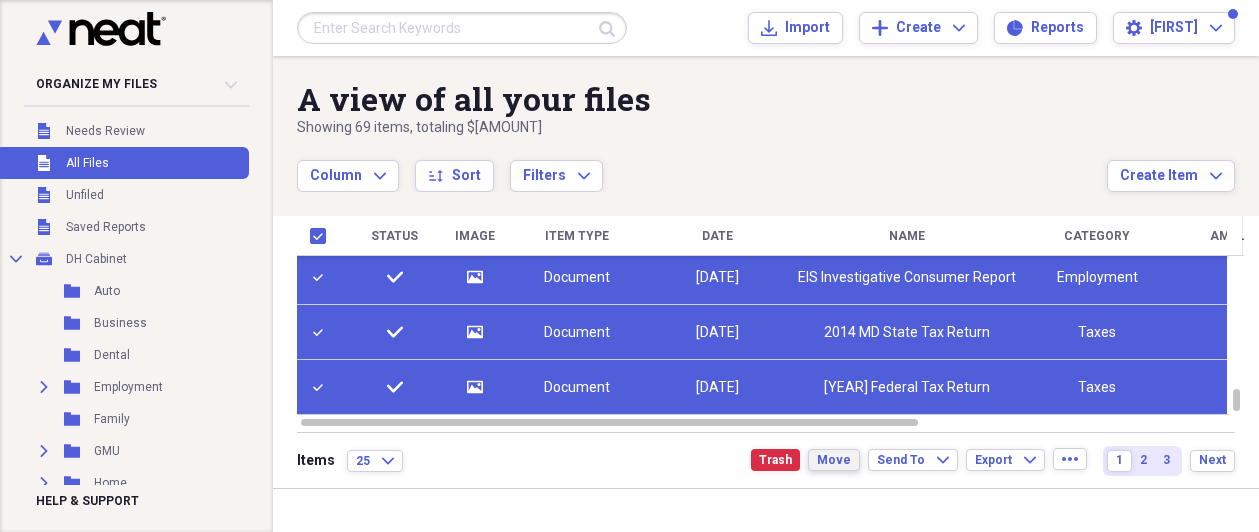 click on "Move" at bounding box center (834, 460) 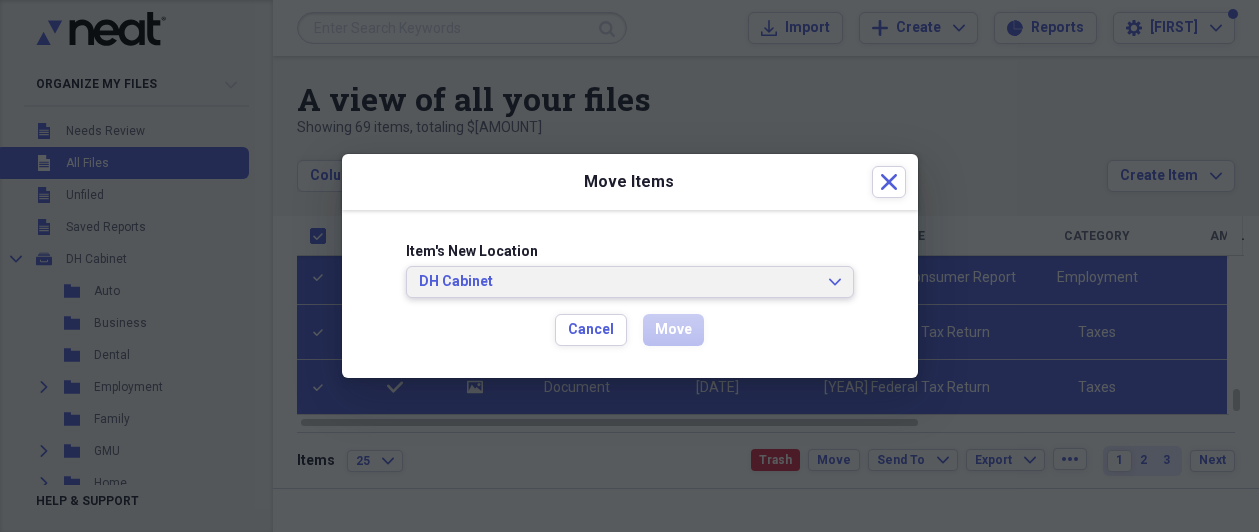click on "Expand" 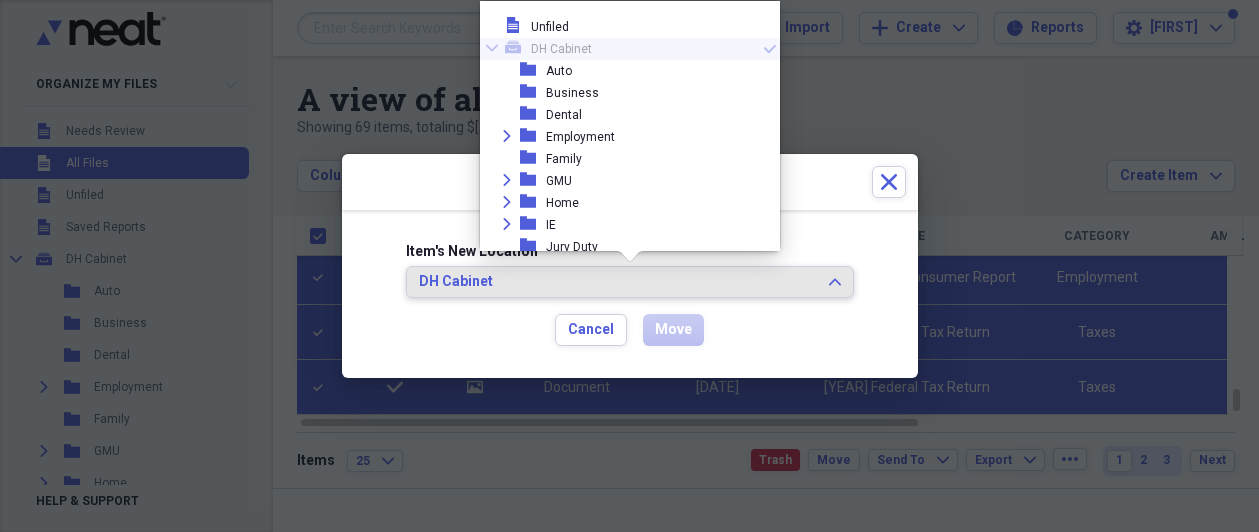 click on "Expand" 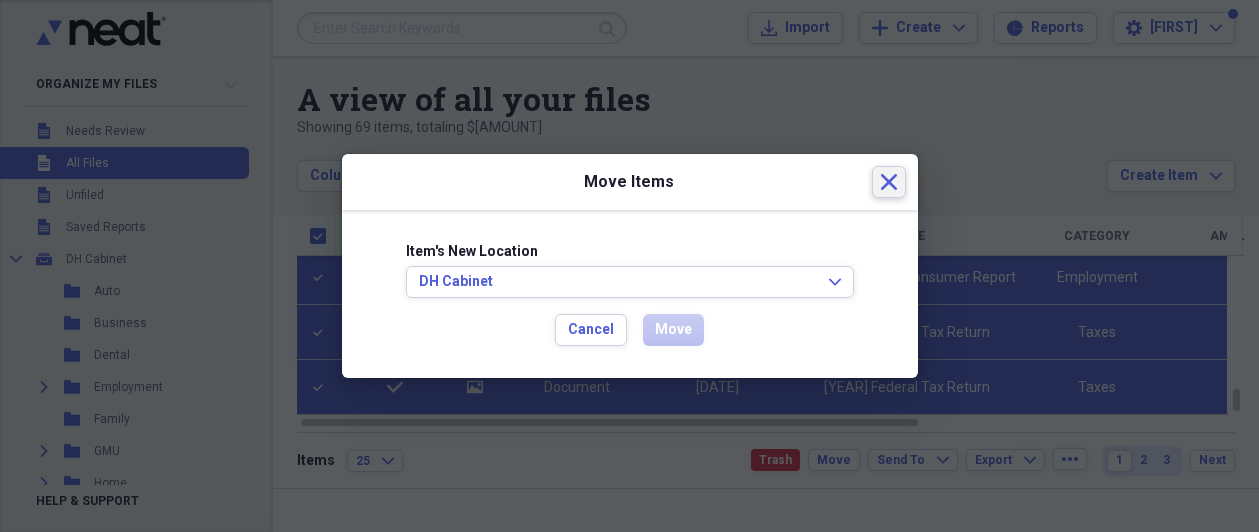 click on "Close" 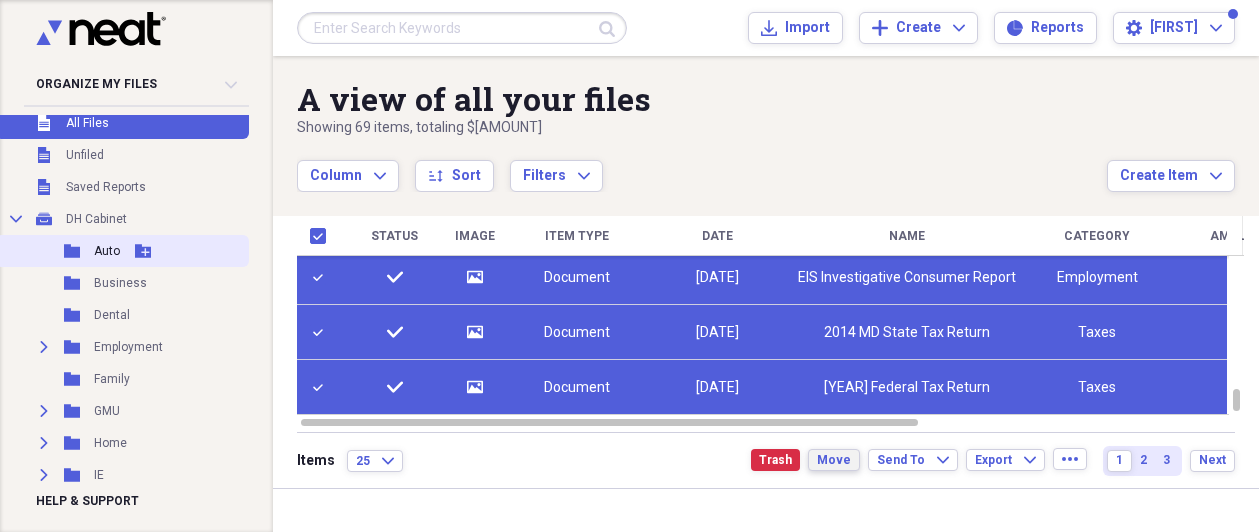 scroll, scrollTop: 0, scrollLeft: 0, axis: both 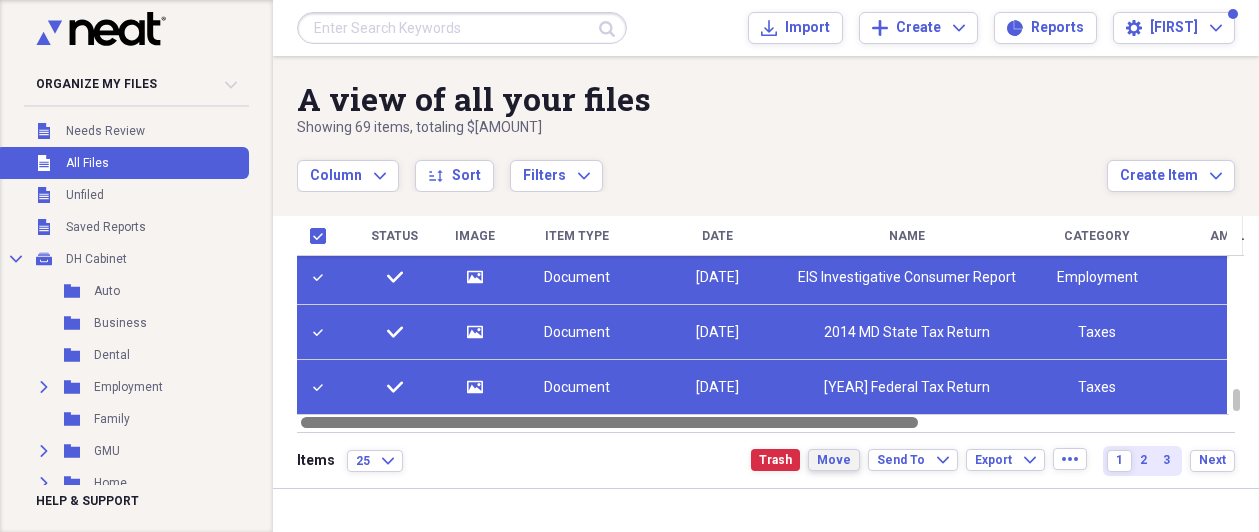 drag, startPoint x: 816, startPoint y: 425, endPoint x: 807, endPoint y: 411, distance: 16.643316 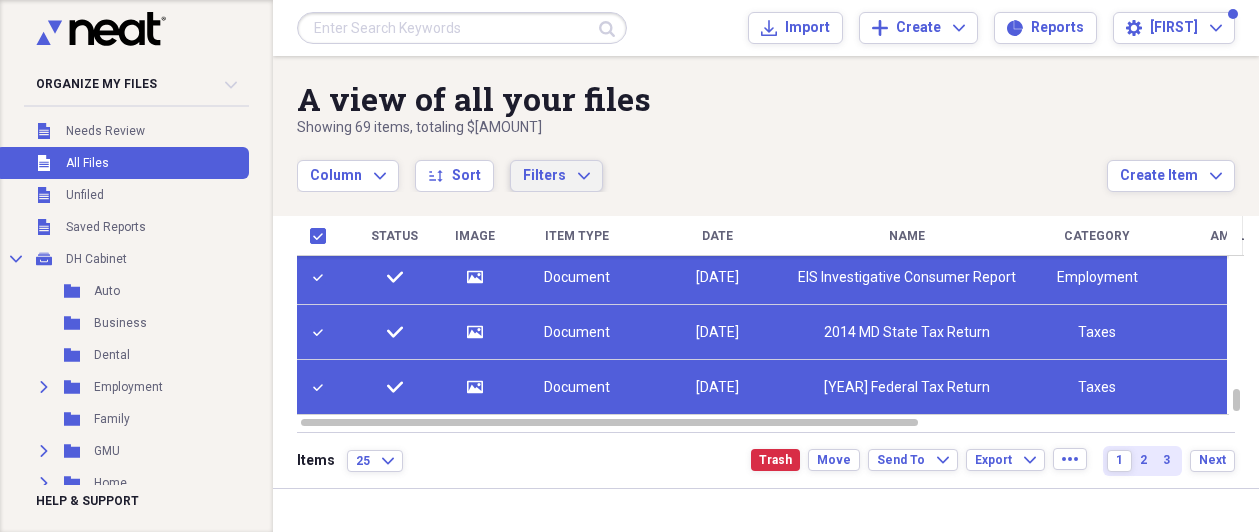 click on "Expand" 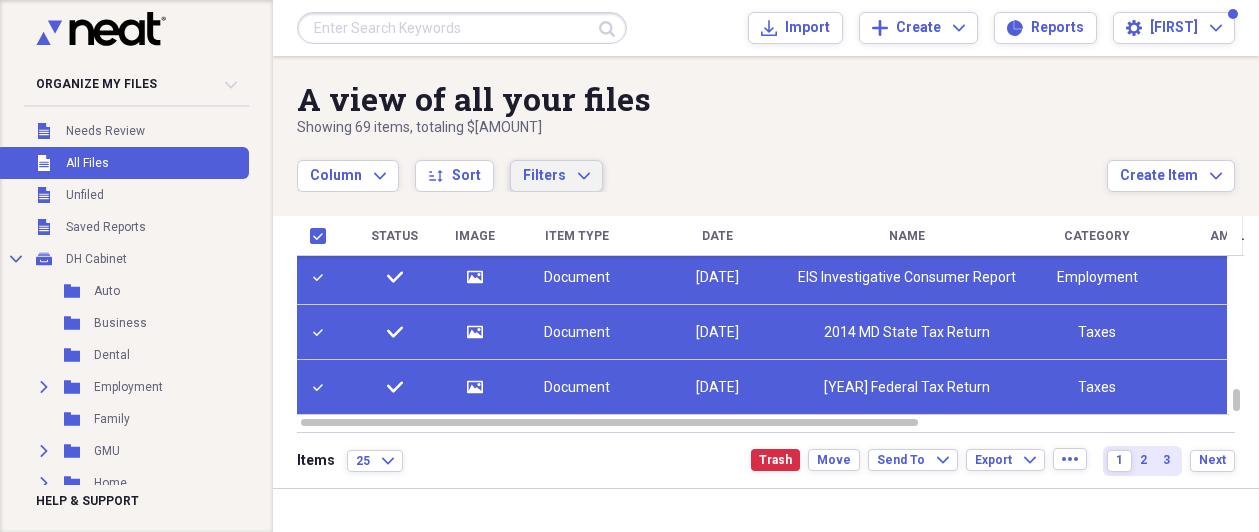 click on "Column Expand sort Sort Filters  Expand" at bounding box center (702, 165) 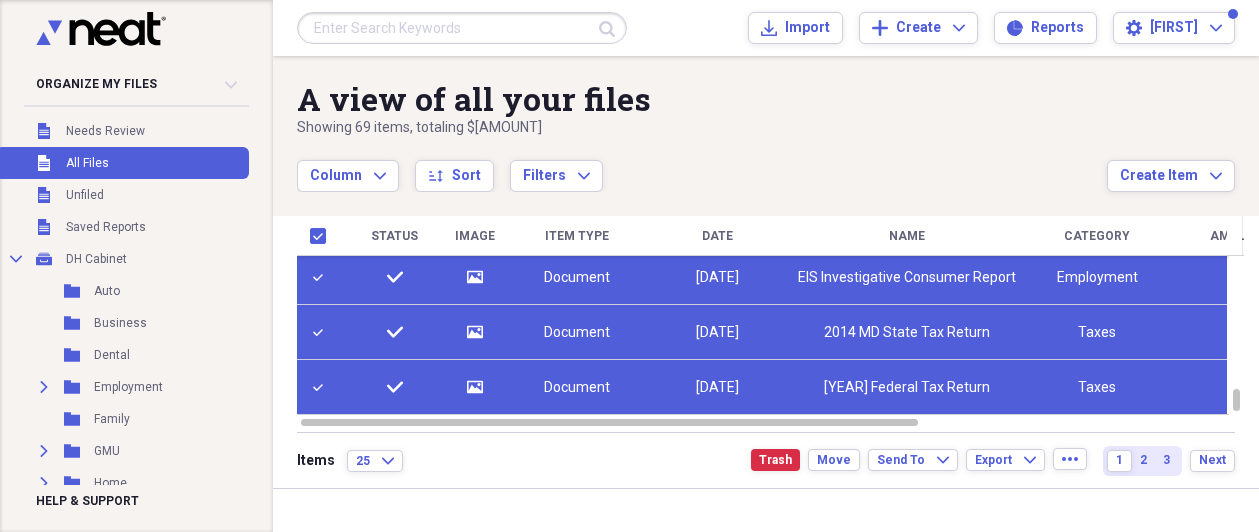 click on "Document" at bounding box center [577, 277] 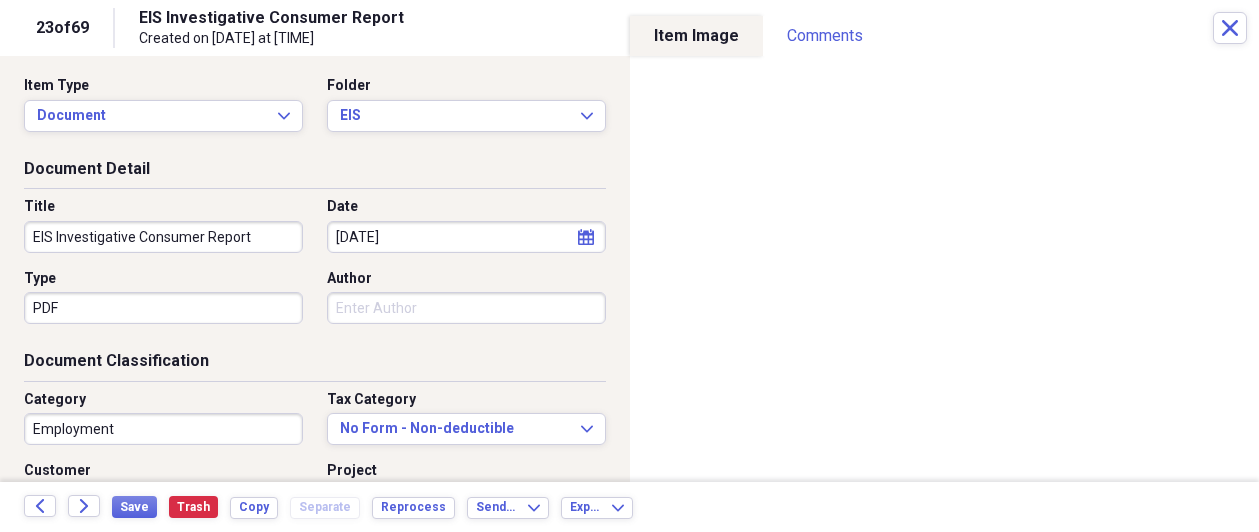scroll, scrollTop: 0, scrollLeft: 0, axis: both 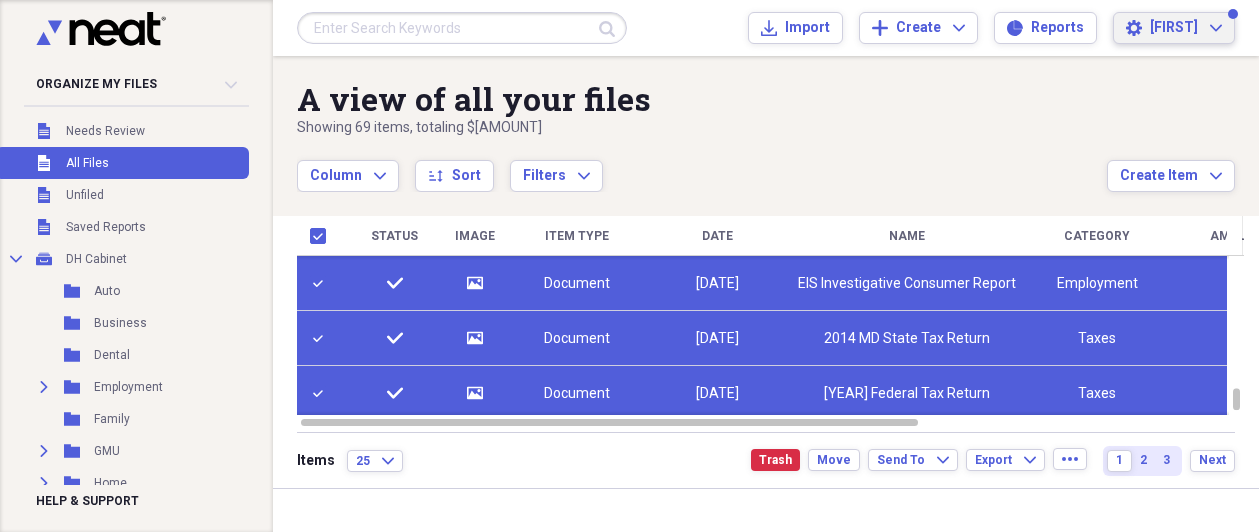 click on "Settings [FIRST] Expand" at bounding box center (1174, 28) 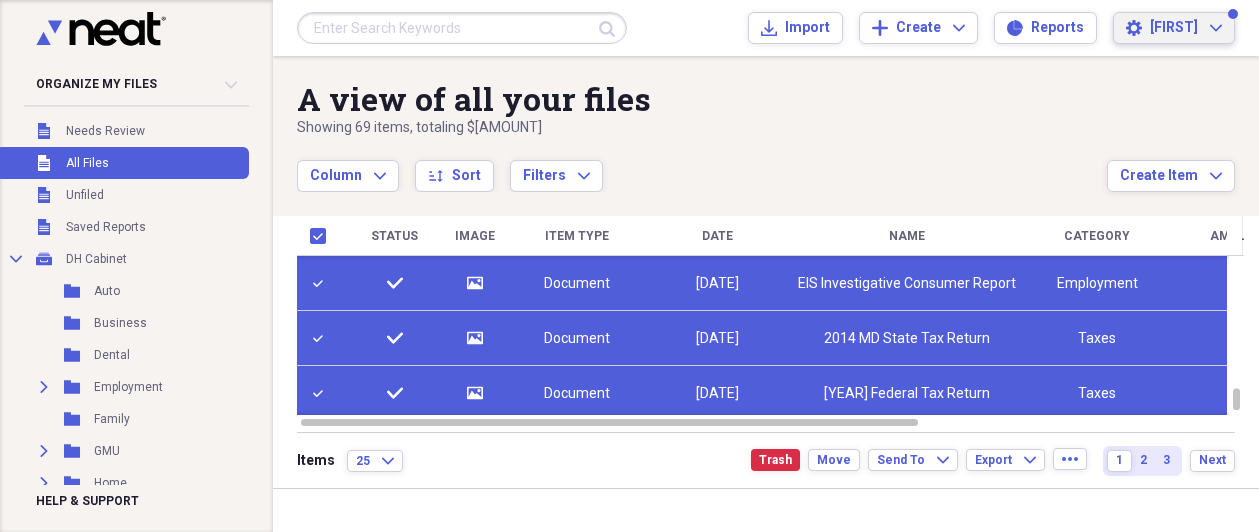 click on "A view of all your files" at bounding box center (702, 99) 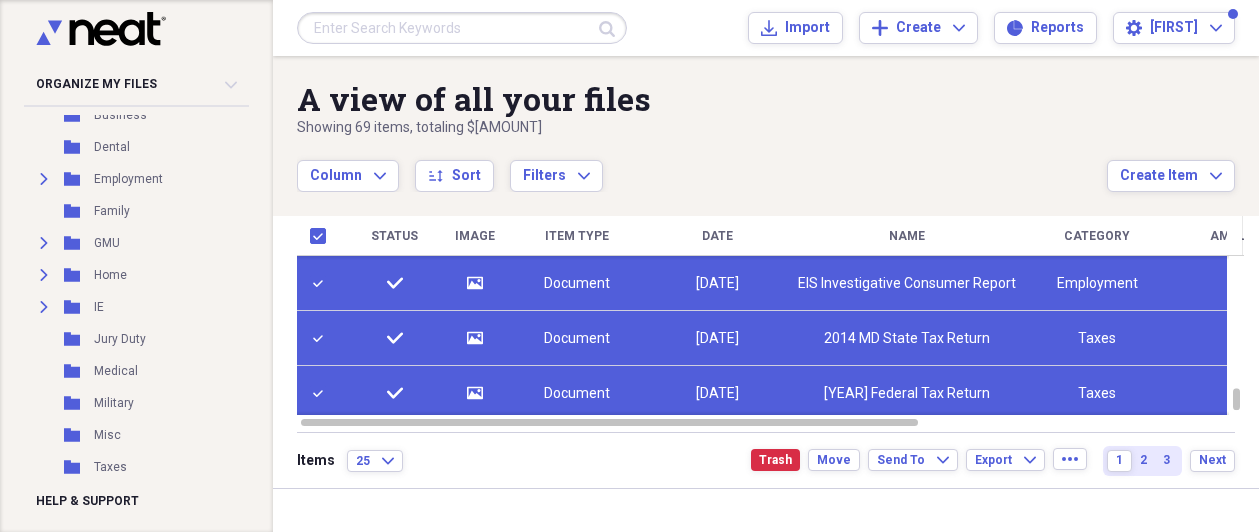 scroll, scrollTop: 252, scrollLeft: 0, axis: vertical 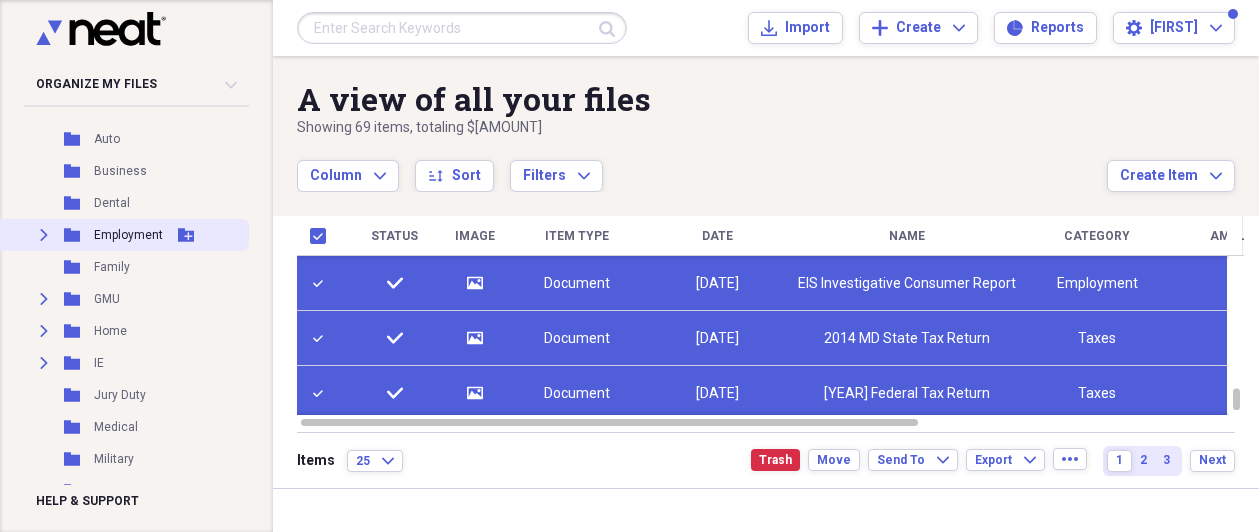 click 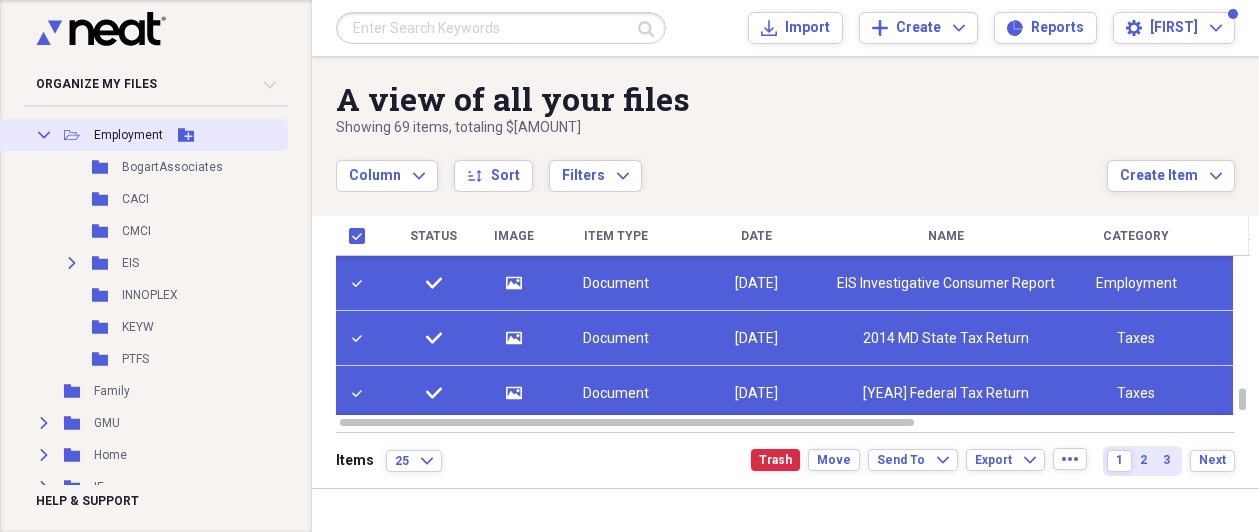 scroll, scrollTop: 152, scrollLeft: 0, axis: vertical 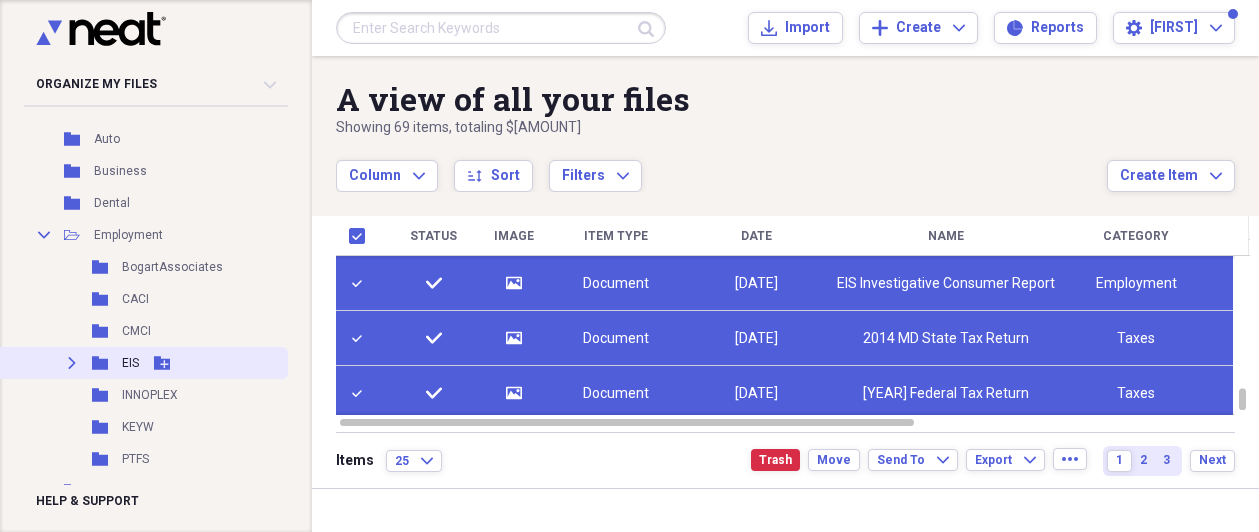 click on "Expand" 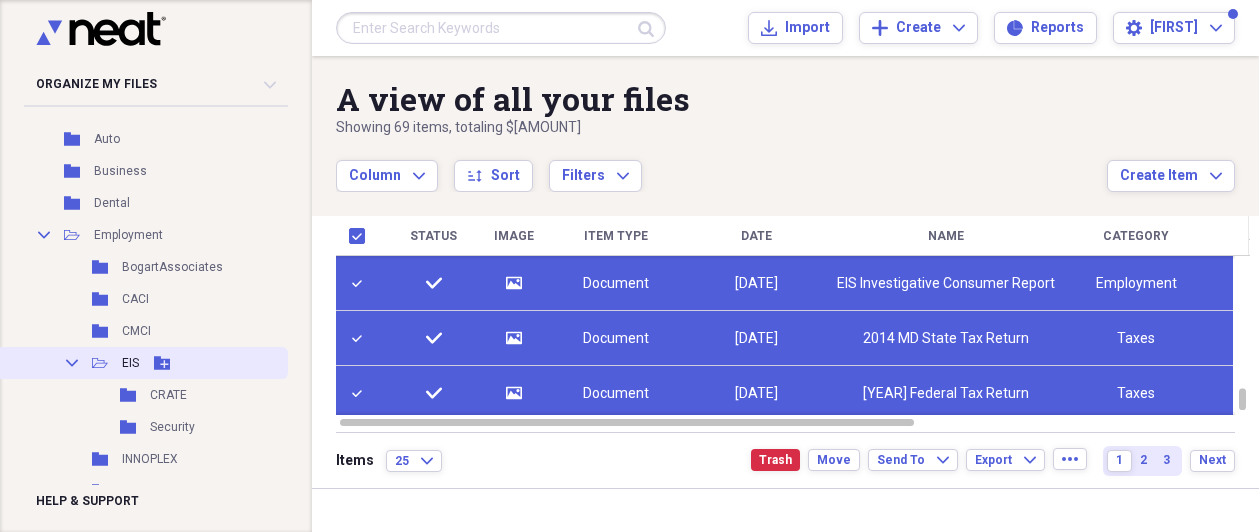 click on "Collapse" 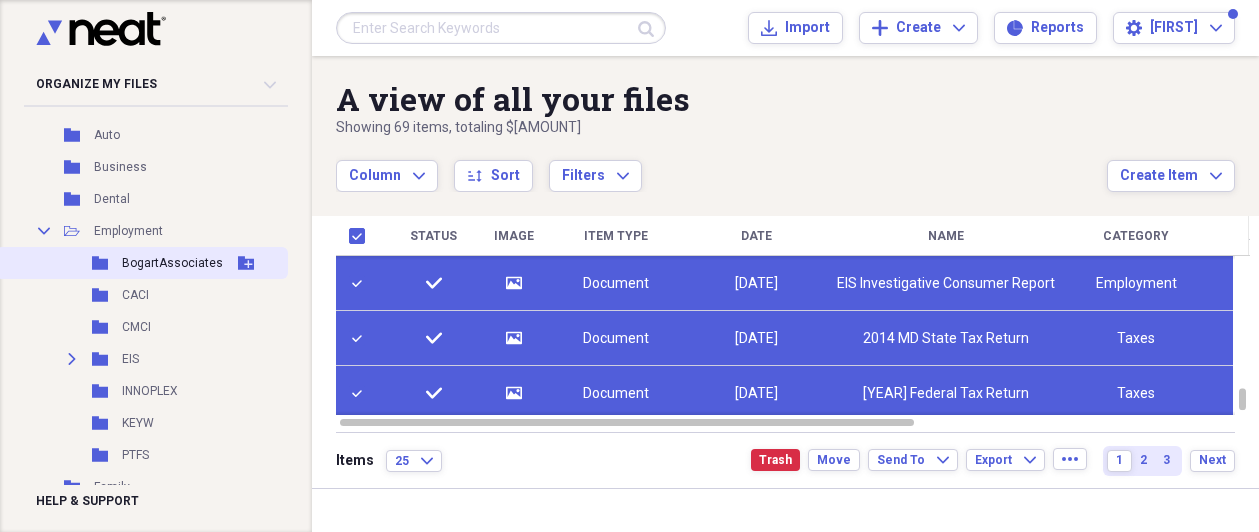 scroll, scrollTop: 152, scrollLeft: 0, axis: vertical 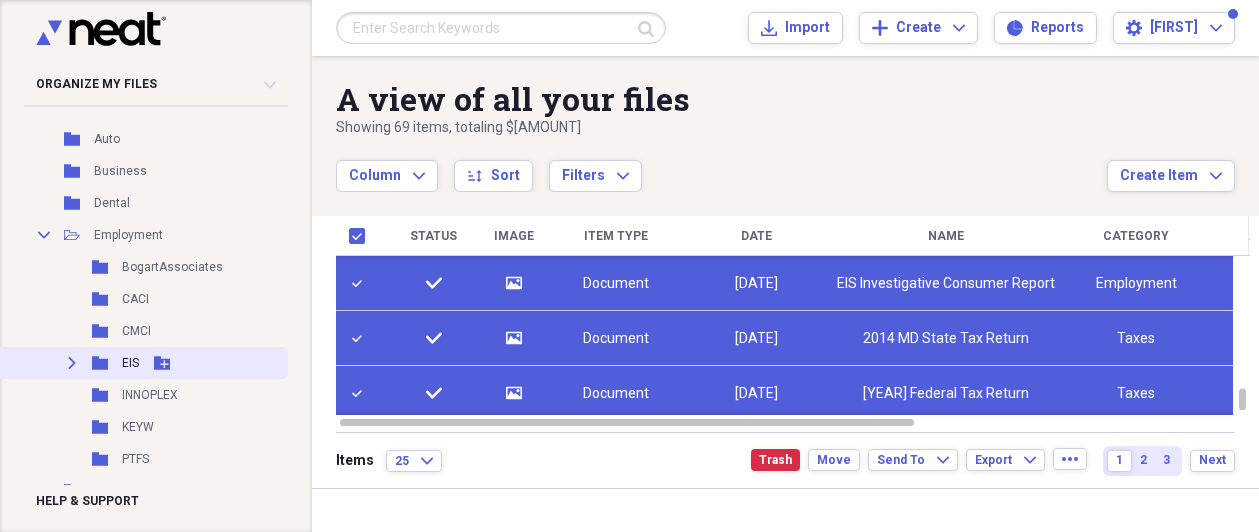 click 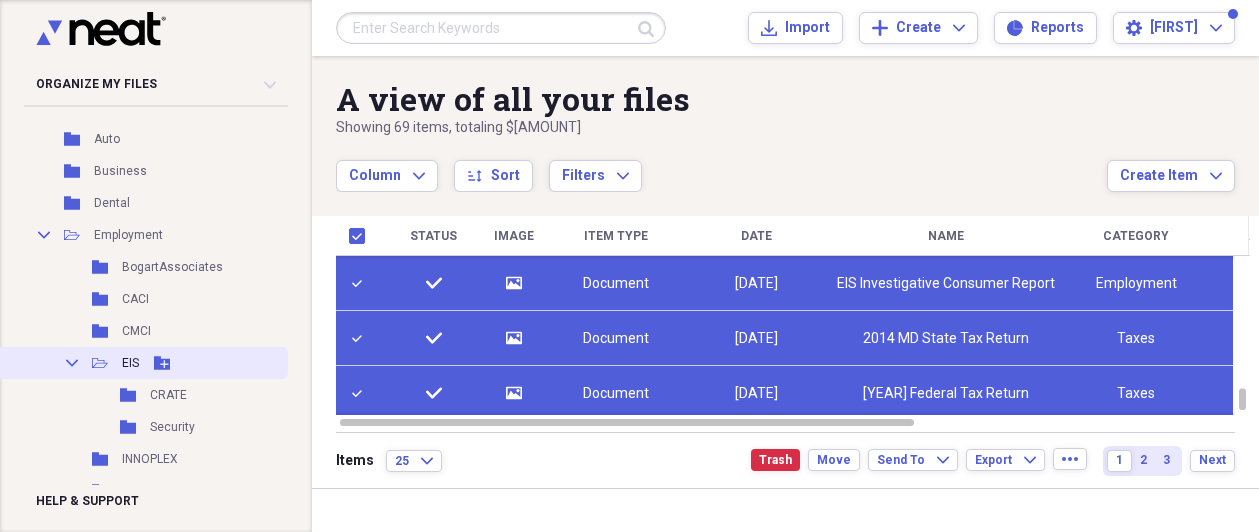 scroll, scrollTop: 252, scrollLeft: 0, axis: vertical 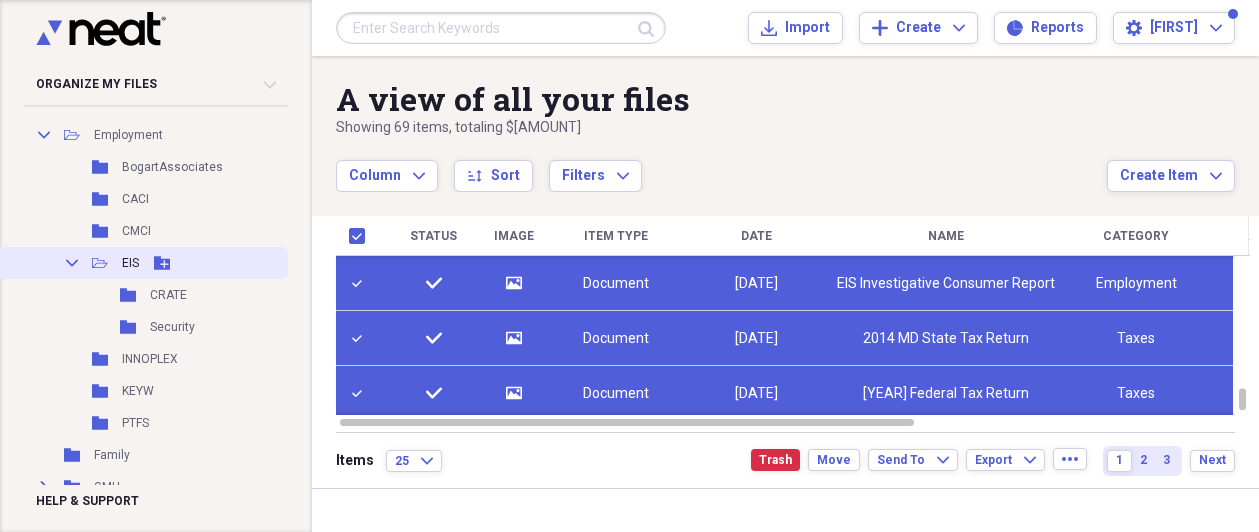 click on "Collapse" 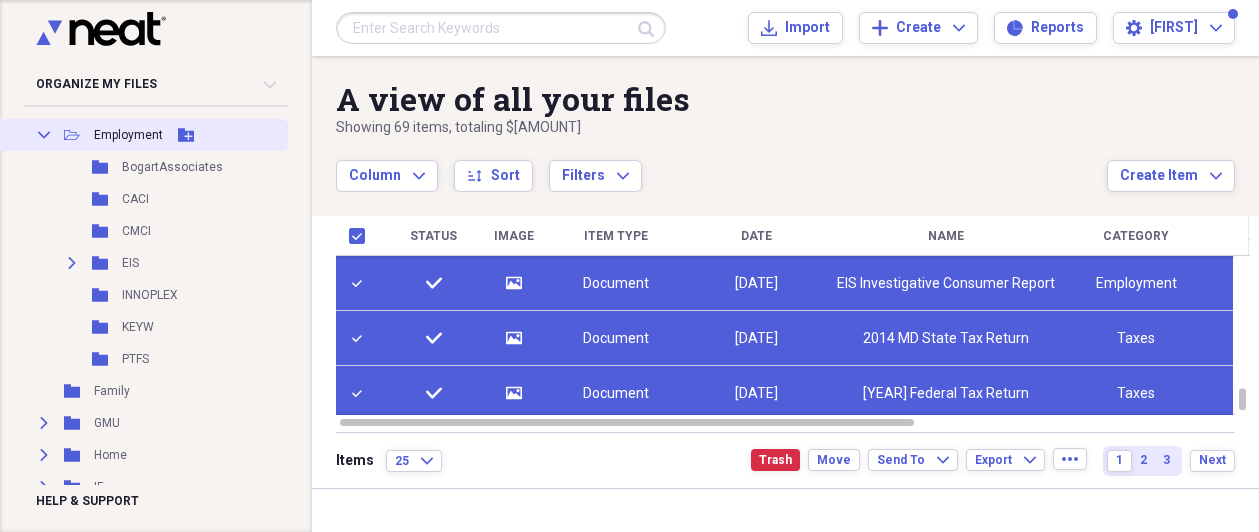 click on "Collapse" 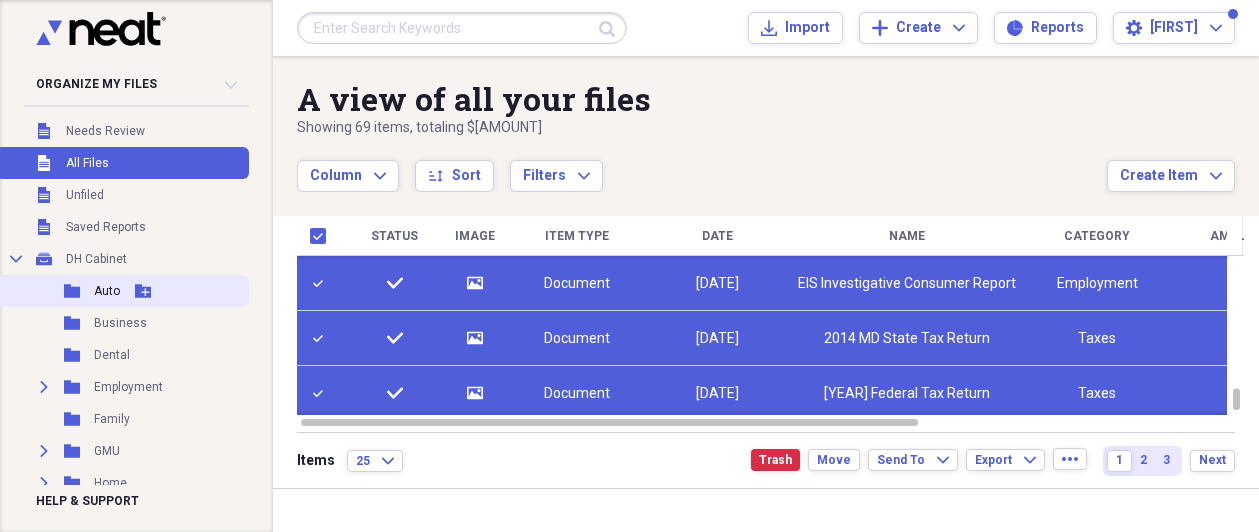 scroll, scrollTop: 0, scrollLeft: 0, axis: both 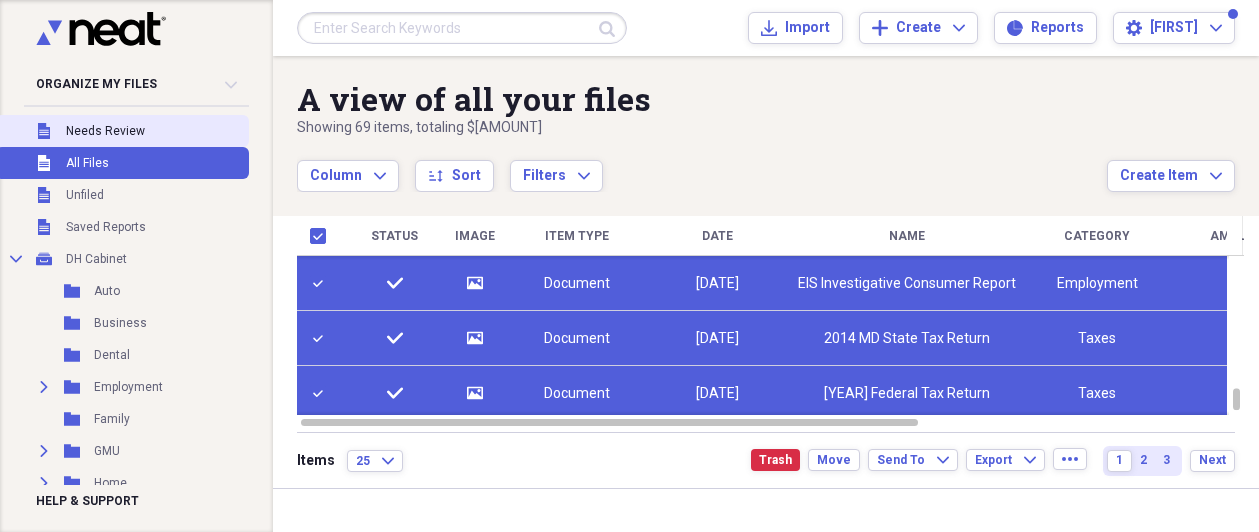 click on "Unfiled Needs Review" at bounding box center (122, 131) 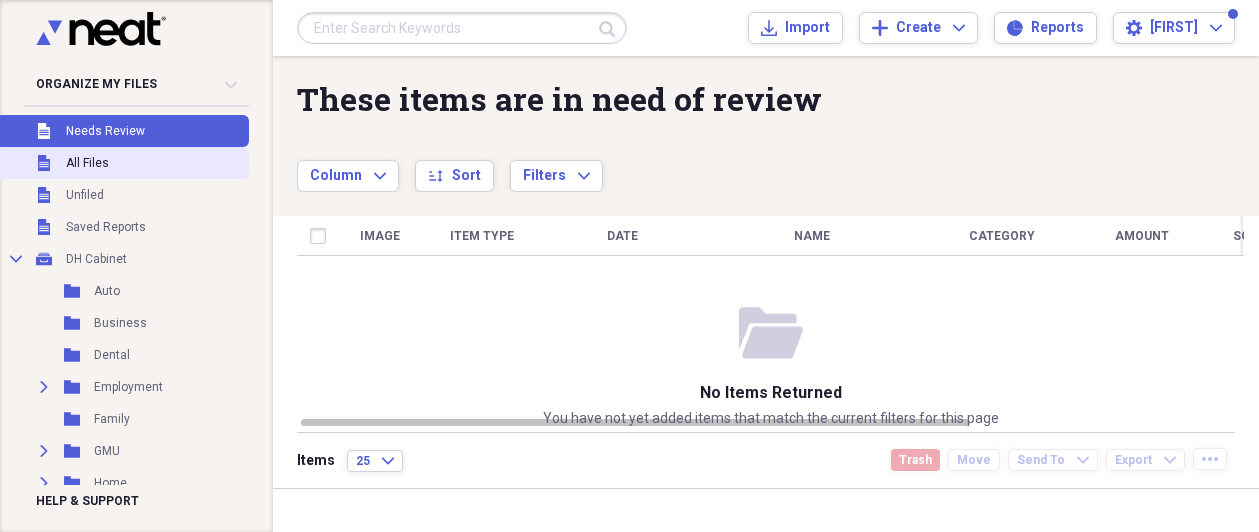 click on "Unfiled All Files" at bounding box center (122, 163) 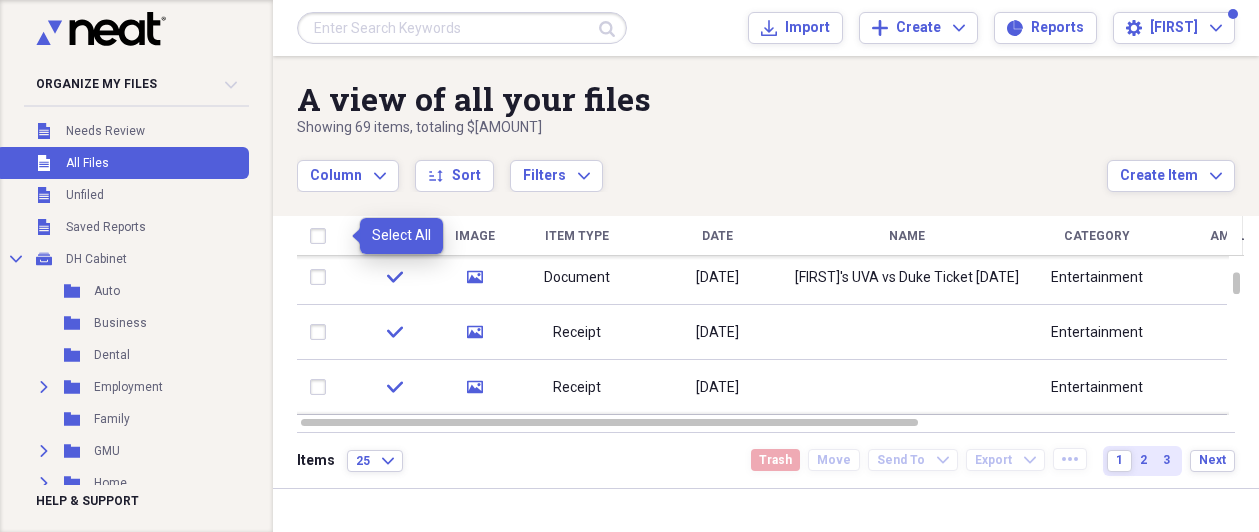 click at bounding box center (322, 236) 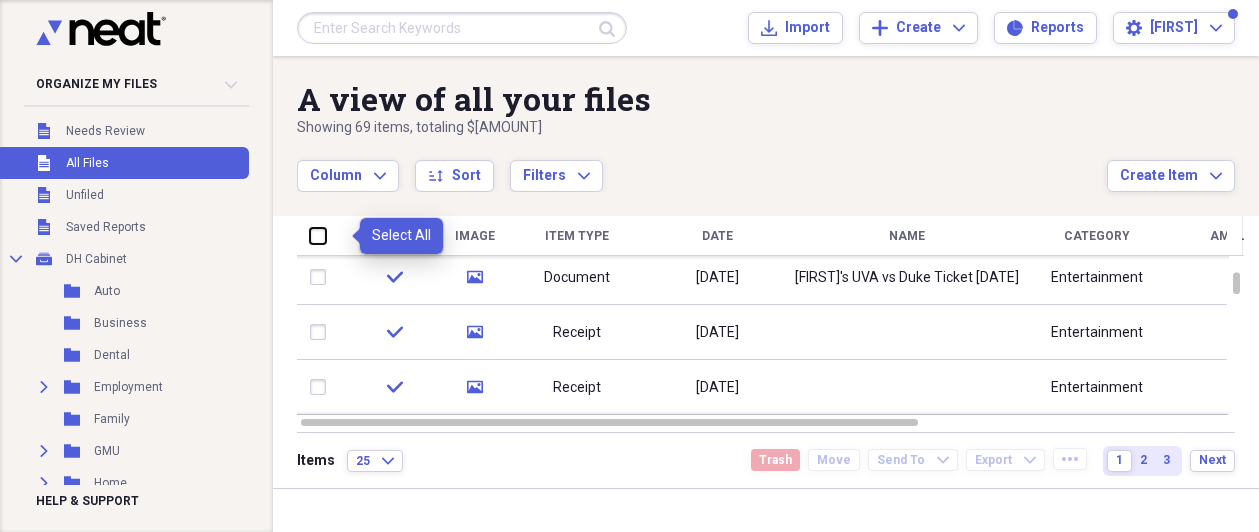 click at bounding box center [310, 235] 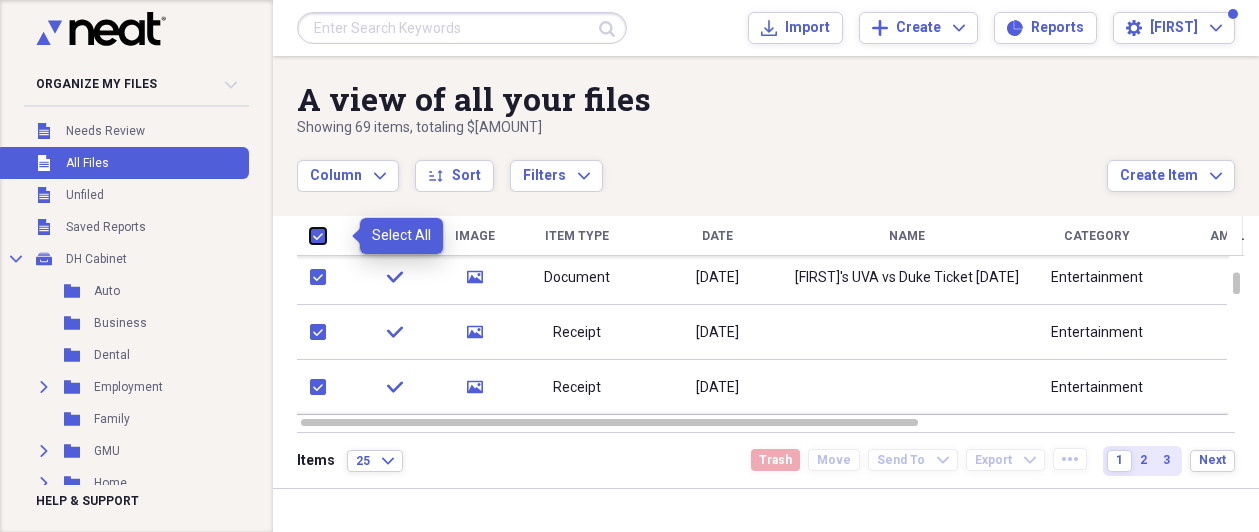 checkbox on "true" 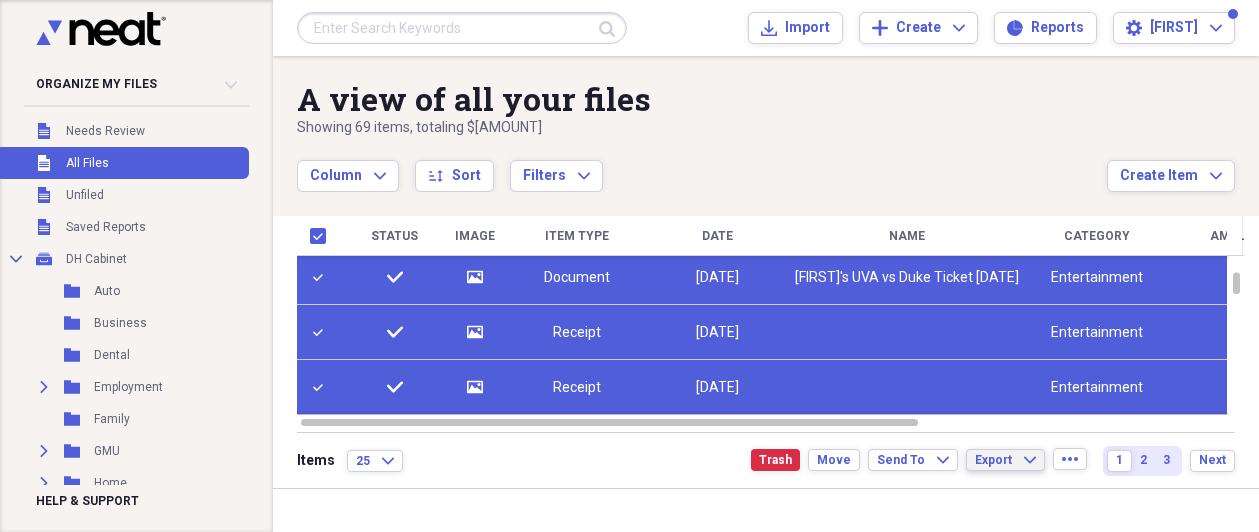click on "Expand" 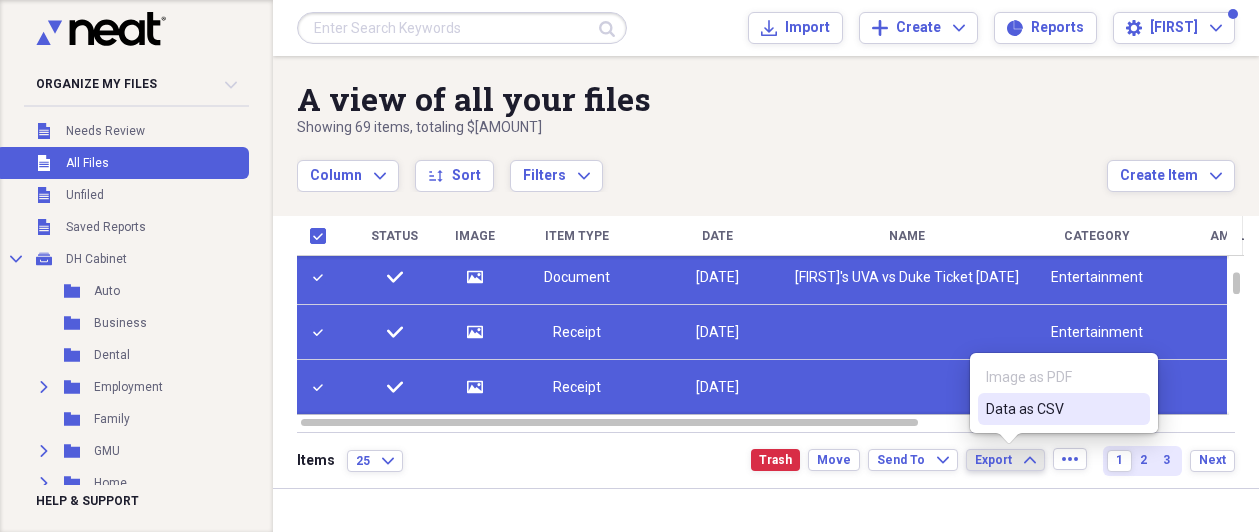 click on "Data as CSV" at bounding box center [1052, 409] 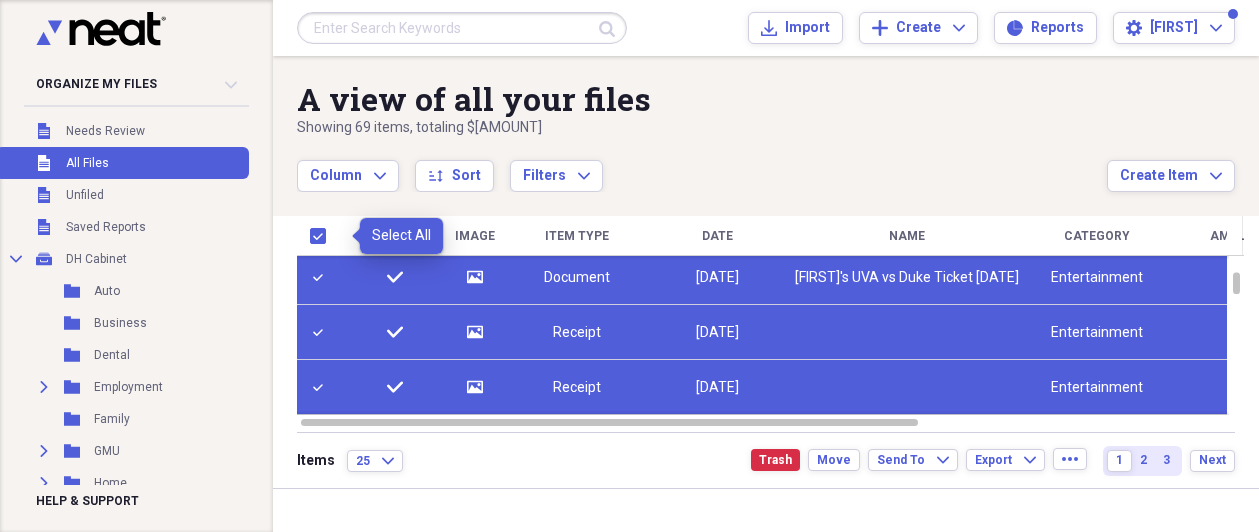 click at bounding box center [322, 236] 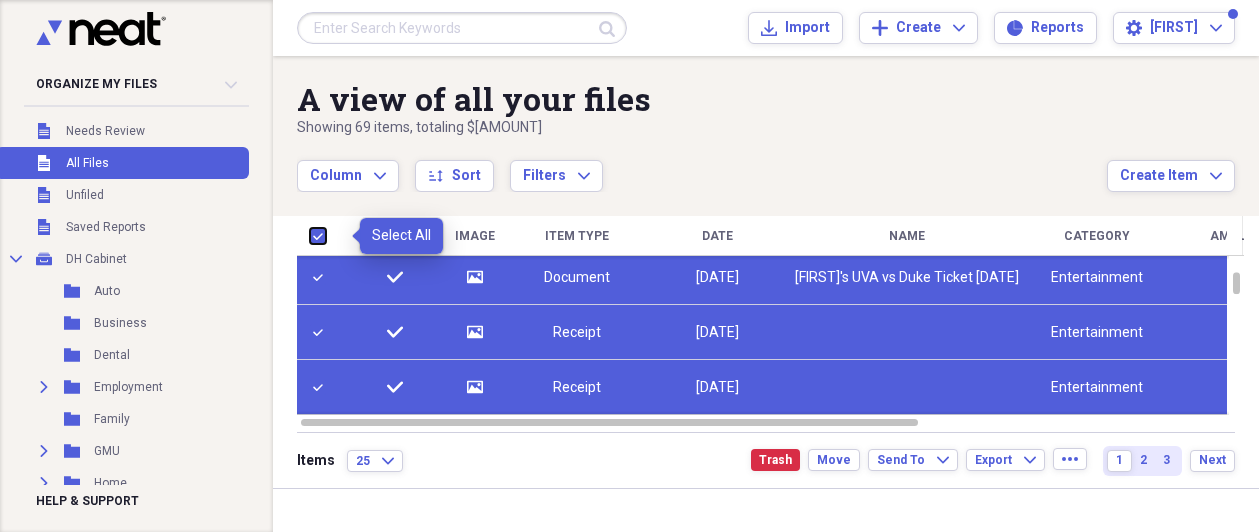 click at bounding box center [310, 235] 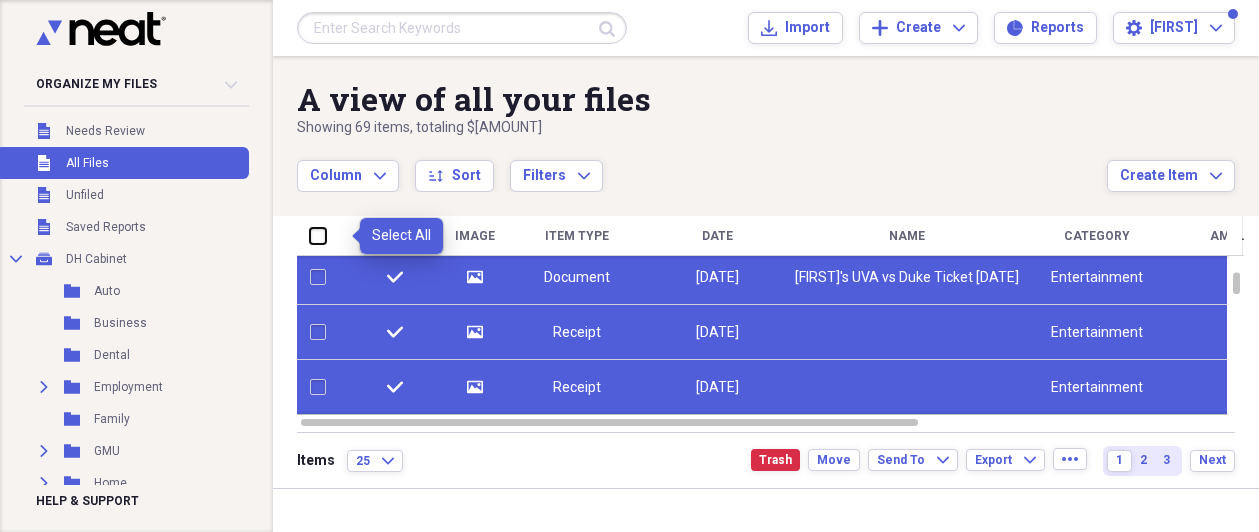 checkbox on "false" 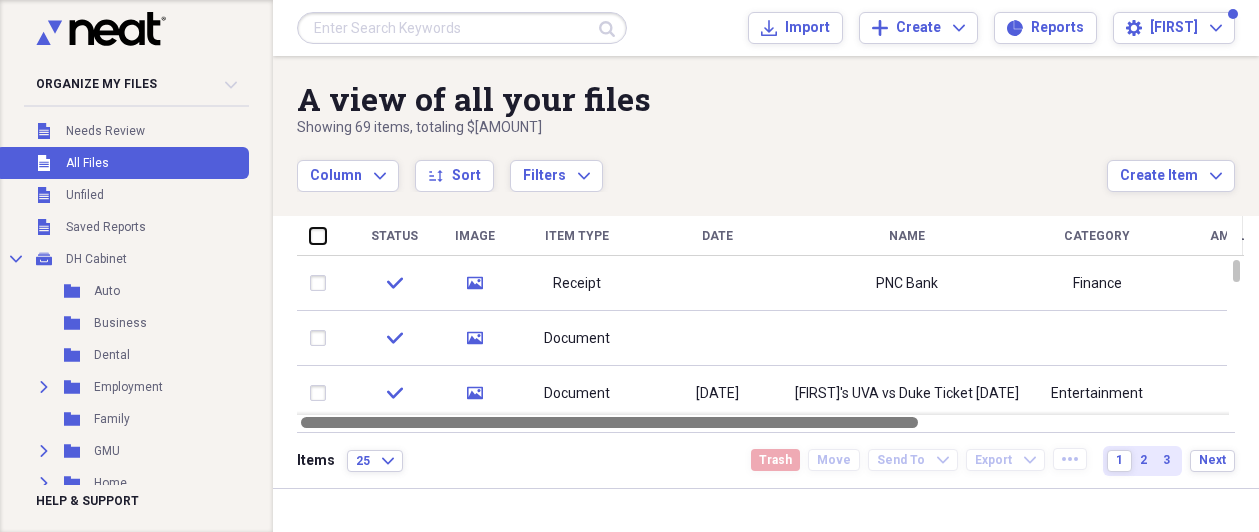 drag, startPoint x: 773, startPoint y: 425, endPoint x: 703, endPoint y: 442, distance: 72.03471 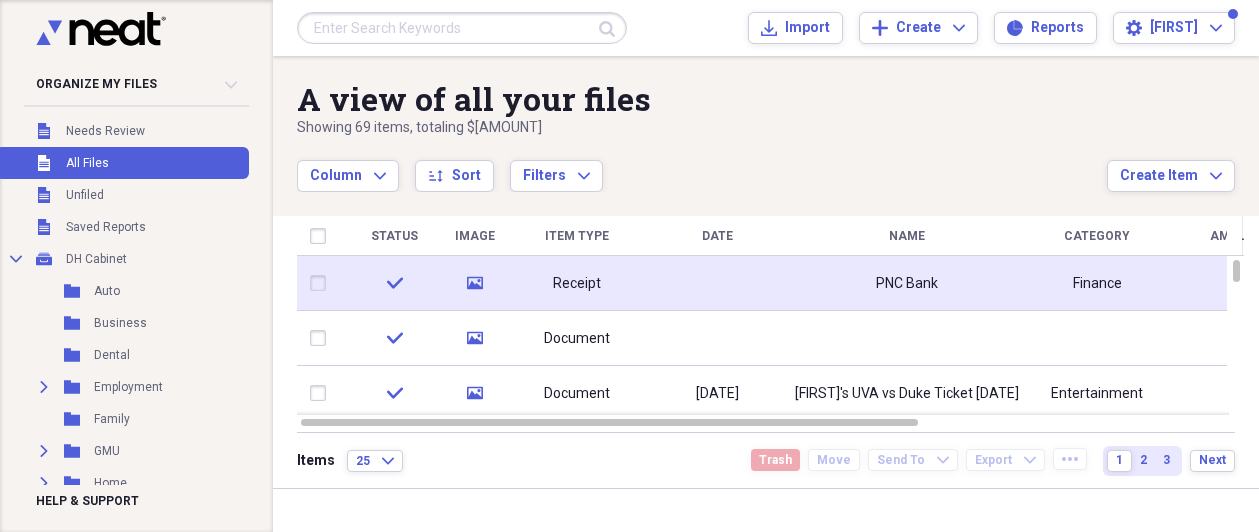 click at bounding box center (322, 283) 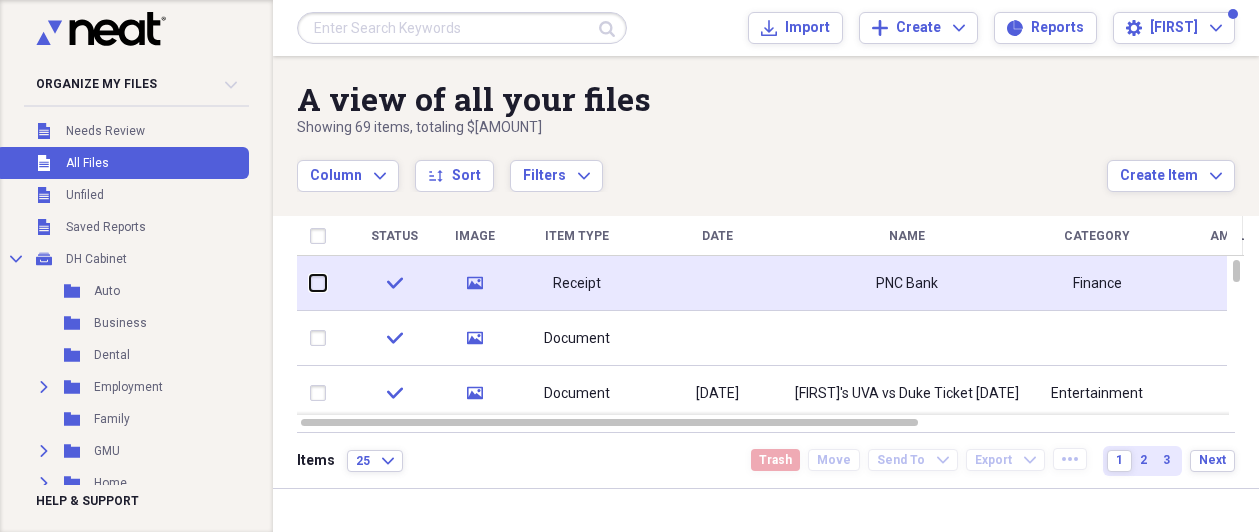 click at bounding box center (310, 283) 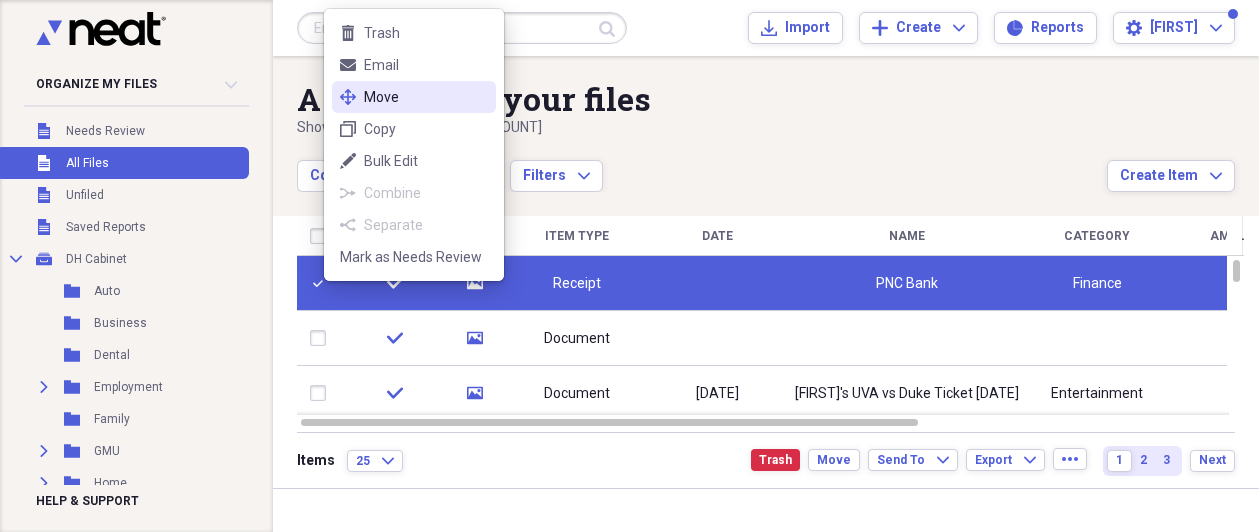 click on "move Move" at bounding box center [414, 97] 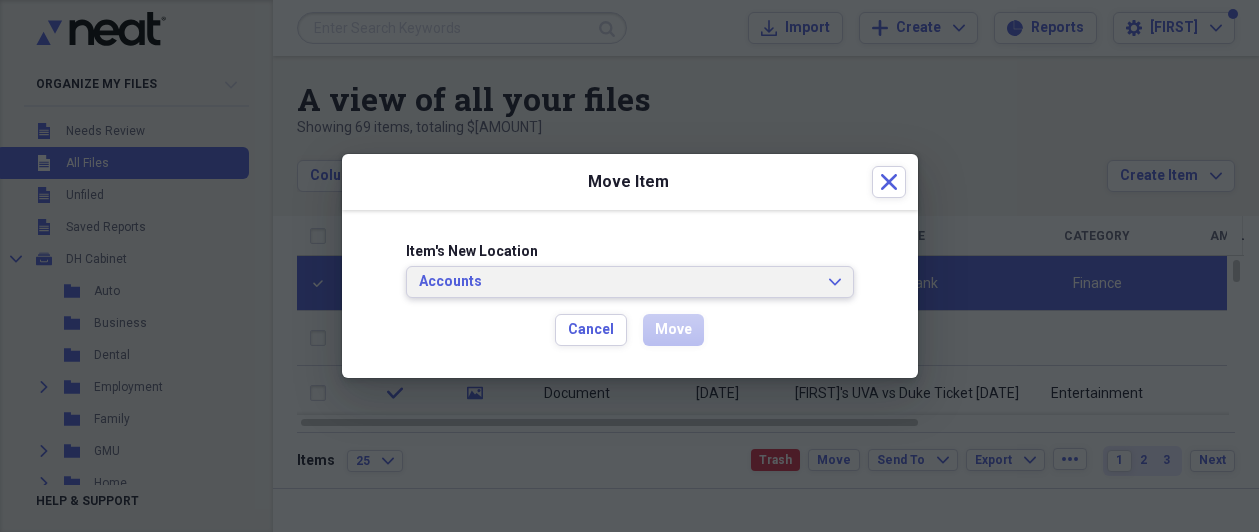 click on "Expand" 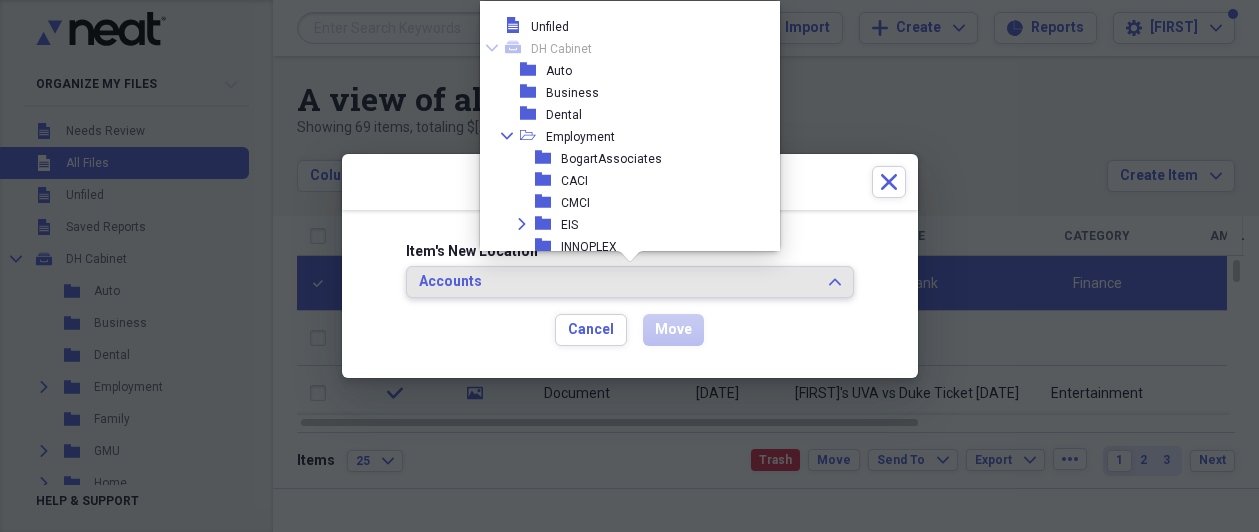 scroll, scrollTop: 275, scrollLeft: 0, axis: vertical 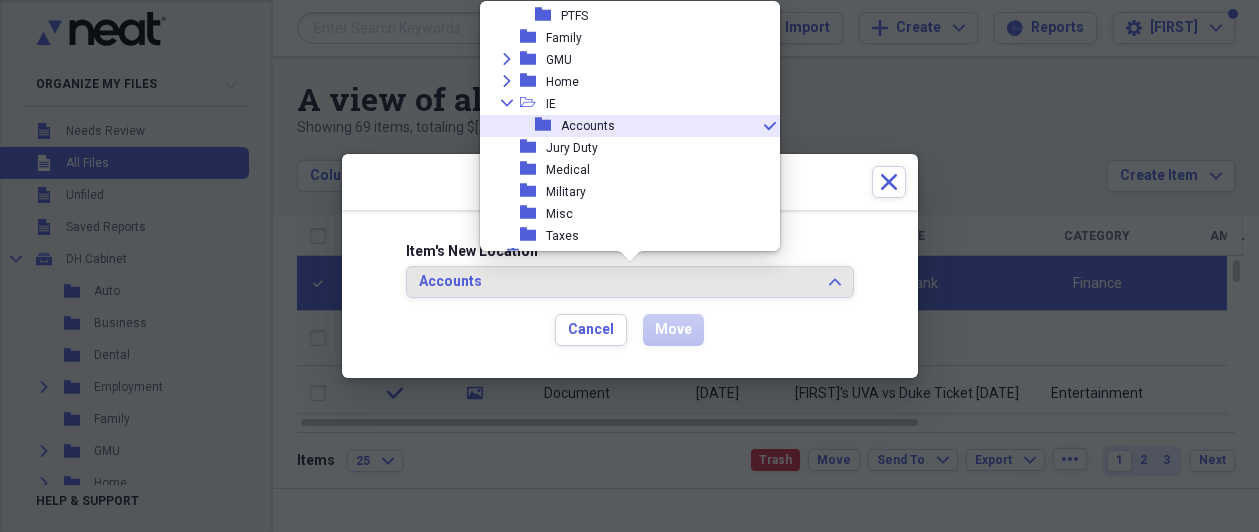 click on "Item's New Location Accounts Expand Cancel Move" at bounding box center (630, 294) 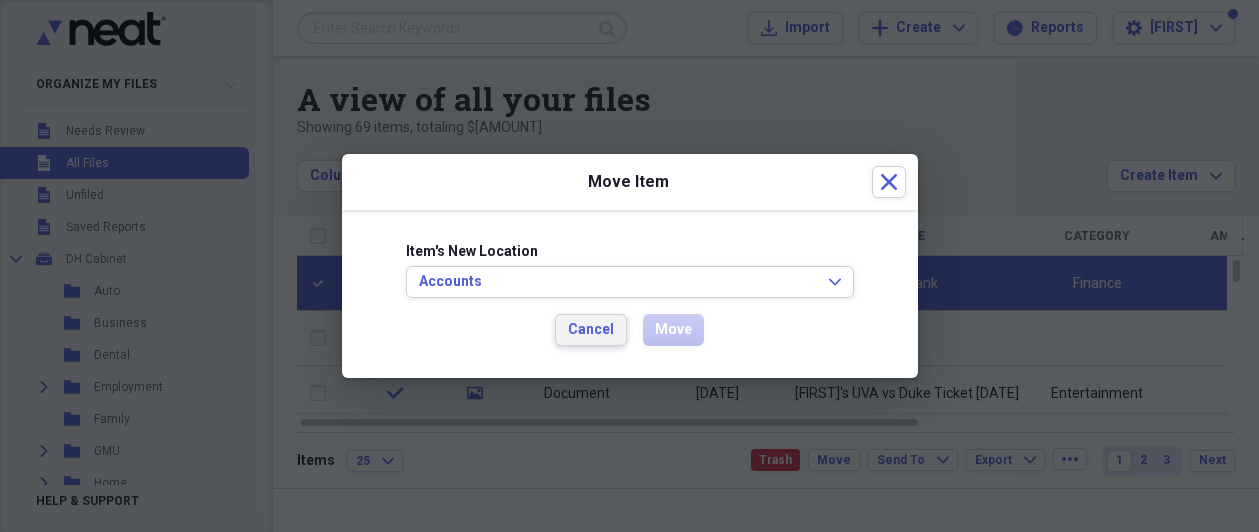 click on "Cancel" at bounding box center [591, 330] 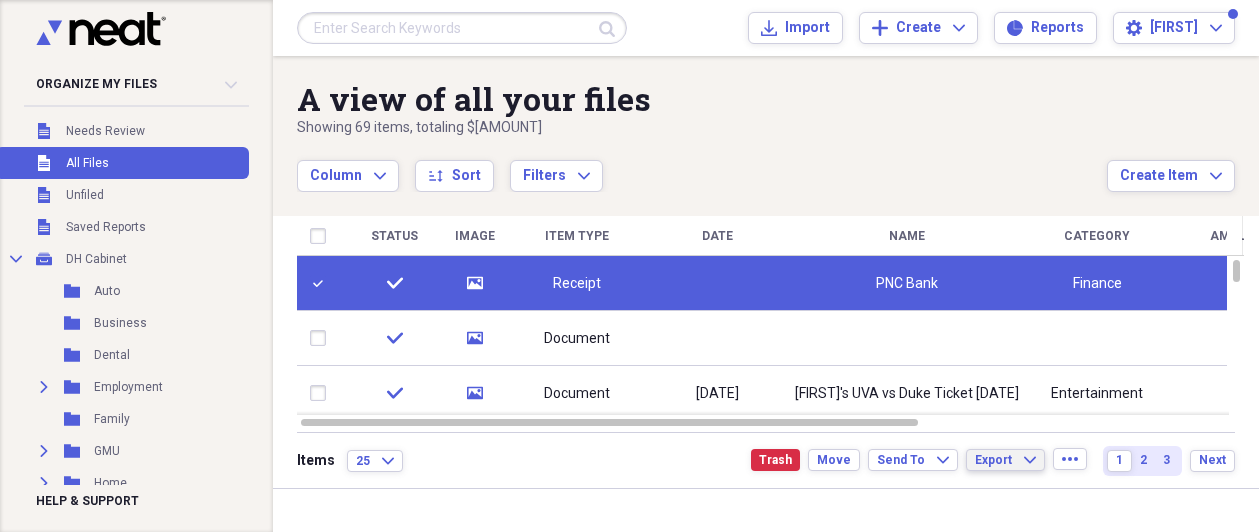 click on "Export Expand" at bounding box center [1005, 460] 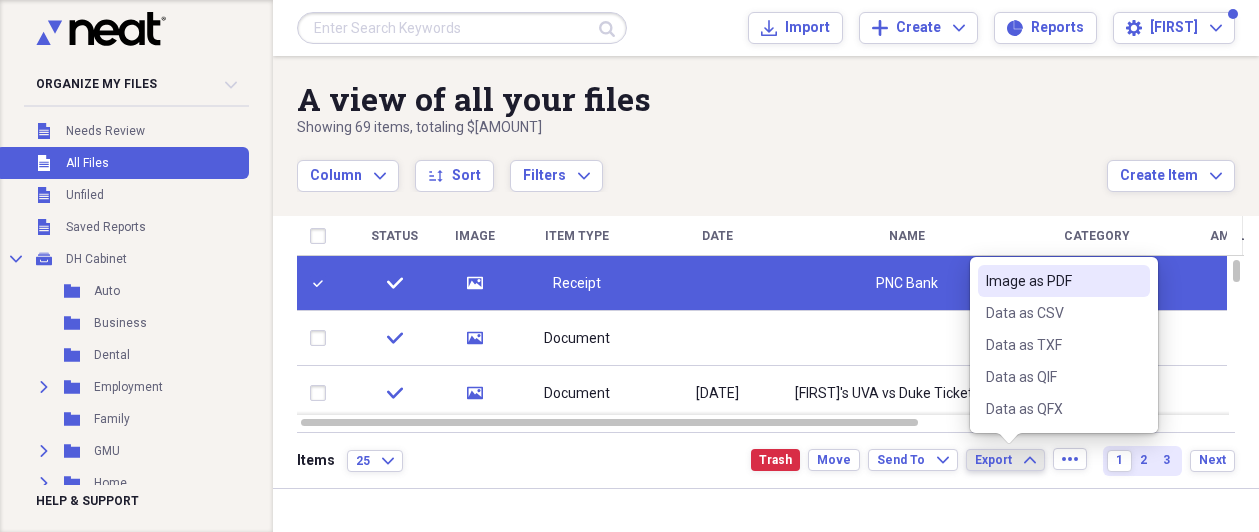 click on "Export Expand" at bounding box center [1005, 460] 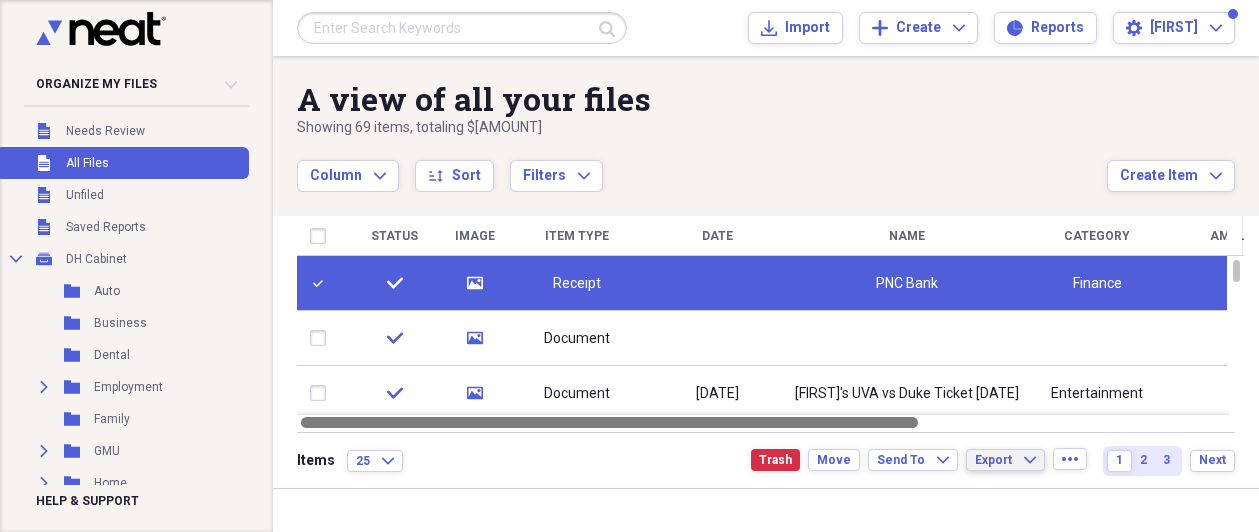 drag, startPoint x: 917, startPoint y: 418, endPoint x: 842, endPoint y: 433, distance: 76.48529 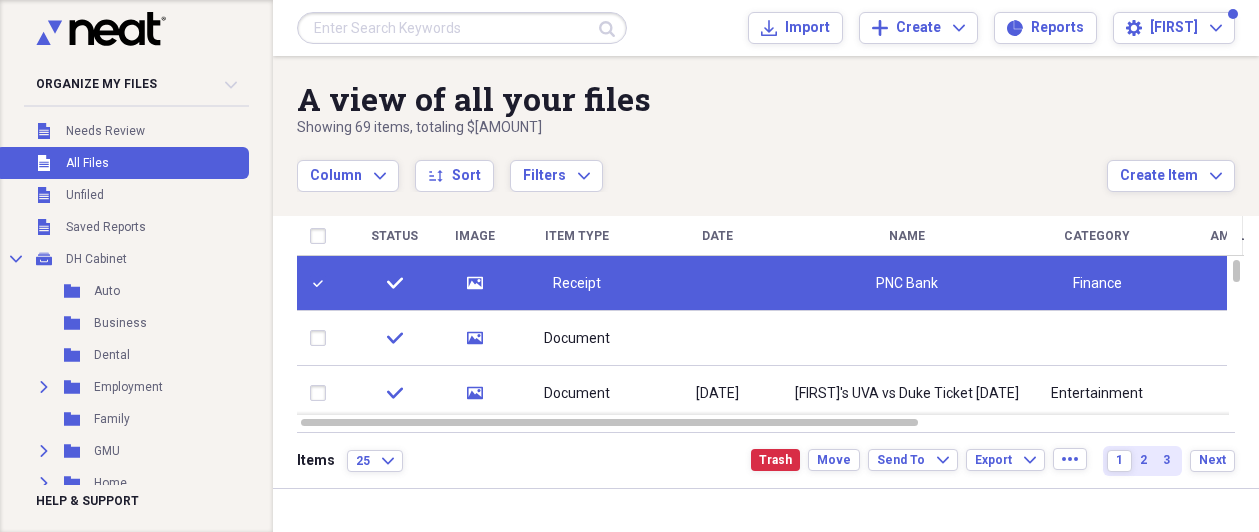 click on "Receipt" at bounding box center [577, 283] 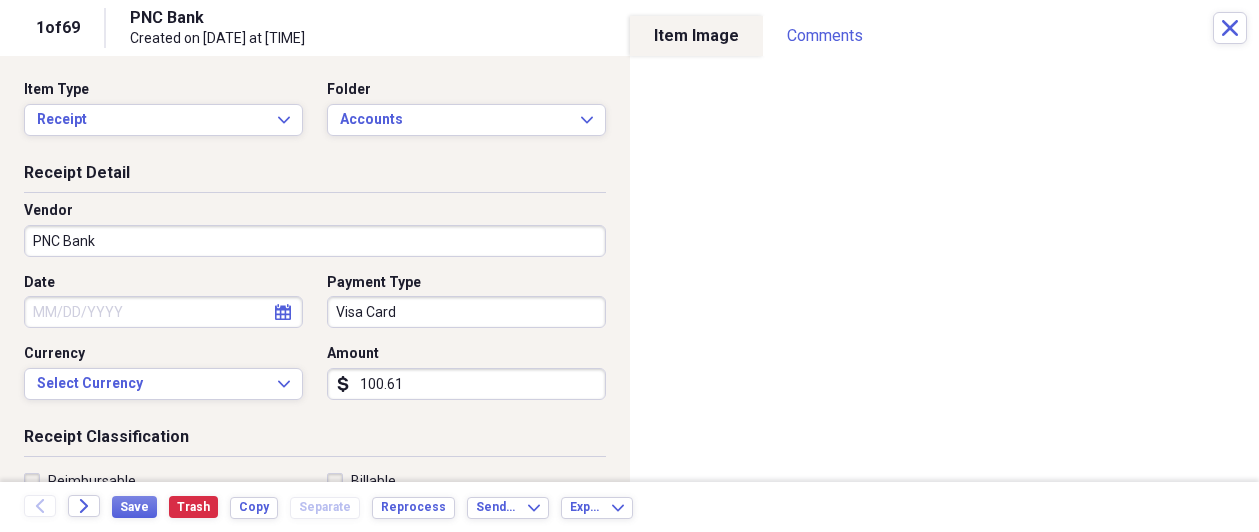 click on "Created on [DATE] at [TIME]" at bounding box center [356, 39] 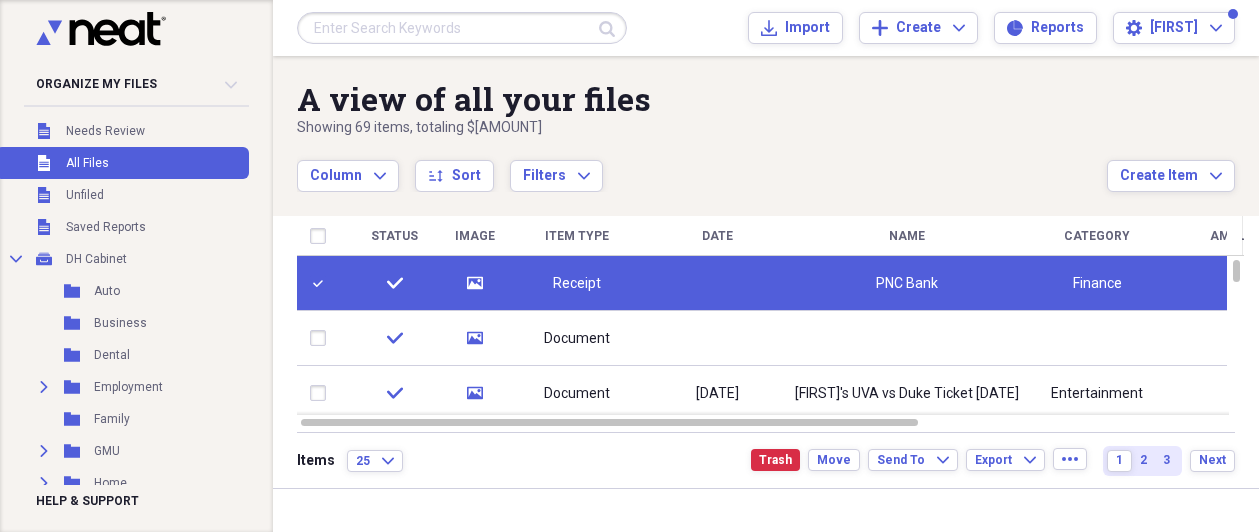 click at bounding box center [322, 283] 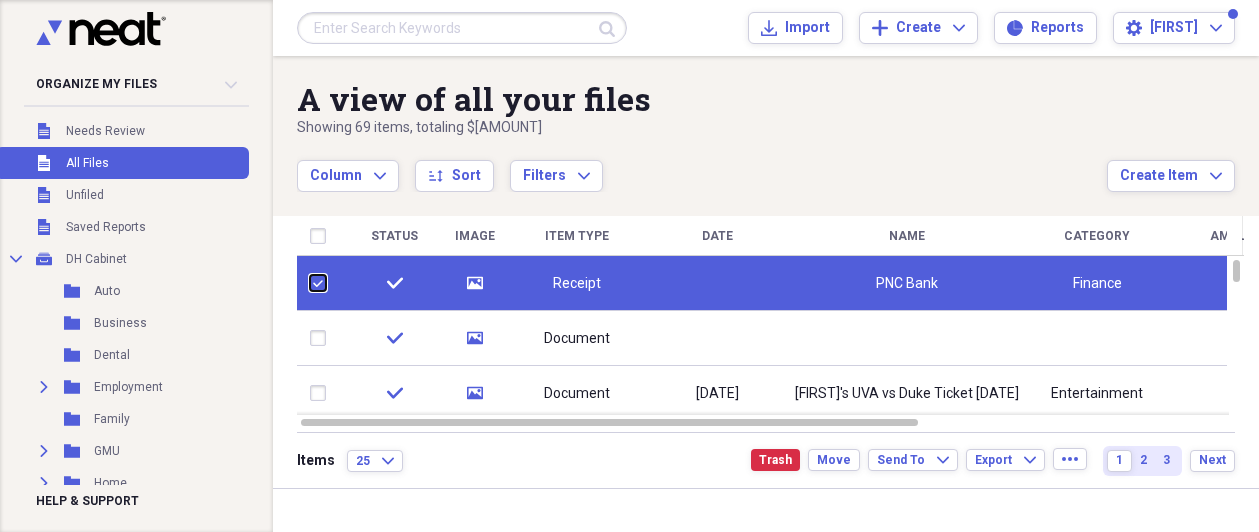 click at bounding box center [310, 283] 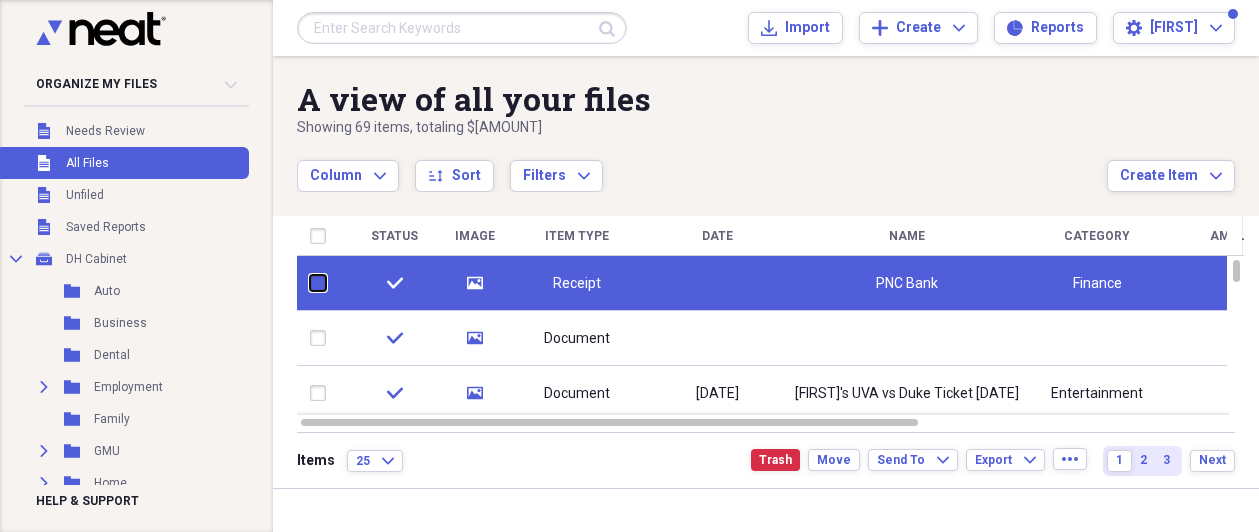 checkbox on "false" 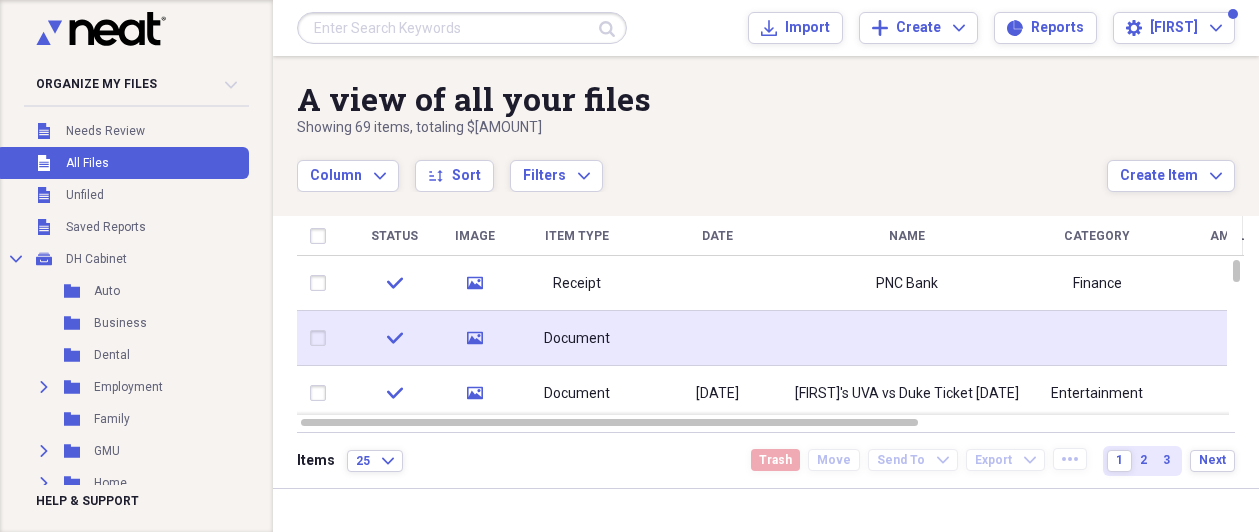 click on "Document" at bounding box center (577, 339) 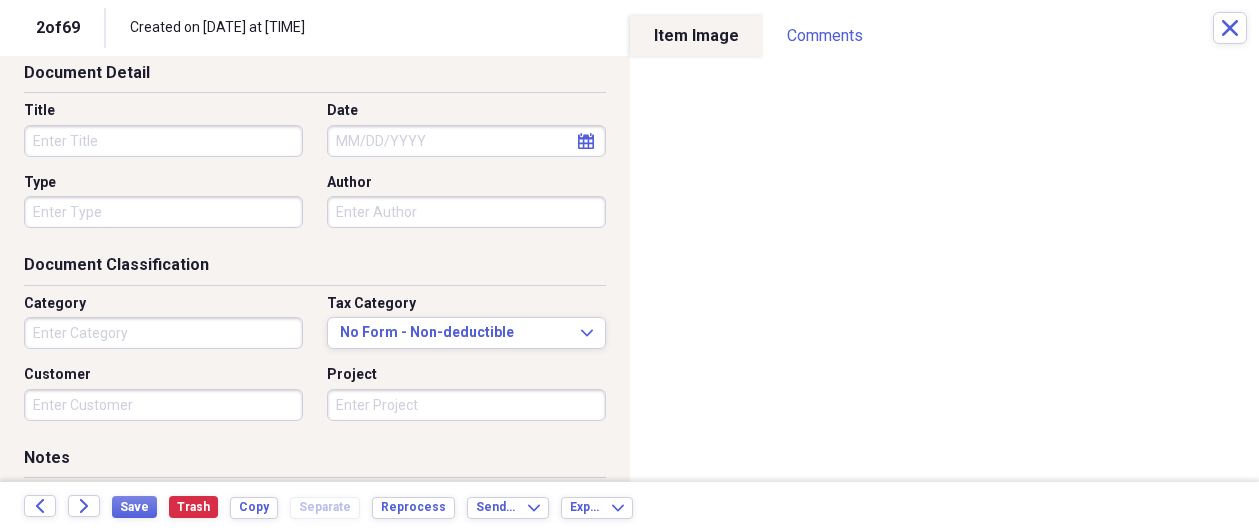 scroll, scrollTop: 0, scrollLeft: 0, axis: both 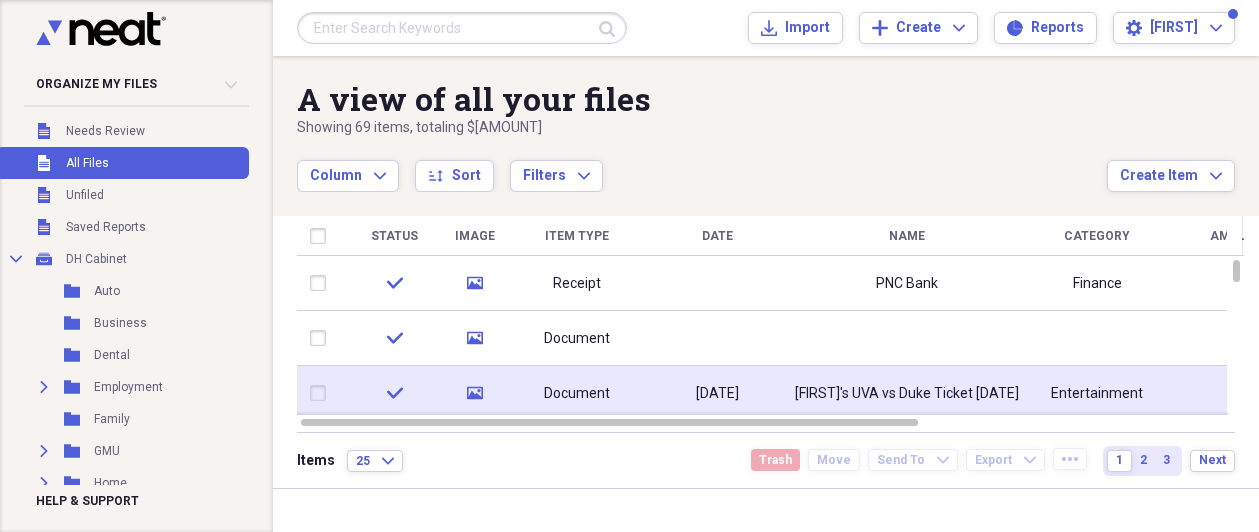 click on "Document" at bounding box center (577, 393) 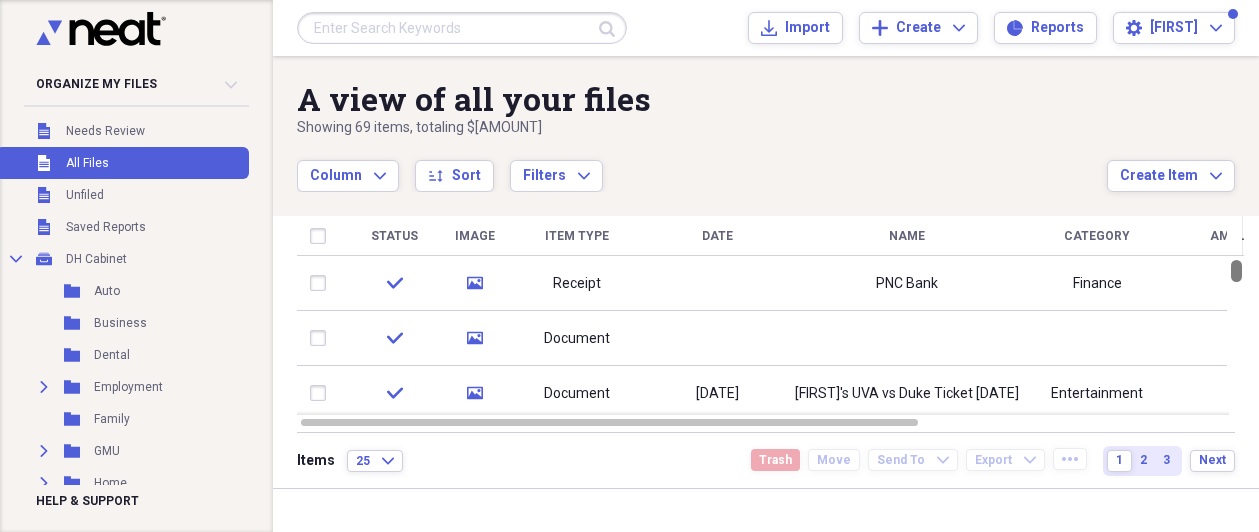 drag, startPoint x: 1254, startPoint y: 278, endPoint x: 1255, endPoint y: 250, distance: 28.01785 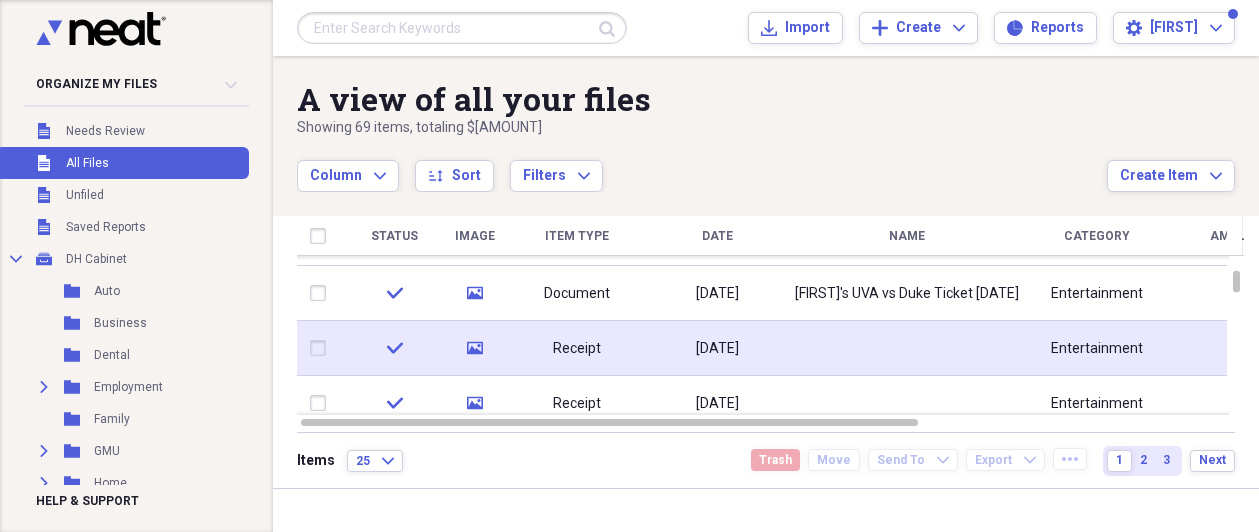 click on "Receipt" at bounding box center [577, 348] 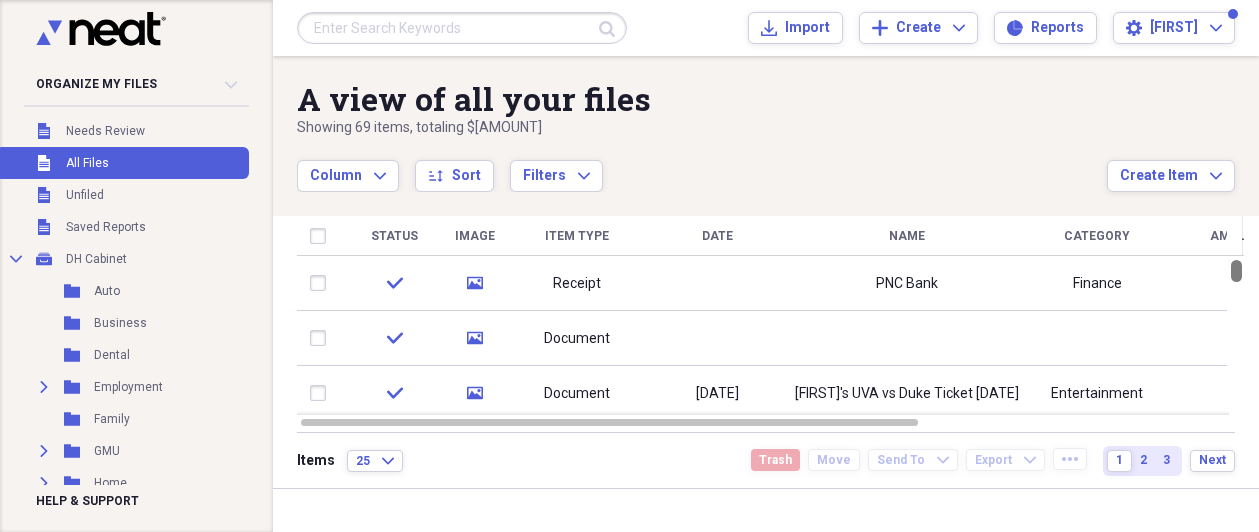 drag, startPoint x: 1251, startPoint y: 276, endPoint x: 1251, endPoint y: 238, distance: 38 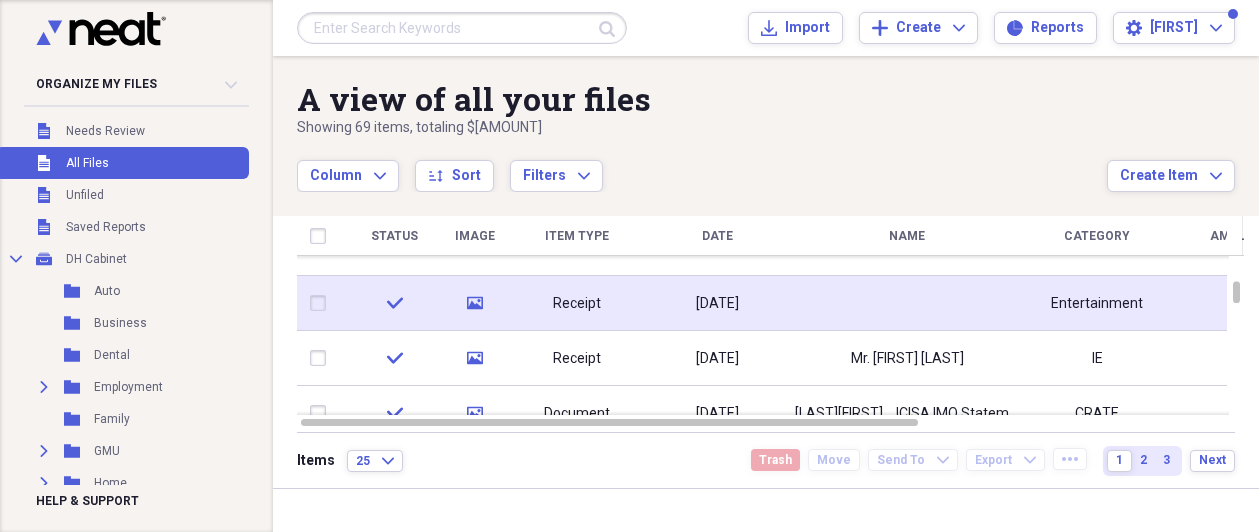 click on "[DATE]" at bounding box center [717, 303] 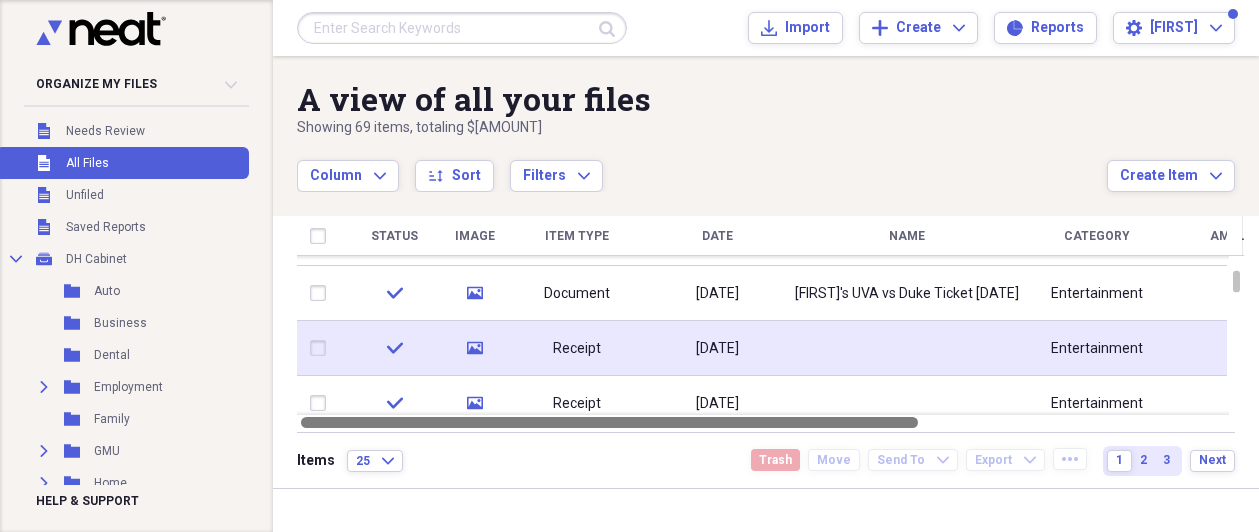 drag, startPoint x: 871, startPoint y: 417, endPoint x: 667, endPoint y: 362, distance: 211.28416 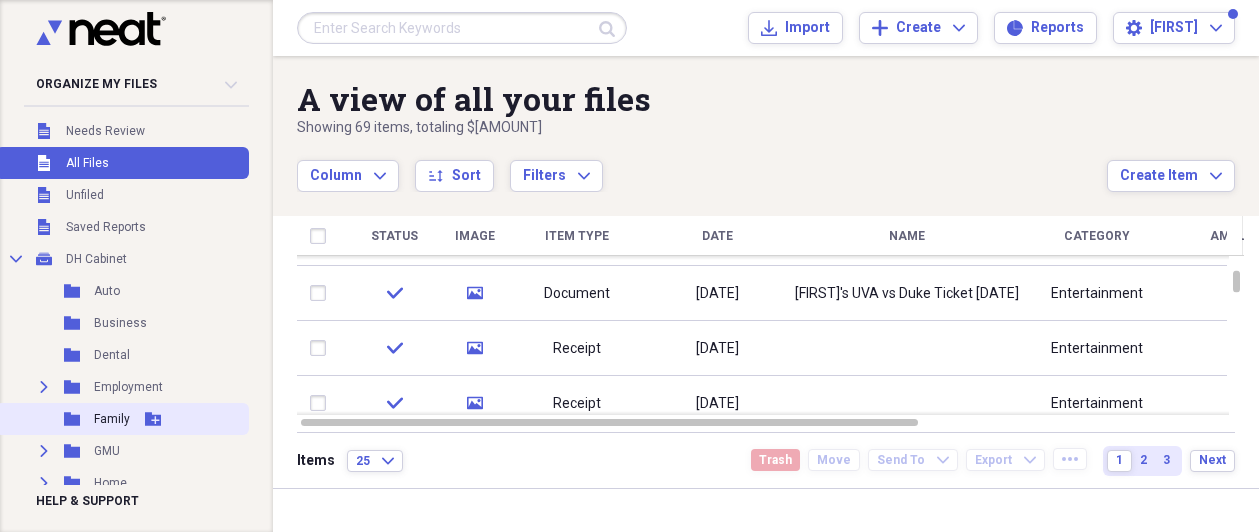 click on "Folder Family Add Folder" at bounding box center (122, 419) 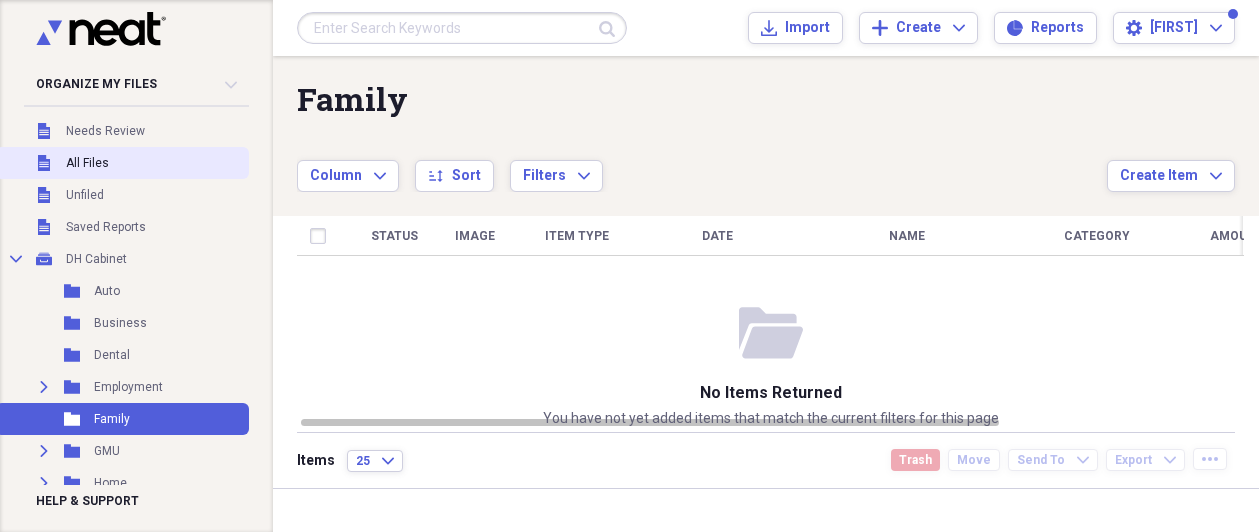 click on "Unfiled All Files" at bounding box center [122, 163] 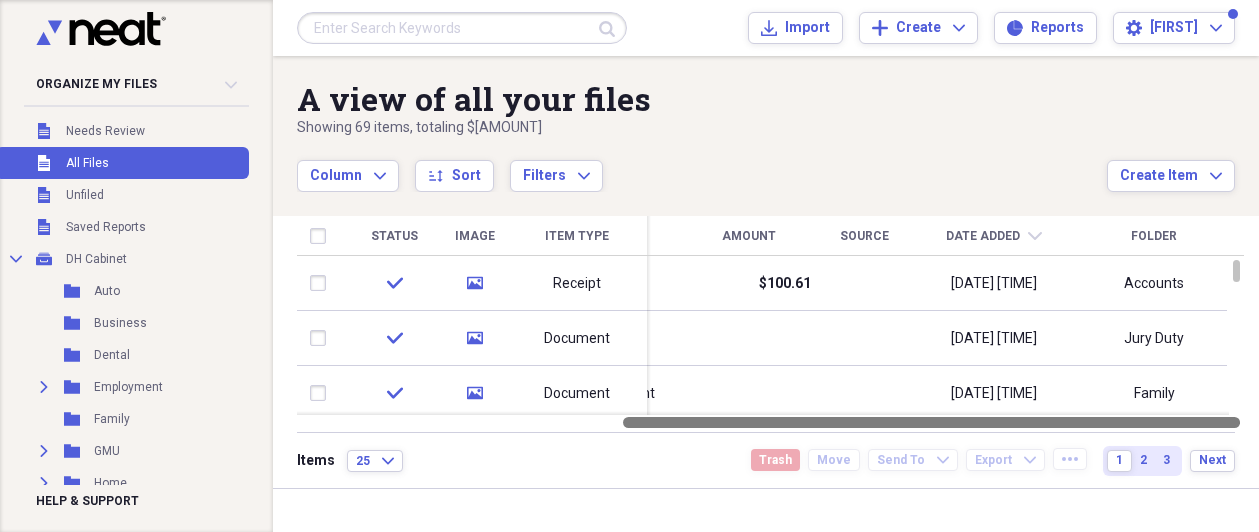 drag, startPoint x: 892, startPoint y: 420, endPoint x: 1260, endPoint y: 458, distance: 369.95676 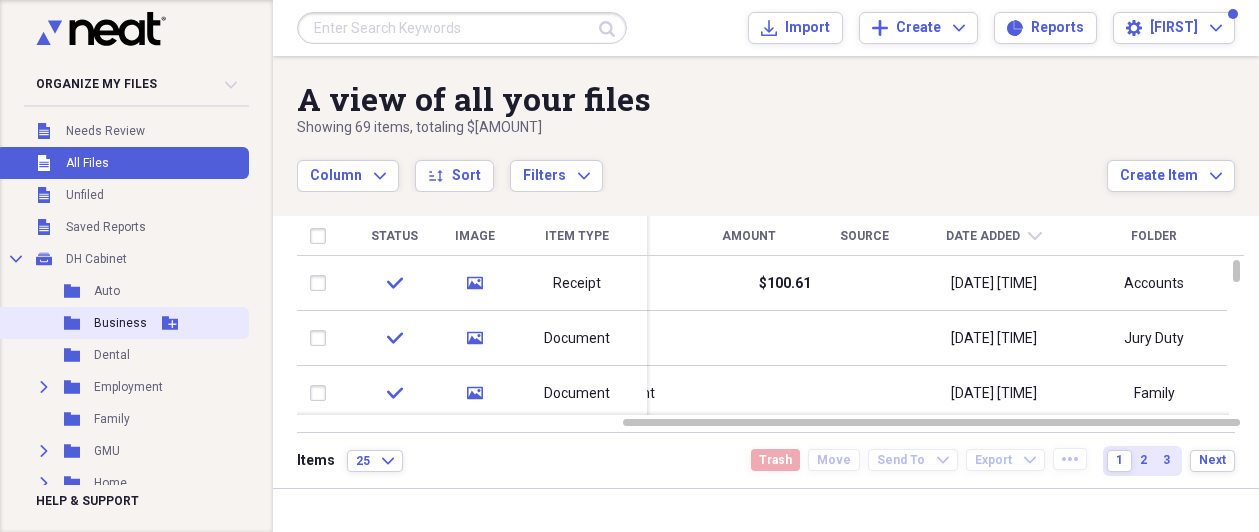 scroll, scrollTop: 100, scrollLeft: 0, axis: vertical 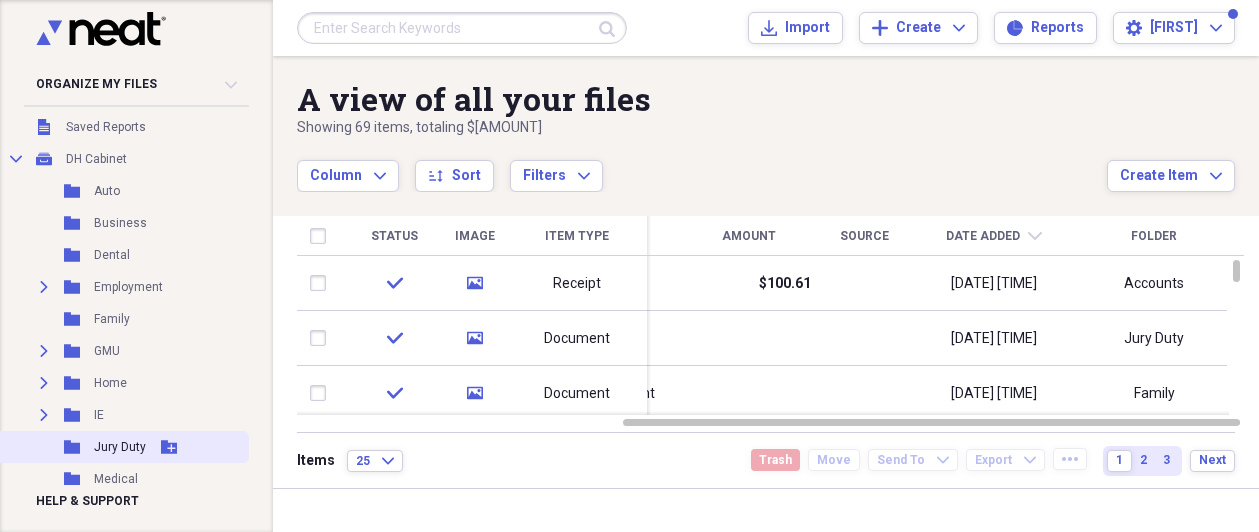 click on "Add Folder" at bounding box center [169, 447] 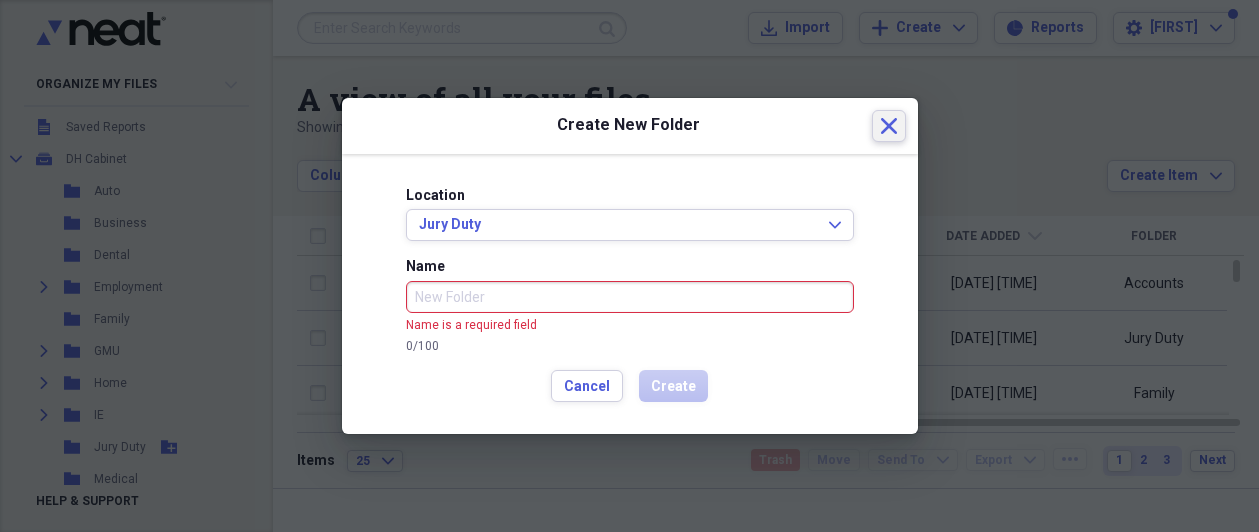 click on "Create New Folder Close" at bounding box center [630, 126] 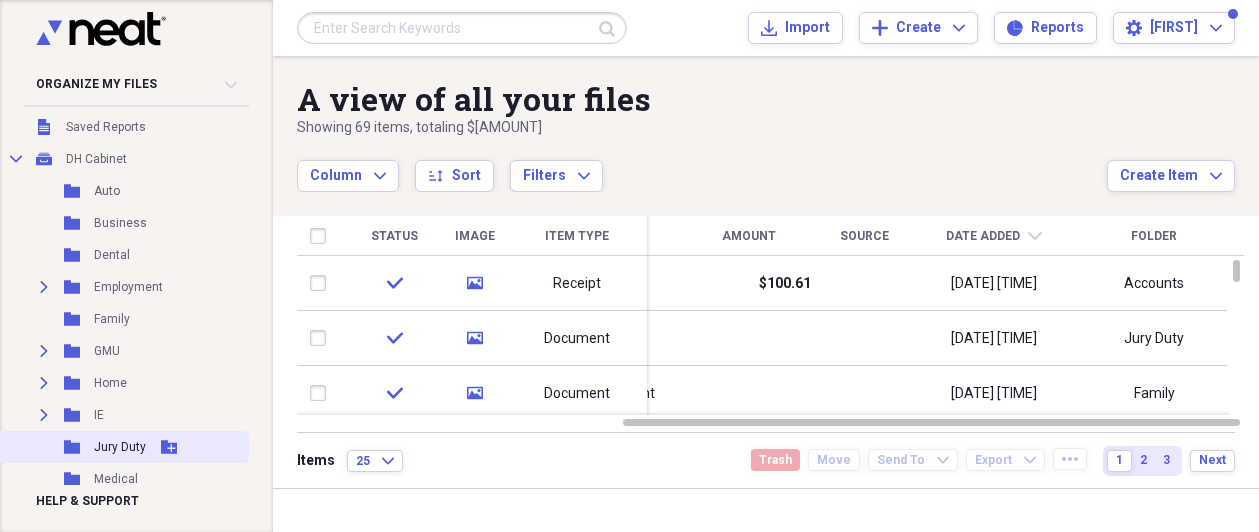 click on "Jury Duty" at bounding box center (120, 447) 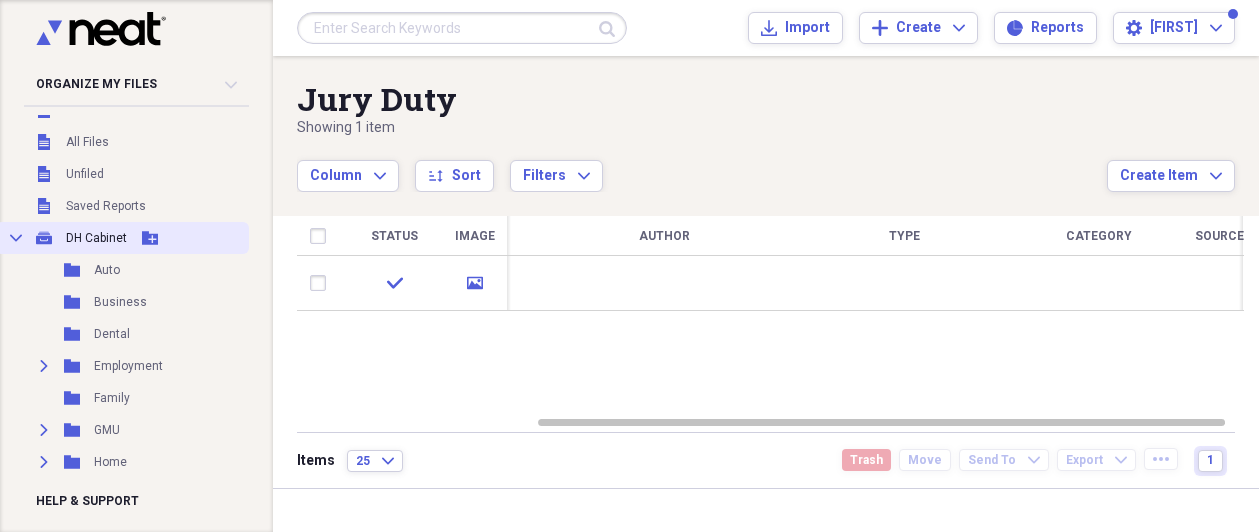 scroll, scrollTop: 0, scrollLeft: 0, axis: both 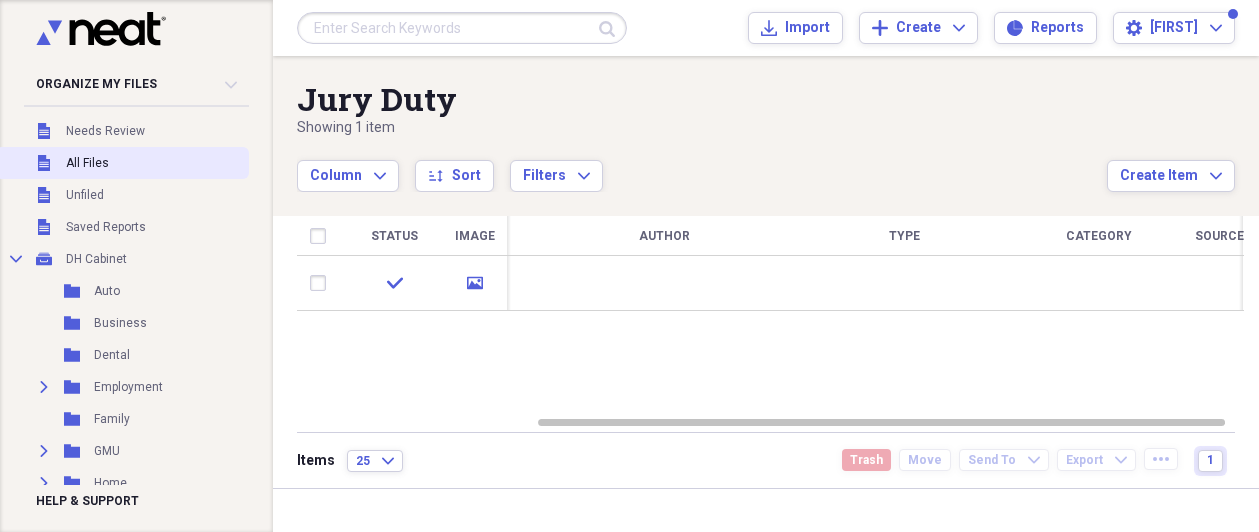 click on "Unfiled All Files" at bounding box center (122, 163) 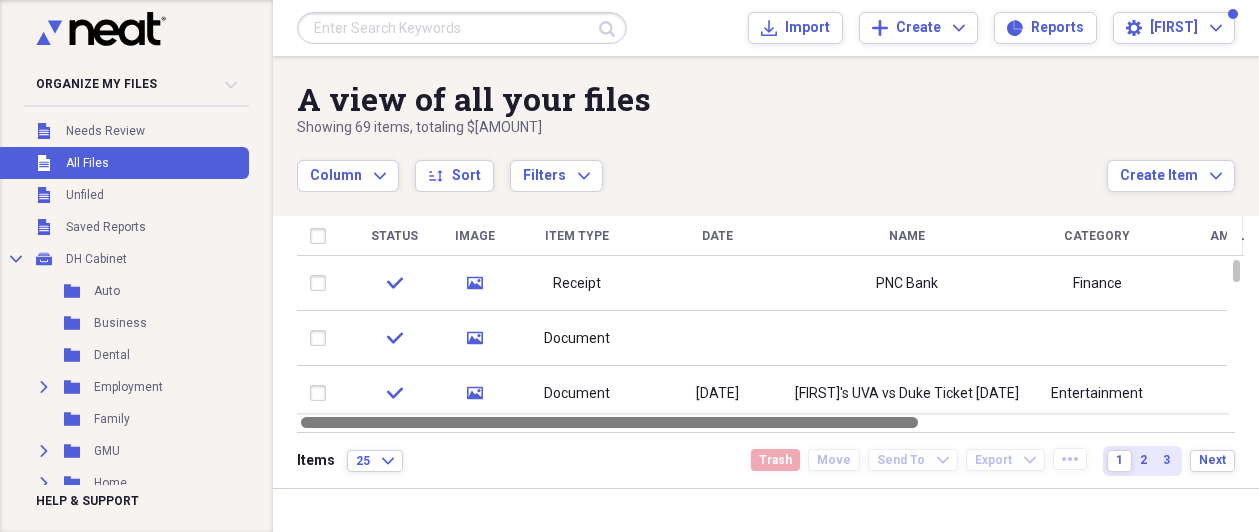 drag, startPoint x: 810, startPoint y: 421, endPoint x: 409, endPoint y: 385, distance: 402.61273 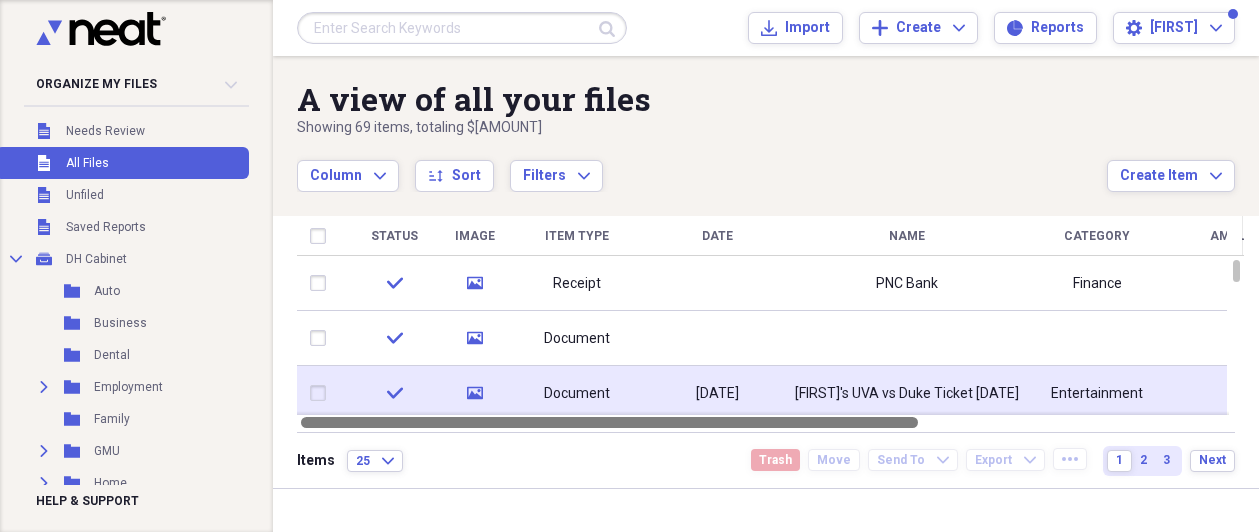 click on "Status Image Item Type Date Name Category Amount Source Date Added chevron-down Folder check media Receipt PNC Bank Finance $[AMOUNT] [DATE] [TIME] Accounts check media Document [DATE] [TIME] Jury Duty check media Document [DATE] Tamara's UVA vs Duke Ticket [DATE] Entertainment [DATE] Family check media Receipt [DATE] Entertainment $[AMOUNT] [DATE] Family check media Receipt [DATE] Entertainment $[AMOUNT] [DATE] IE check media Receipt [DATE] Mr. [FIRST] [LAST] IE $[AMOUNT] [DATE] IE" at bounding box center (770, 324) 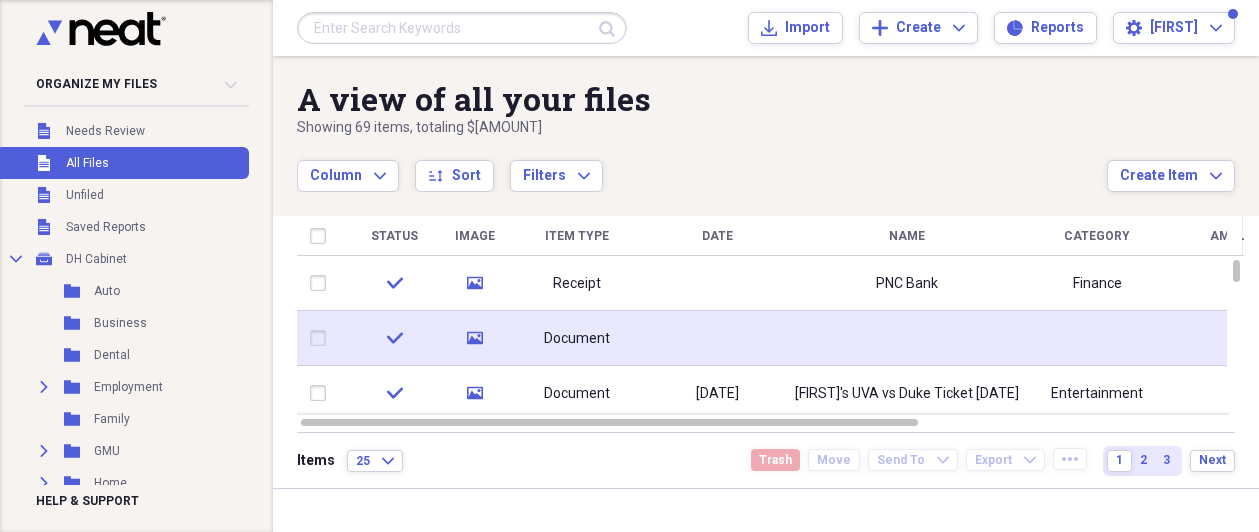 click at bounding box center [322, 338] 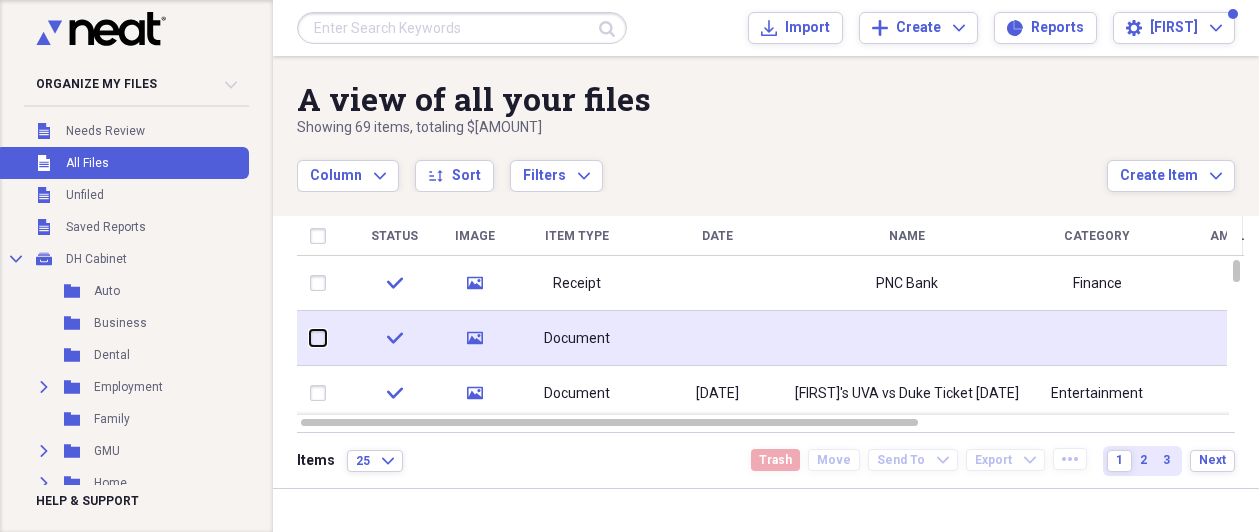 click at bounding box center [310, 338] 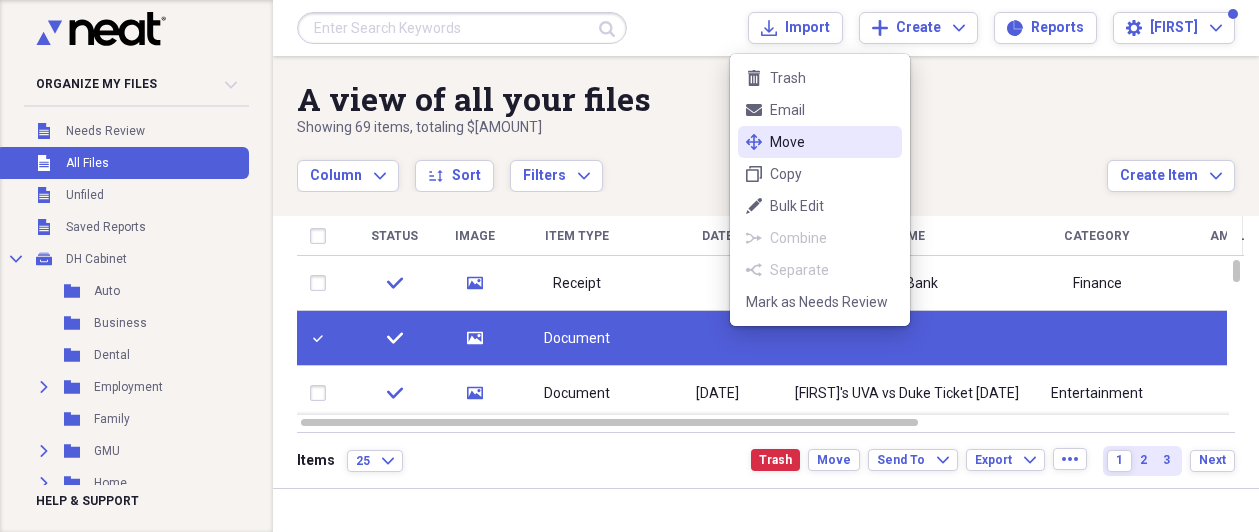 click on "Move" at bounding box center (832, 142) 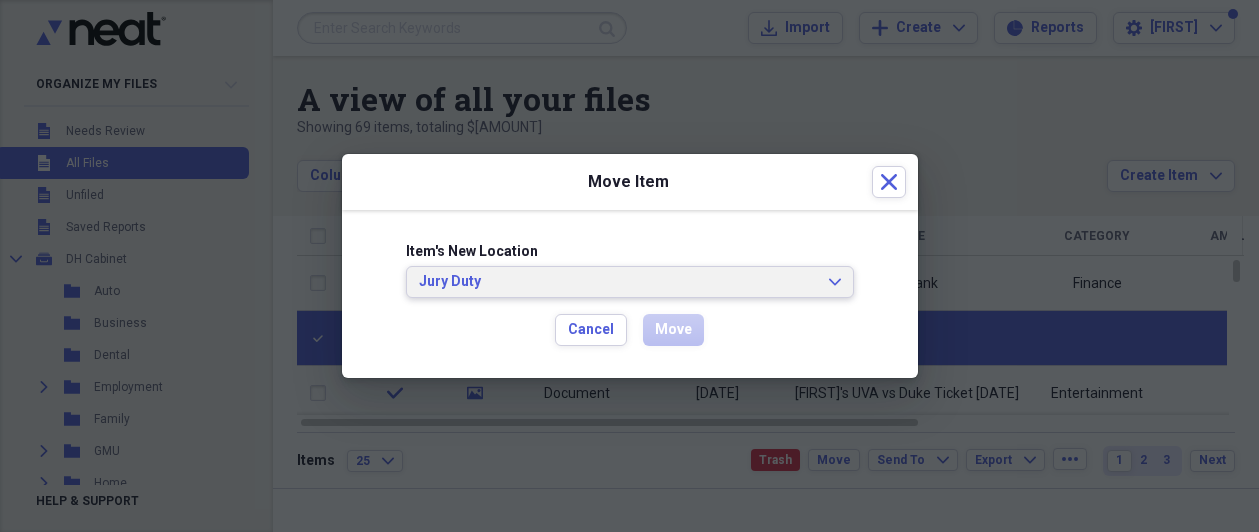 click on "Jury Duty" at bounding box center (618, 282) 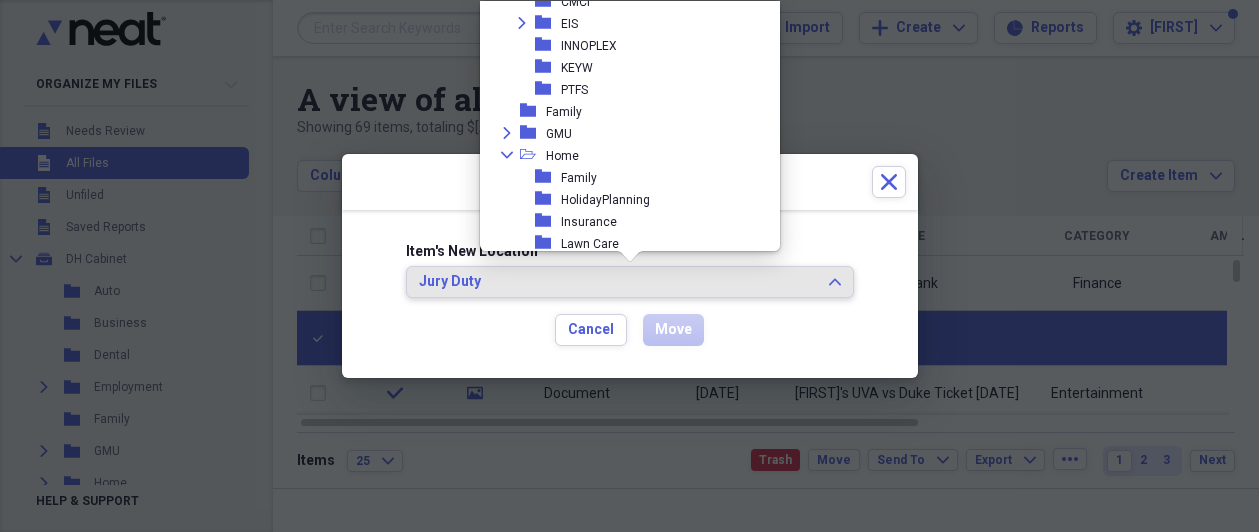 scroll, scrollTop: 300, scrollLeft: 0, axis: vertical 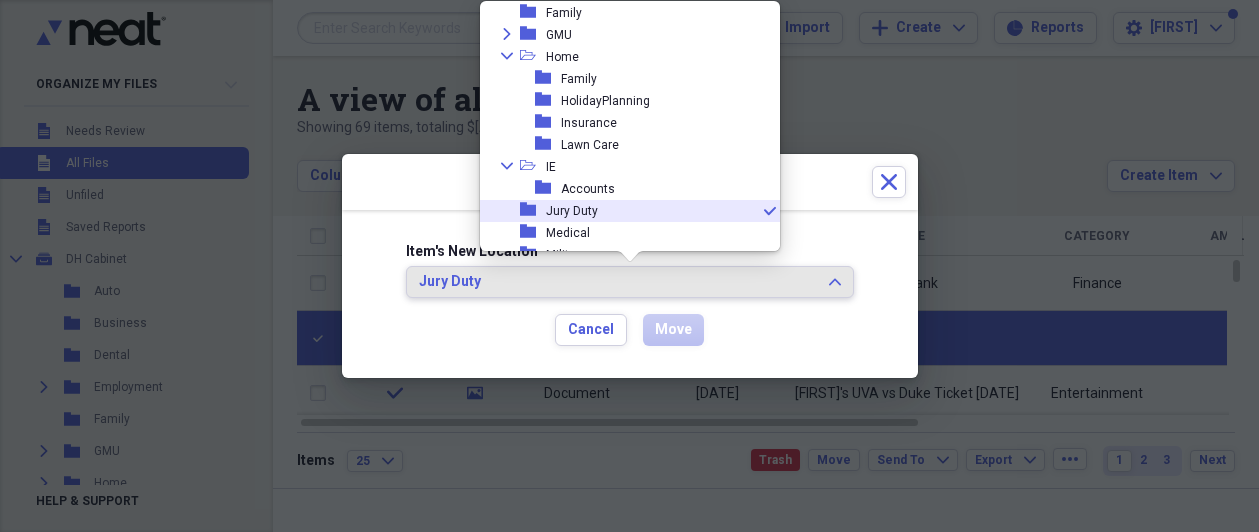 click on "Jury Duty" at bounding box center [572, 211] 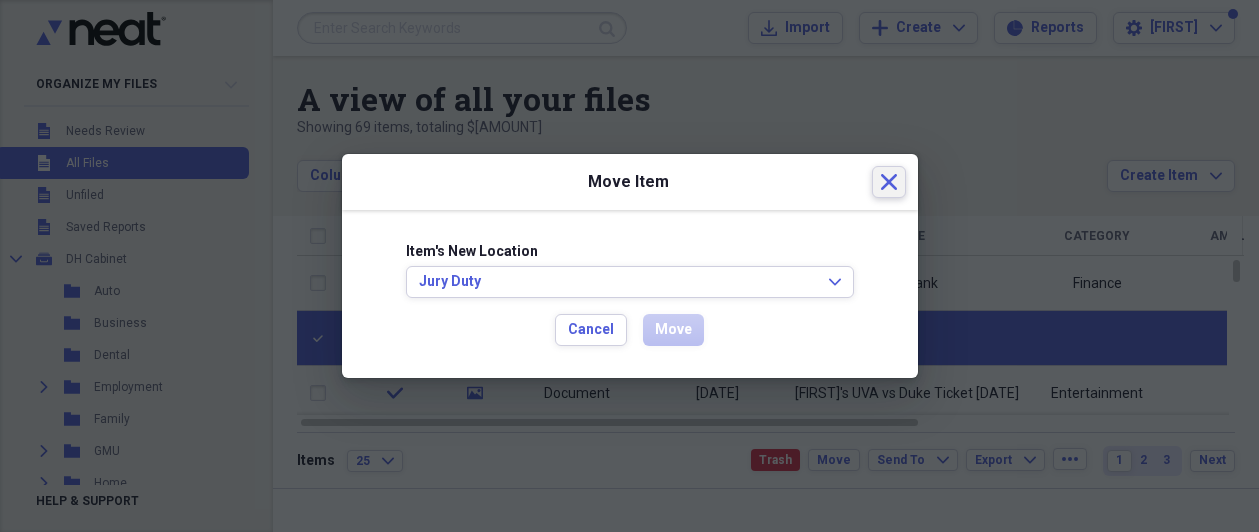click on "Close" 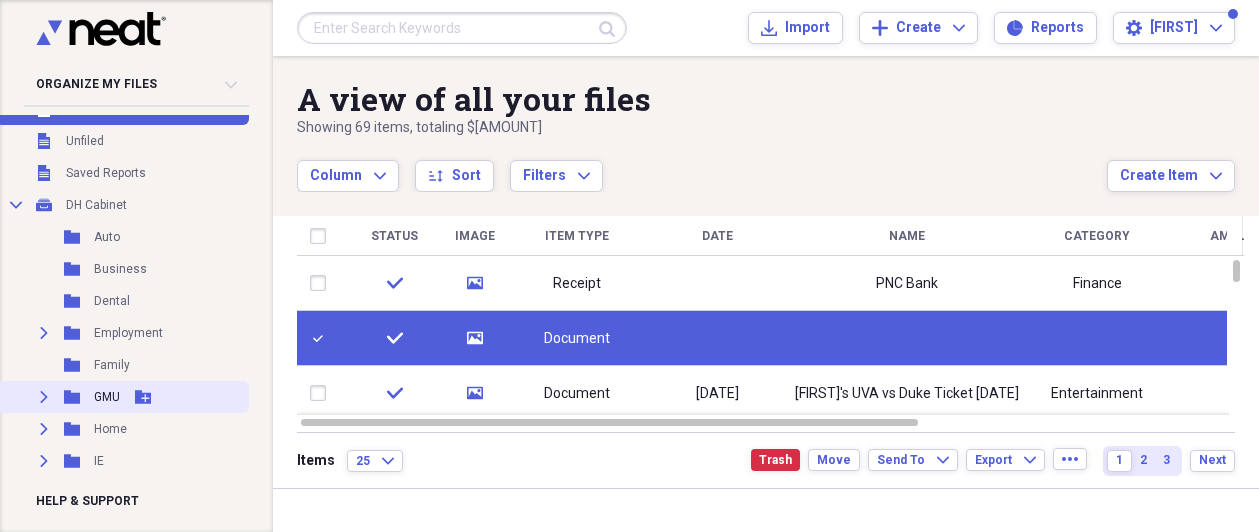 scroll, scrollTop: 0, scrollLeft: 0, axis: both 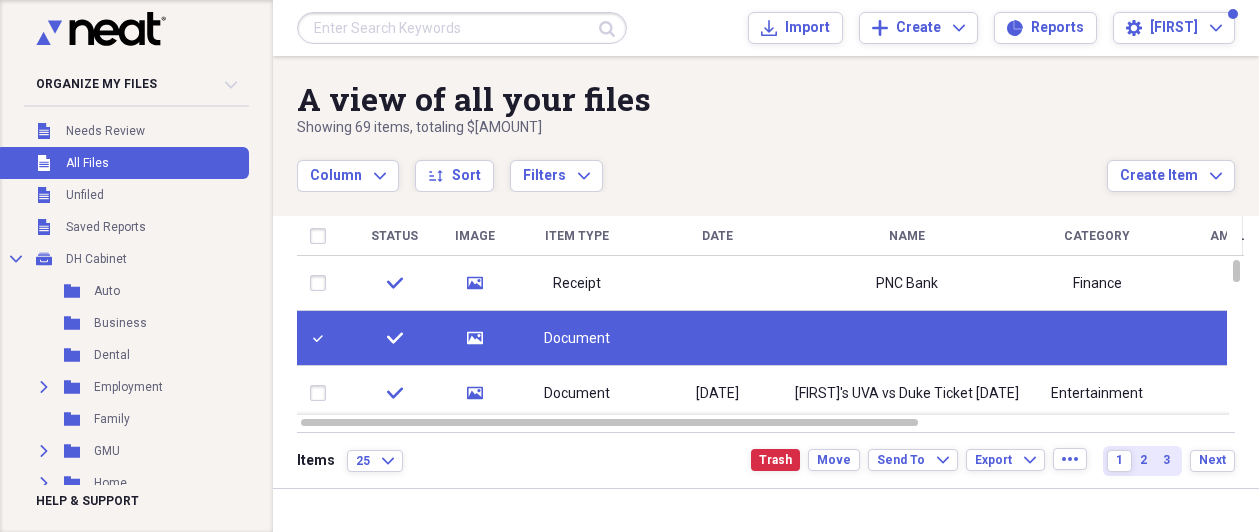 click on "Unfiled All Files" at bounding box center (122, 163) 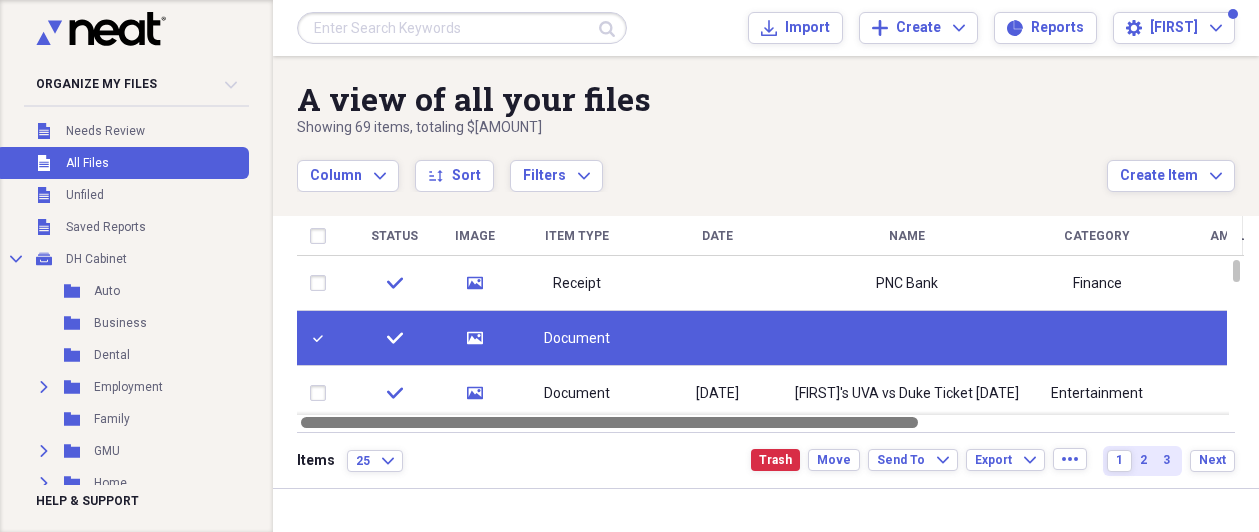 drag, startPoint x: 598, startPoint y: 413, endPoint x: 627, endPoint y: 419, distance: 29.614185 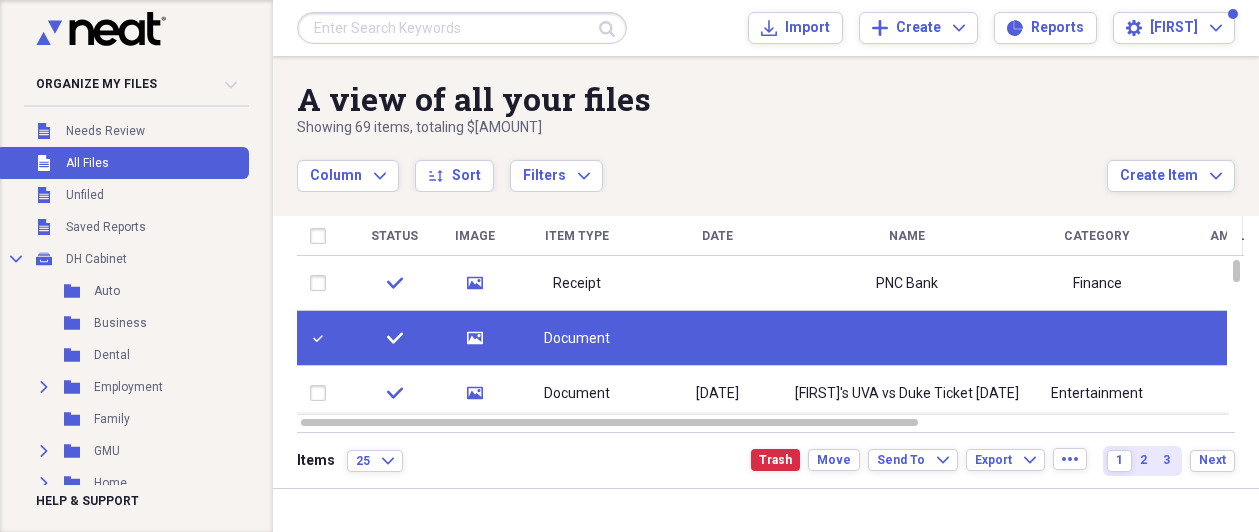 click at bounding box center (717, 338) 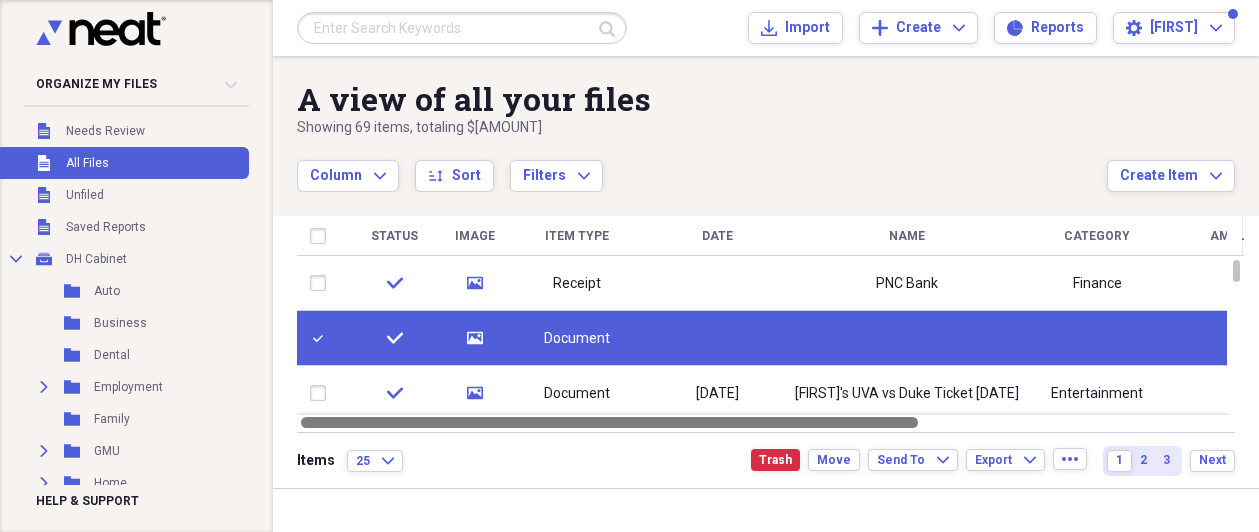 drag, startPoint x: 794, startPoint y: 424, endPoint x: 553, endPoint y: 449, distance: 242.29321 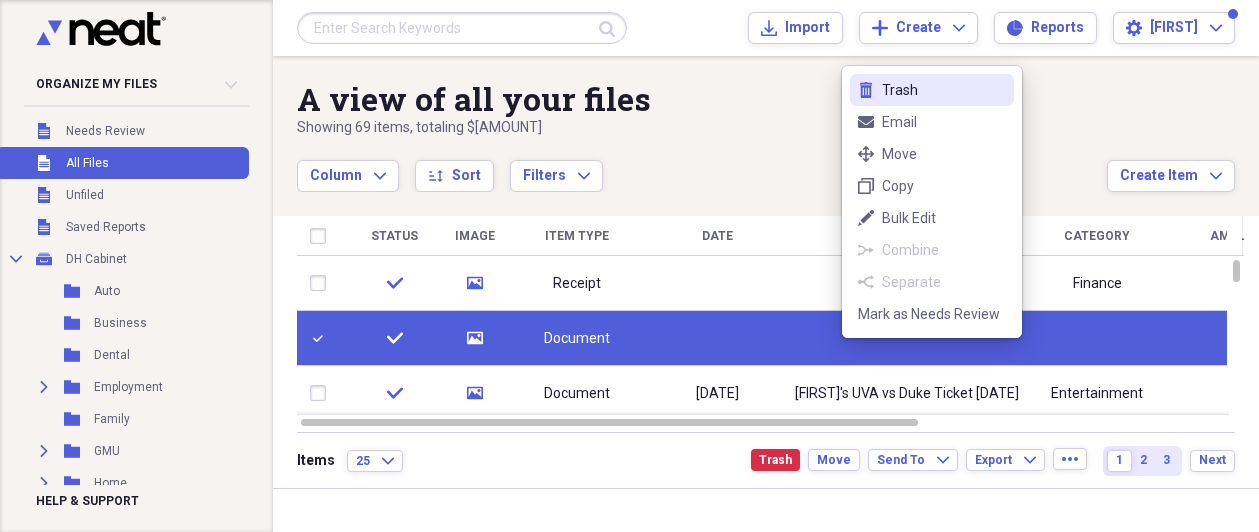 click on "Trash" at bounding box center [944, 90] 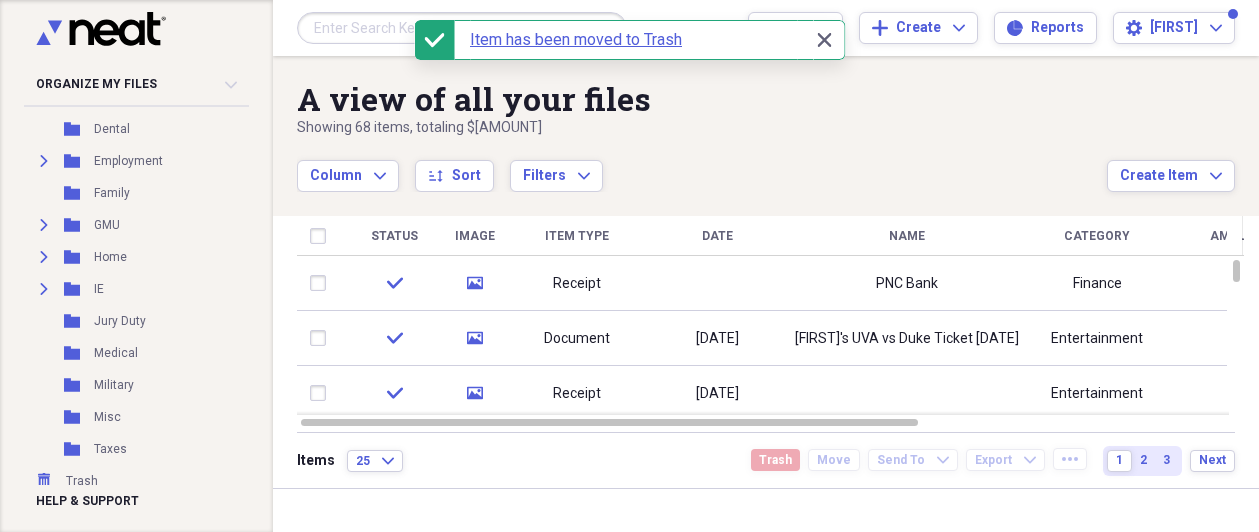 scroll, scrollTop: 237, scrollLeft: 0, axis: vertical 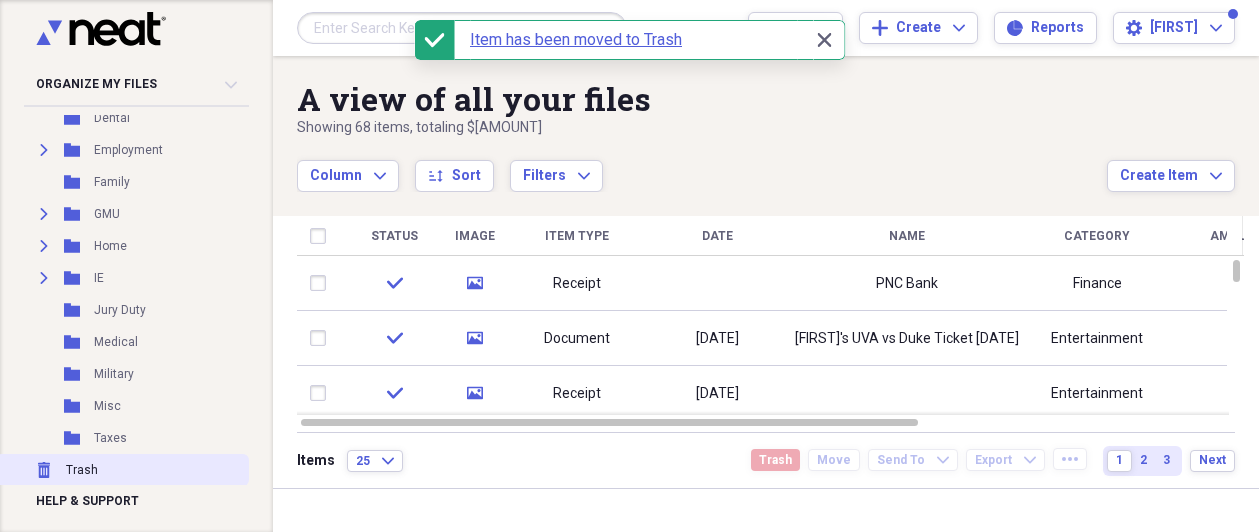 click on "Trash Trash" at bounding box center [122, 470] 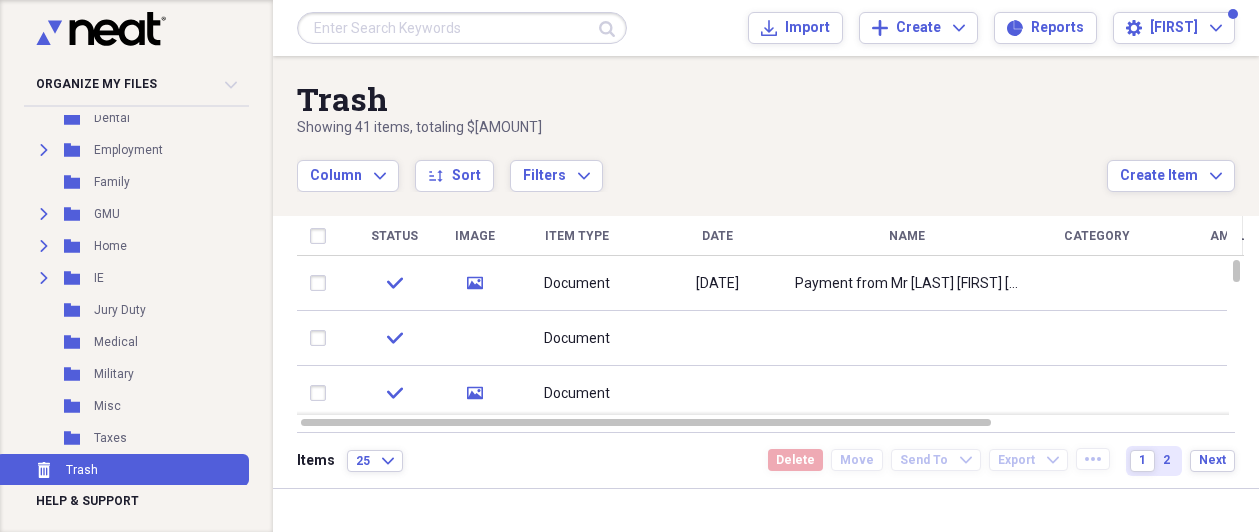 drag, startPoint x: 253, startPoint y: 395, endPoint x: 268, endPoint y: 287, distance: 109.03669 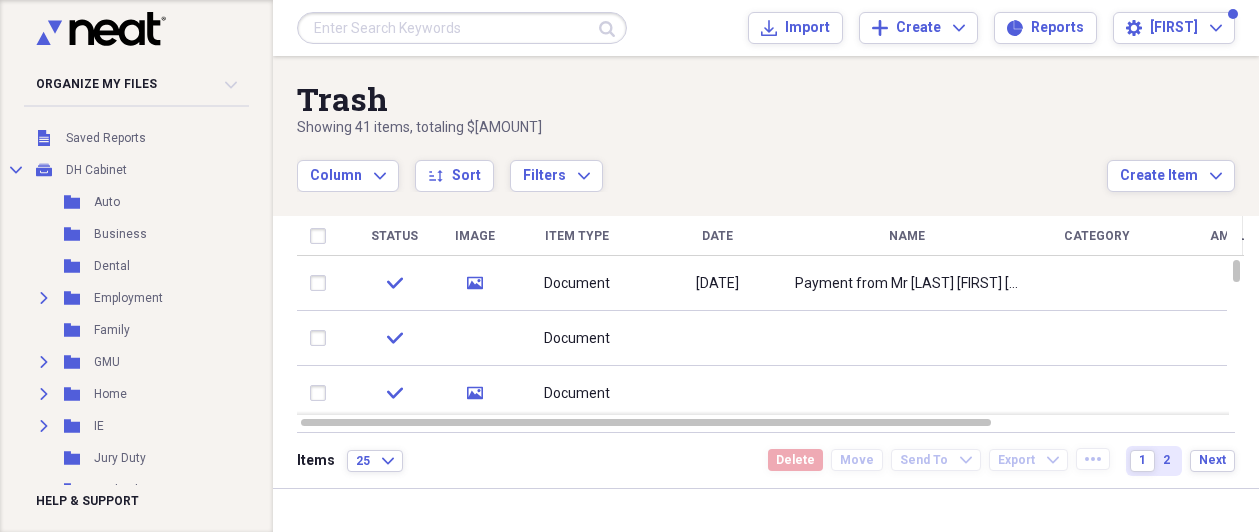 scroll, scrollTop: 0, scrollLeft: 0, axis: both 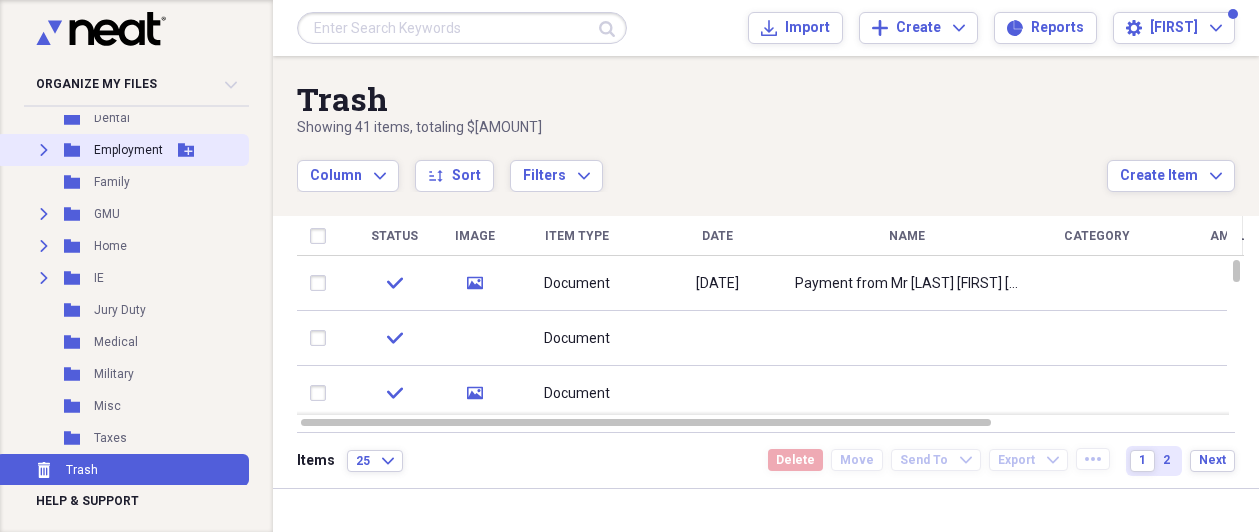 drag, startPoint x: 255, startPoint y: 281, endPoint x: 108, endPoint y: 159, distance: 191.03142 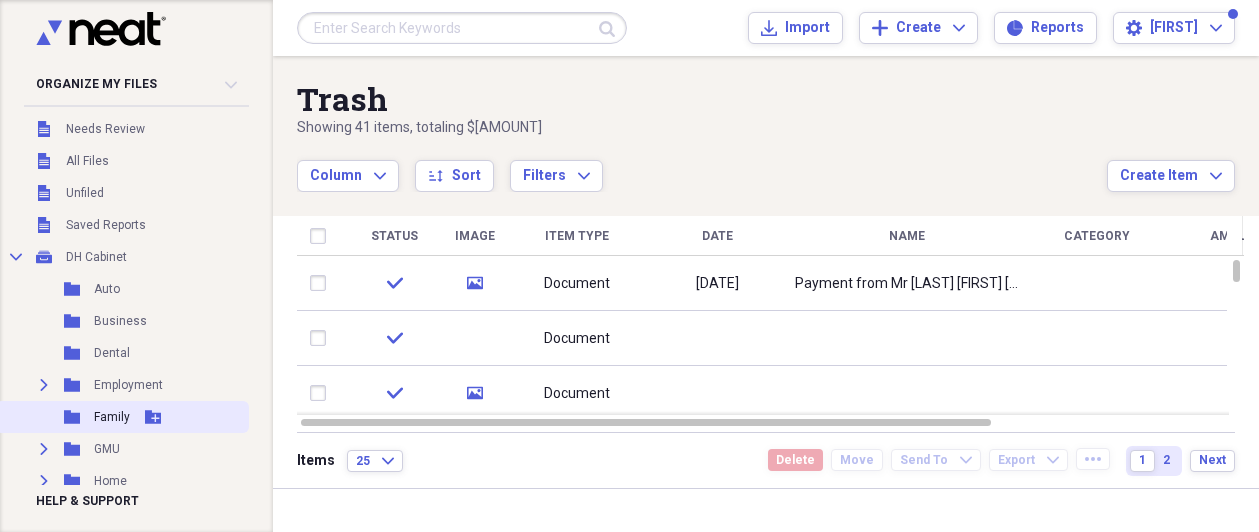scroll, scrollTop: 0, scrollLeft: 0, axis: both 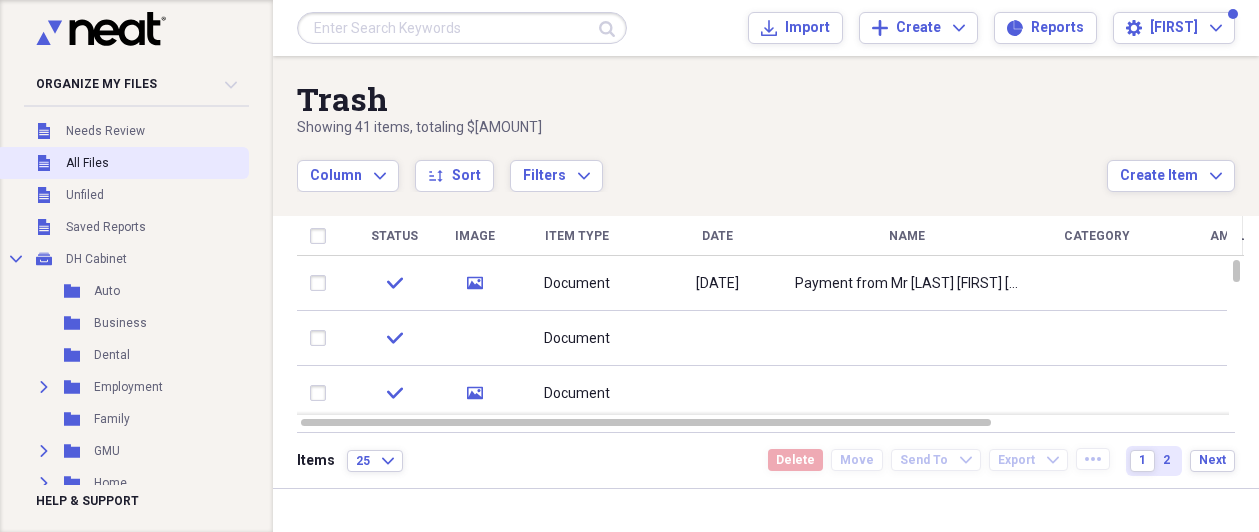 click on "Unfiled All Files" at bounding box center [122, 163] 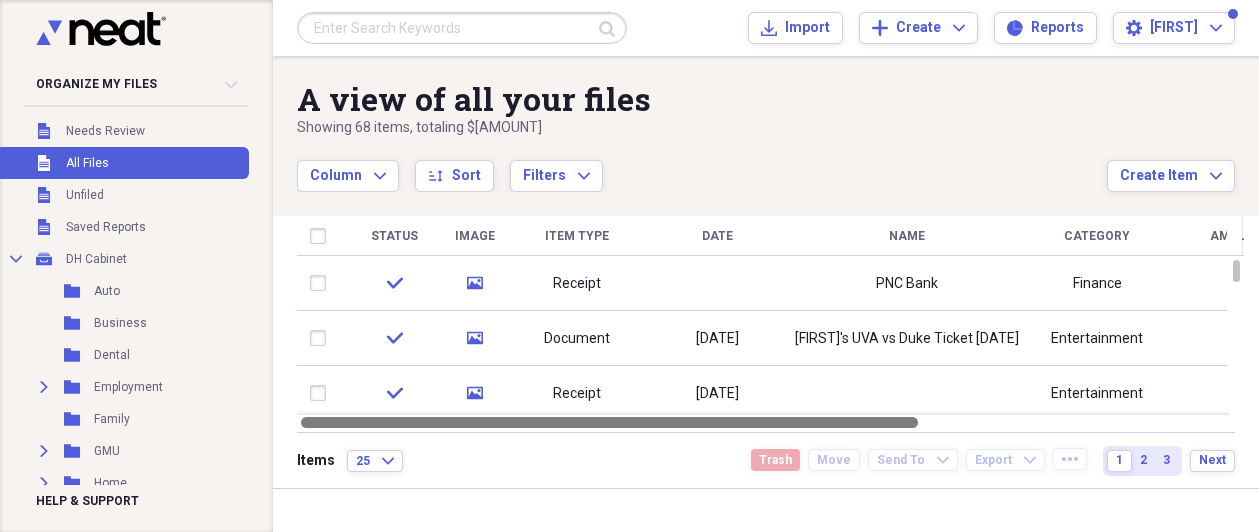 drag, startPoint x: 844, startPoint y: 424, endPoint x: 767, endPoint y: 438, distance: 78.26238 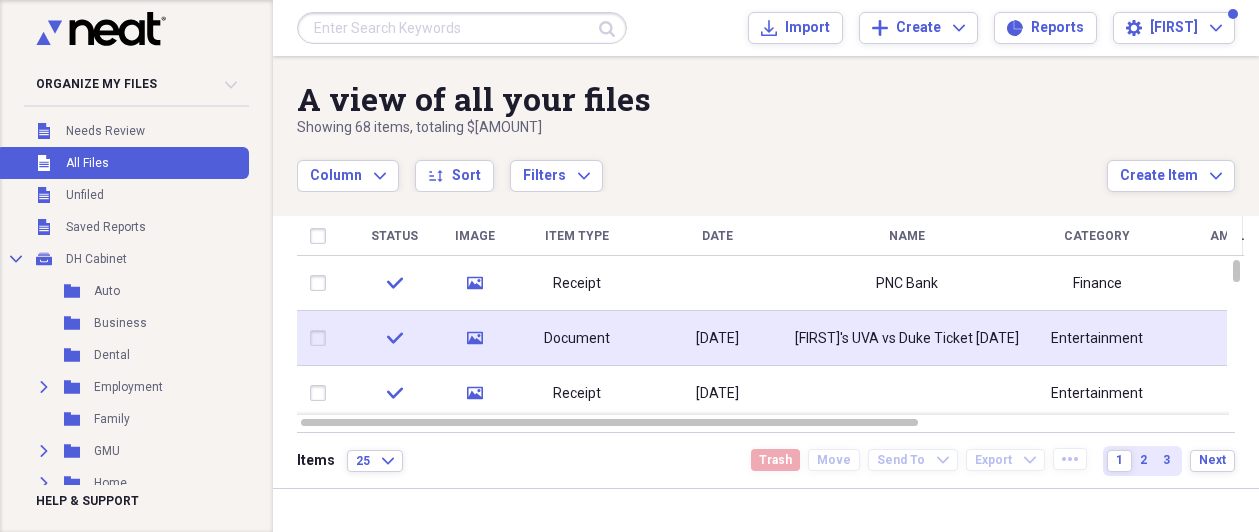 click at bounding box center (322, 338) 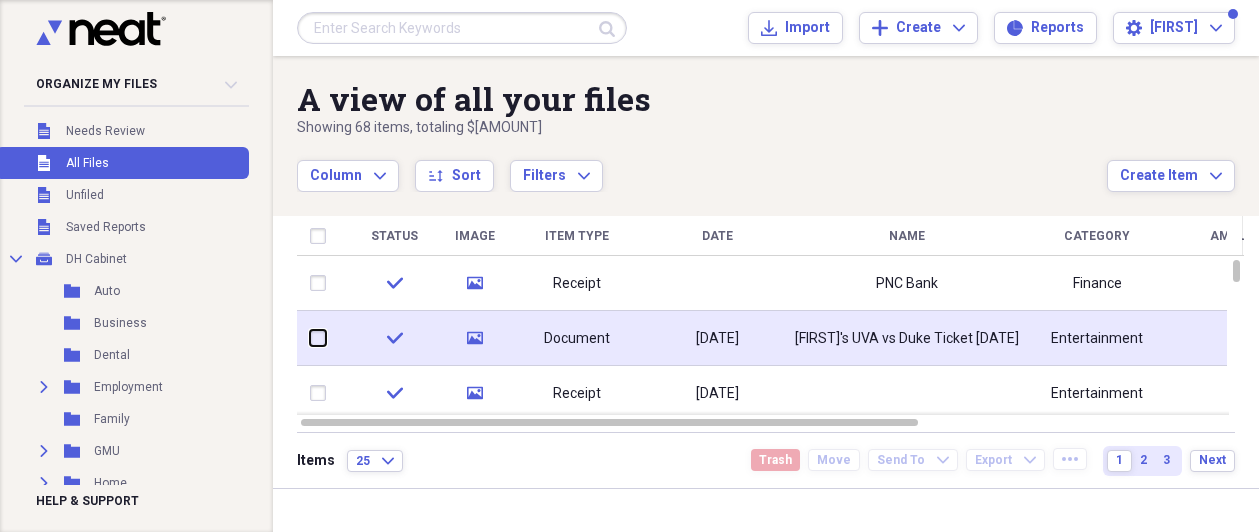 click at bounding box center (310, 338) 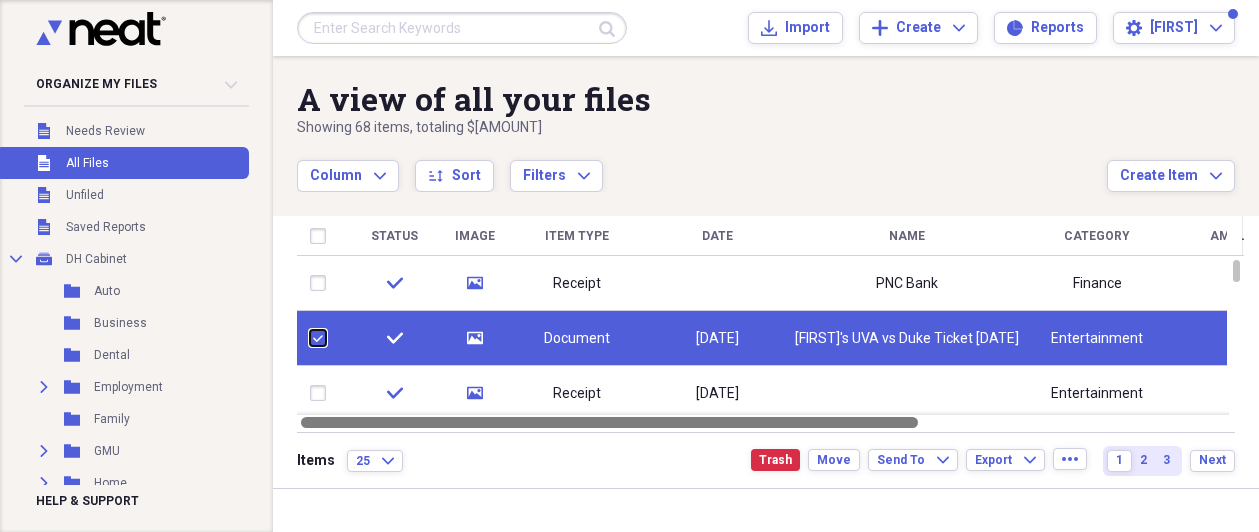 drag, startPoint x: 583, startPoint y: 420, endPoint x: 537, endPoint y: 423, distance: 46.09772 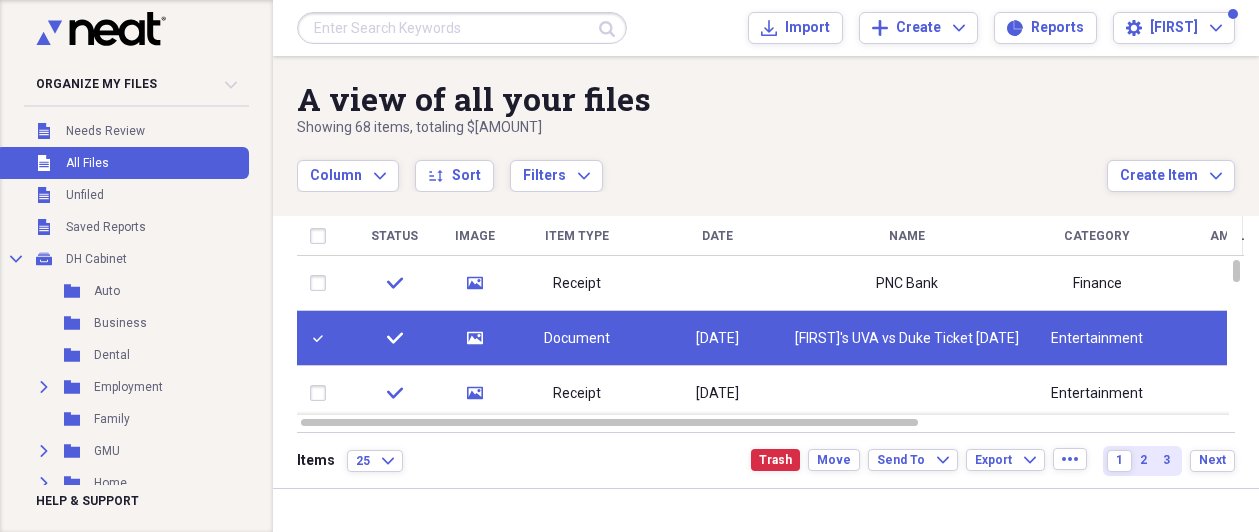 click on "Document" at bounding box center (577, 338) 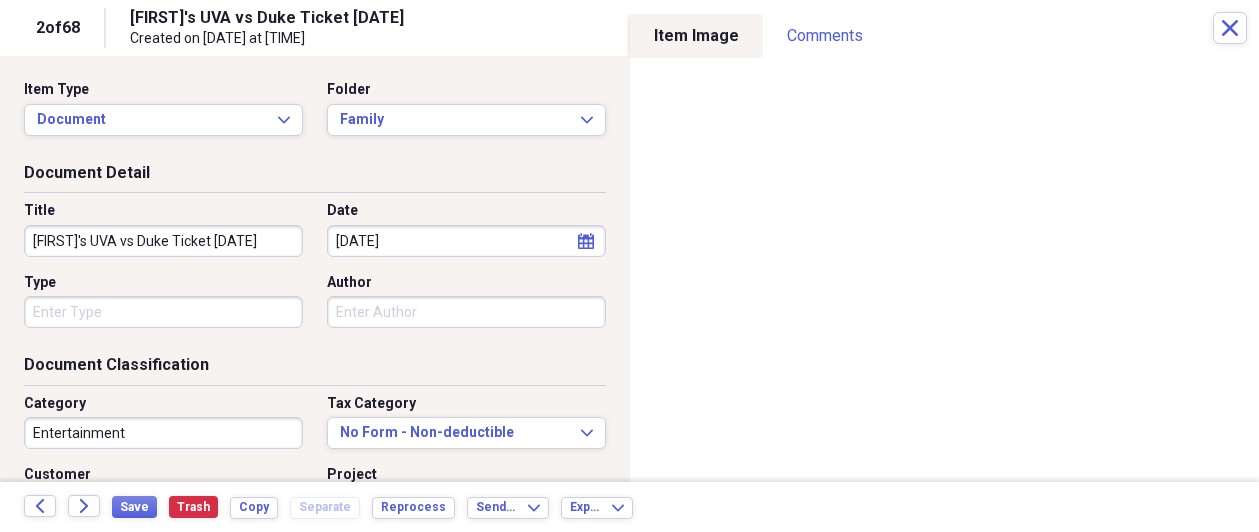 click on "[FIRST]'s UVA vs Duke Ticket [DATE] Created on [DATE] at [TIME]" at bounding box center (671, 28) 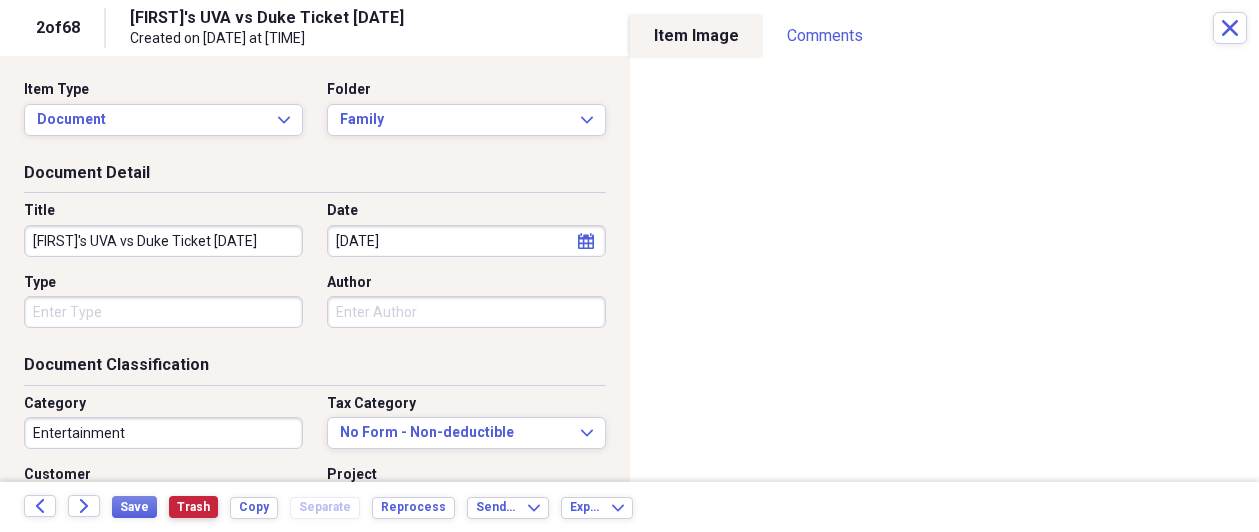 click on "Trash" at bounding box center (193, 507) 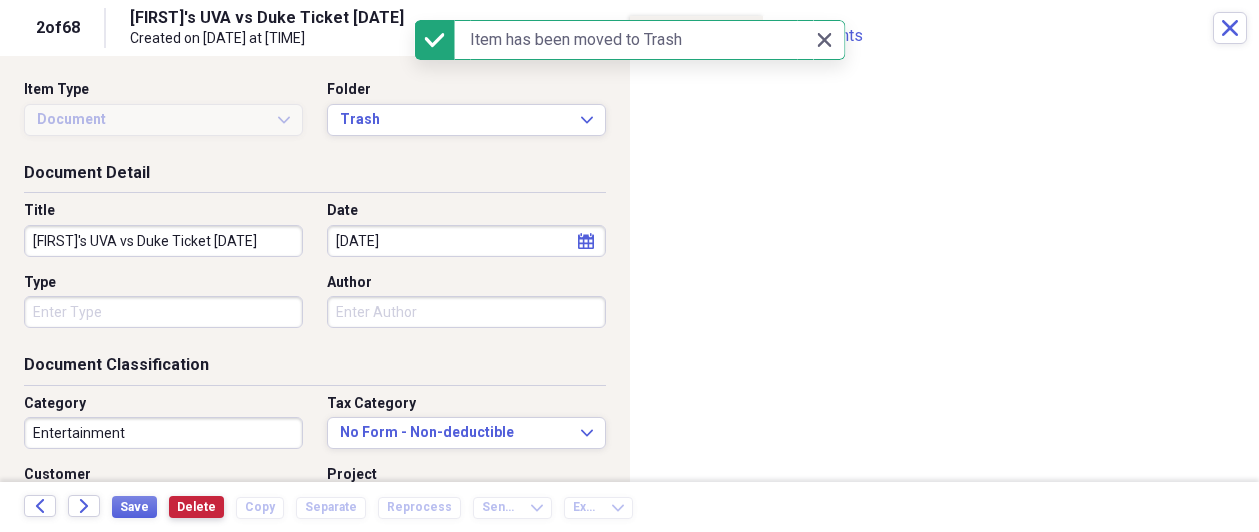 checkbox on "false" 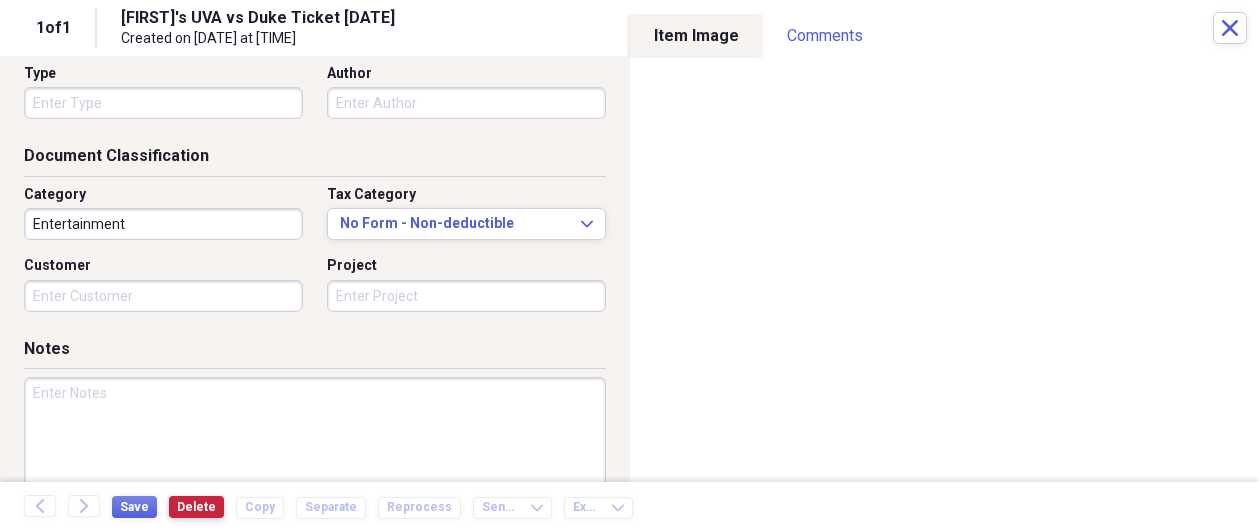 scroll, scrollTop: 309, scrollLeft: 0, axis: vertical 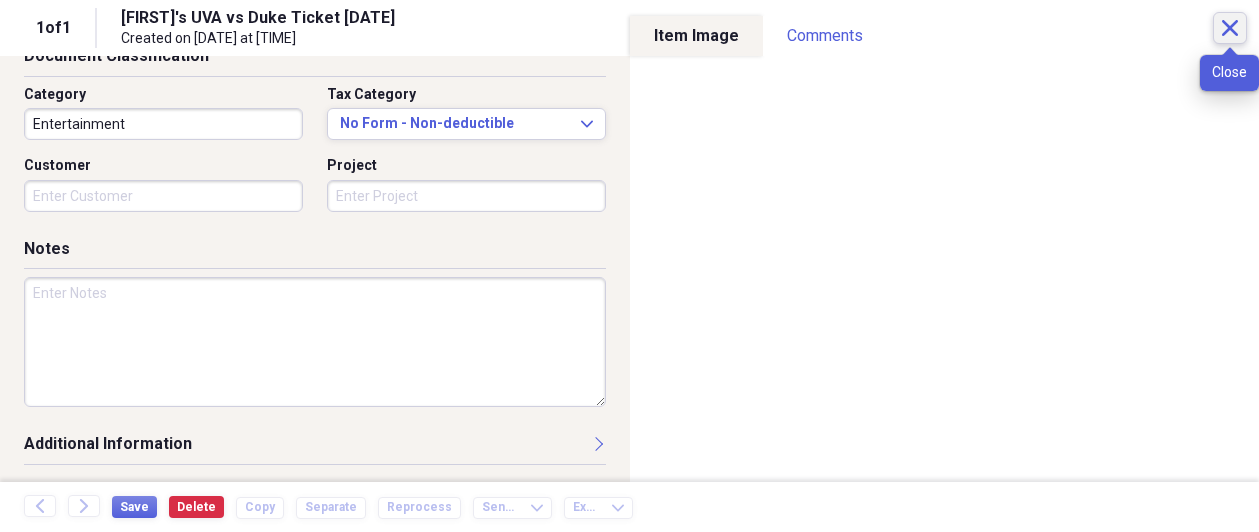 click on "Close" at bounding box center [1230, 28] 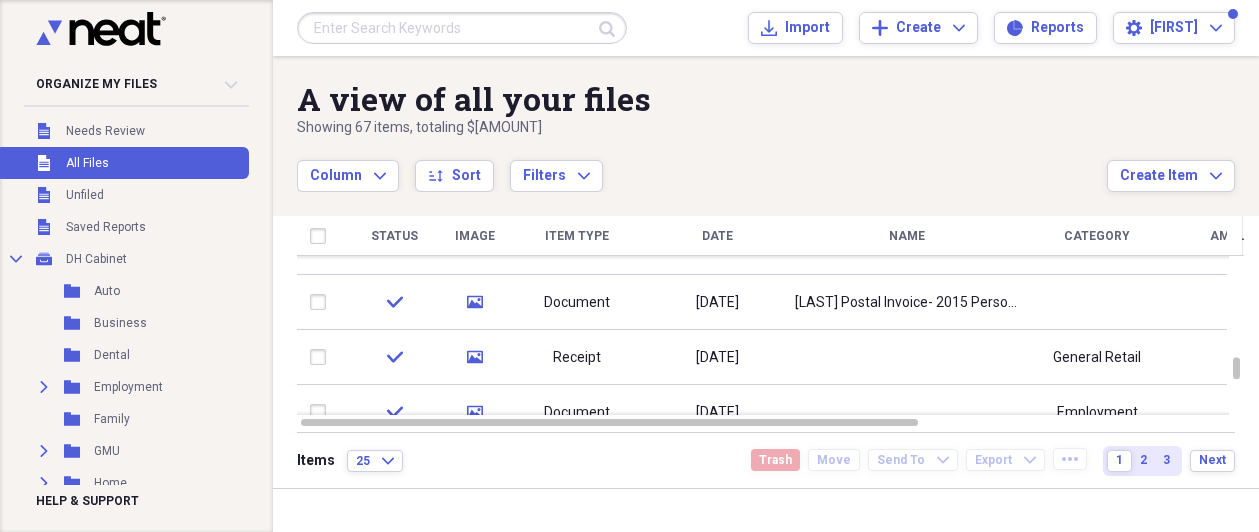 click on "Unfiled All Files" at bounding box center [122, 163] 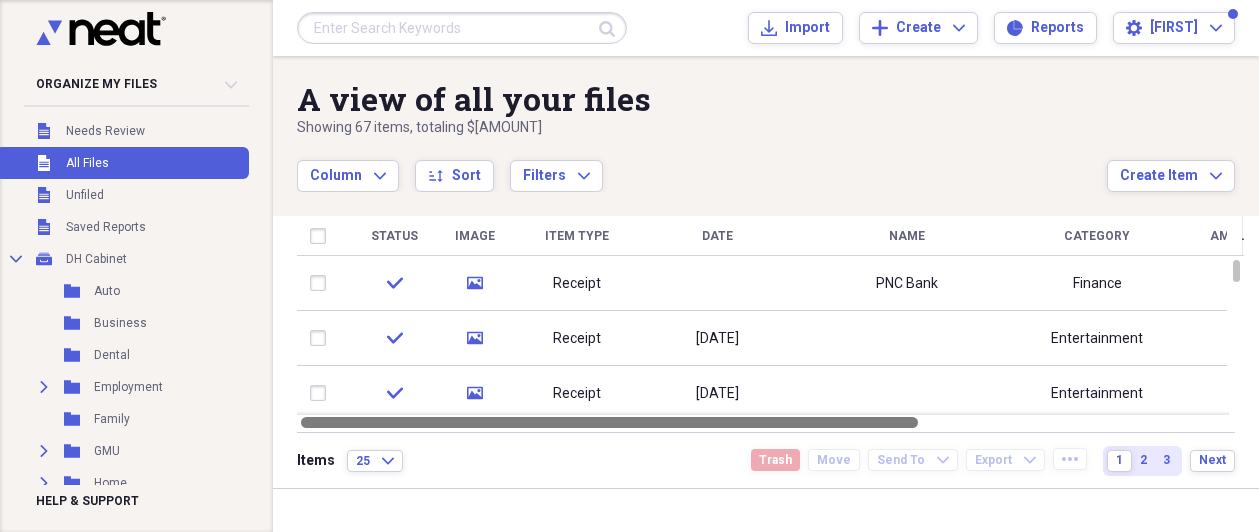 drag, startPoint x: 907, startPoint y: 418, endPoint x: 875, endPoint y: 439, distance: 38.27532 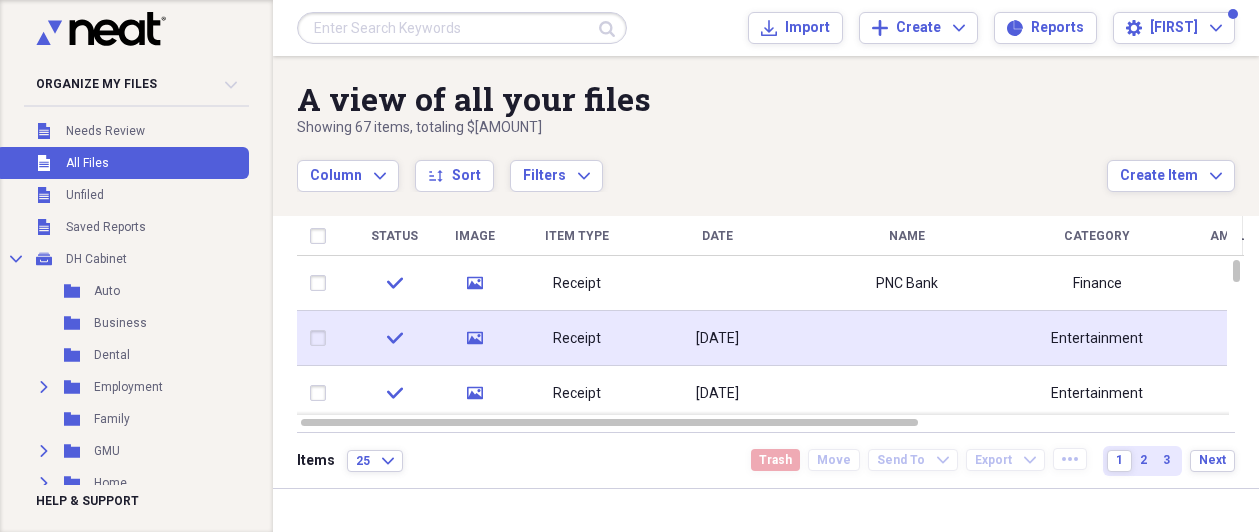 click at bounding box center (907, 338) 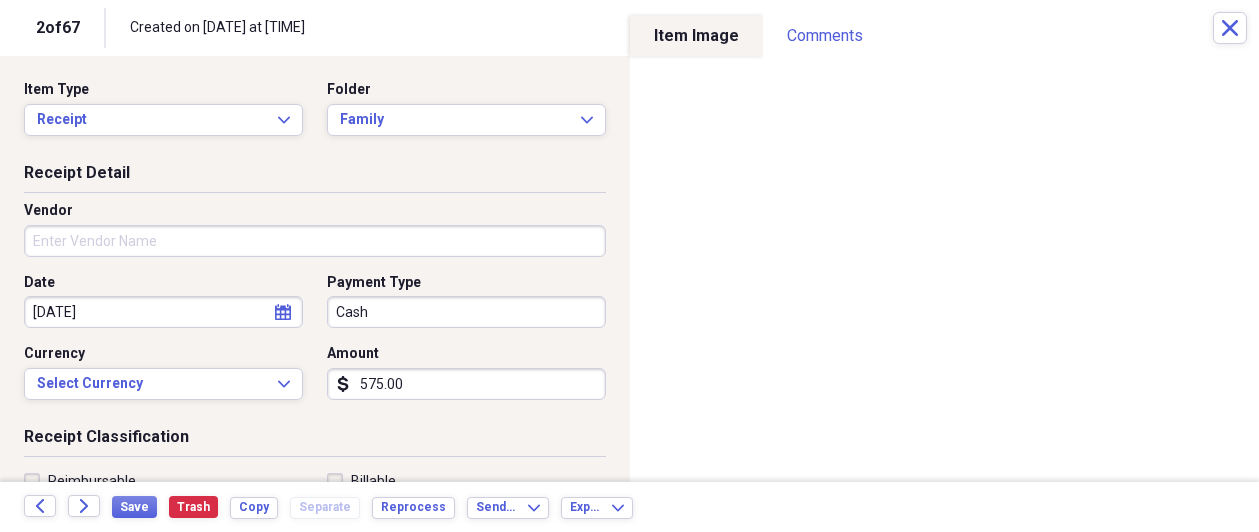 click on "Created on [DATE] at [TIME]" at bounding box center [671, 28] 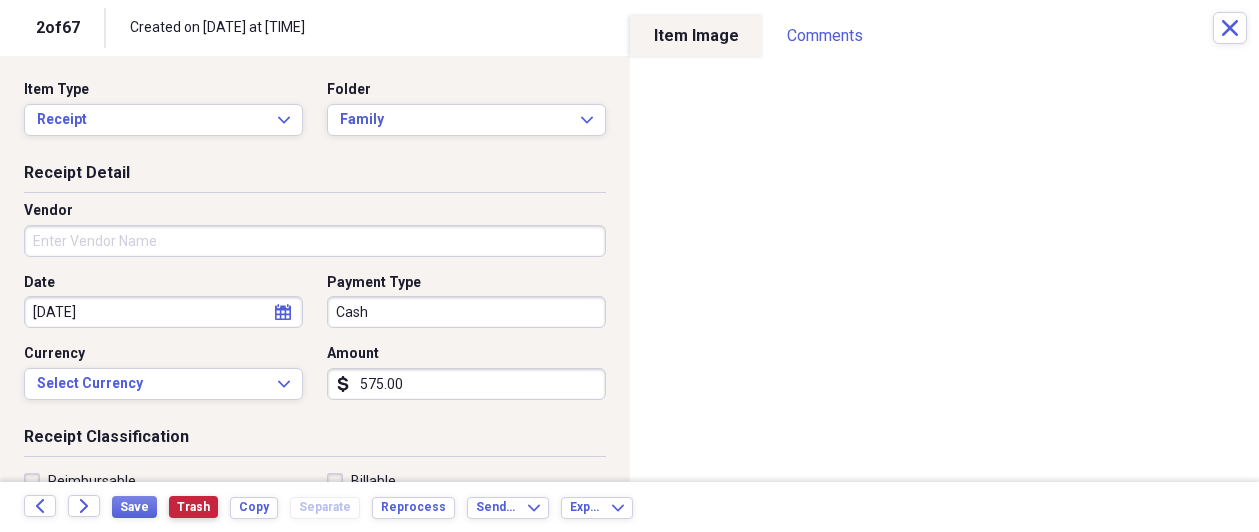 click on "Trash" at bounding box center [193, 507] 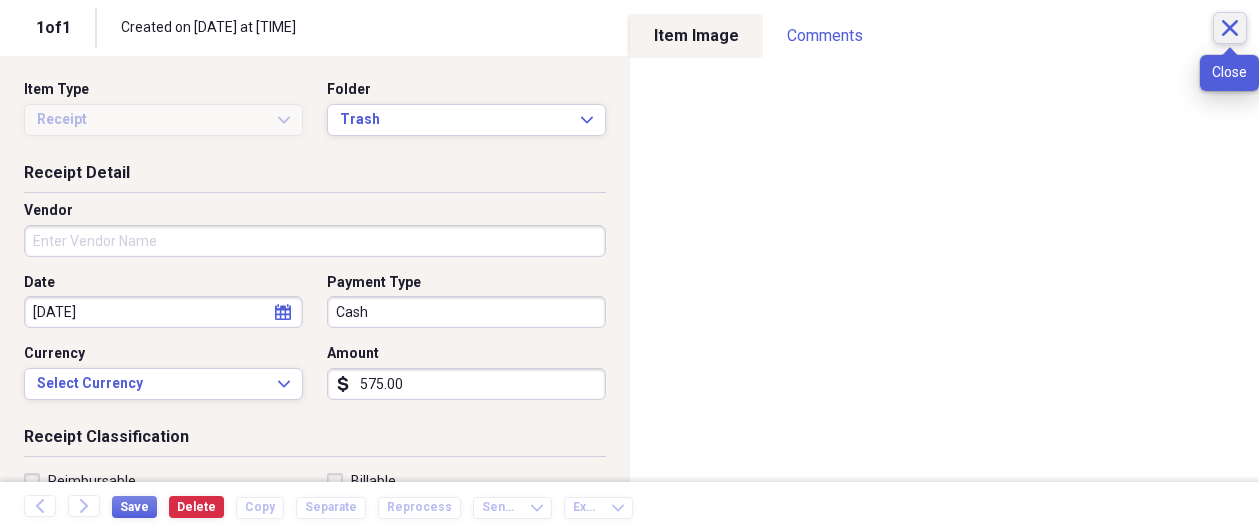 click on "Close" at bounding box center (1230, 28) 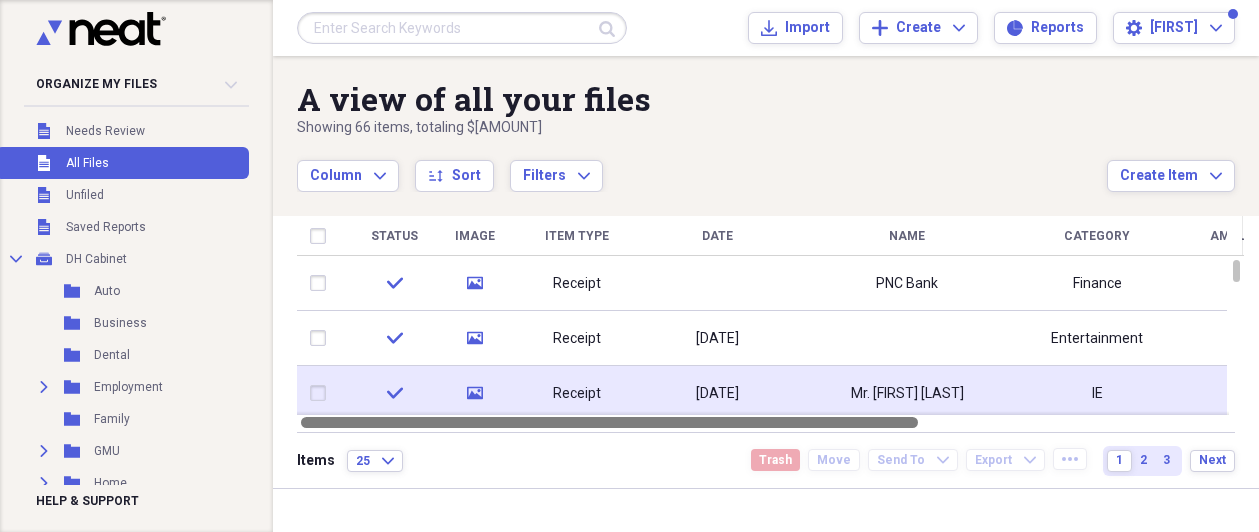 click on "A view of all your files Showing 66 items , totaling $6,151.10 Column Expand sort Sort Filters Expand Create Item Expand Status Image Item Type Date Name Category Amount Source Date Added chevron-down Folder check media Receipt PNC Bank Finance $100.61 [DATE] [TIME] Accounts check media Receipt 02/13/2016 Entertainment $575.00 01/28/2016 [TIME] IE check media Receipt 01/01/2016 Mr. [FIRST] [MIDDLE] [LAST] IE $100.00 [DATE] [TIME] IE check media Document 07/02/2015 [LAST][FIRST]_JCISA IMO Statement of Understanding CRATE 07/05/2015 [TIME] CRATE check media Document 07/02/2015 [LAST][FIRST]_Privileged Access Agreement - J64 - 20060918 CRATE 07/05/2015 [TIME] CRATE check media Document 06/11/2015 Signed Initial Security Briefing Security 06/12/2015 [TIME] Security check media Document 06/11/2015 Signed 2015 Security Briefing Certificate Security 06/12/2015 [TIME] Security check media Document 06/11/2015 Signed COMSEC Access Briefing Security 06/12/2015 [TIME] Security check media Document check 1" at bounding box center [766, 272] 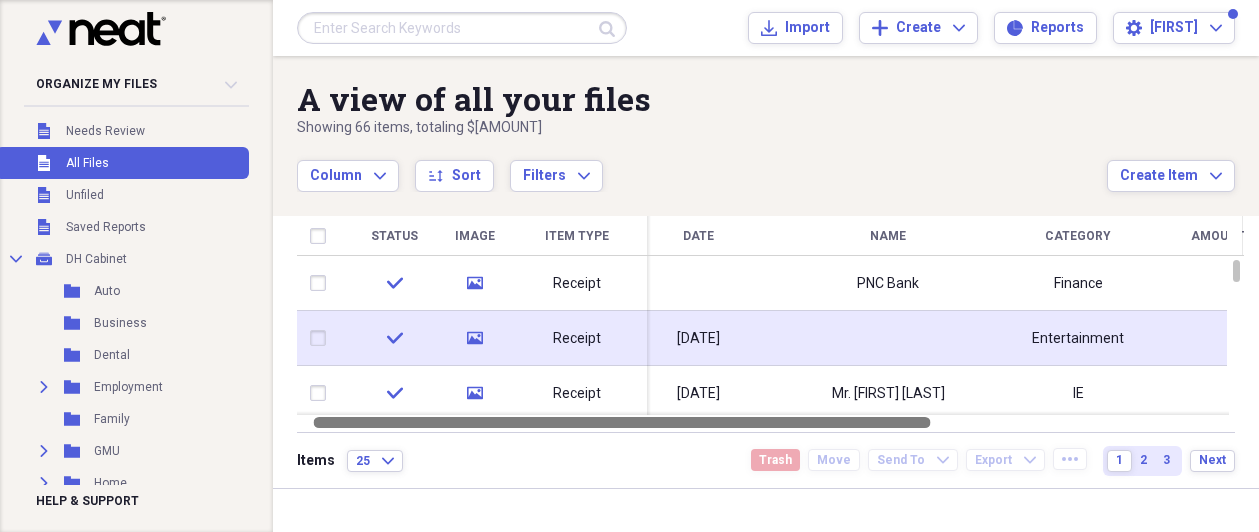 click on "[DATE]" at bounding box center [698, 338] 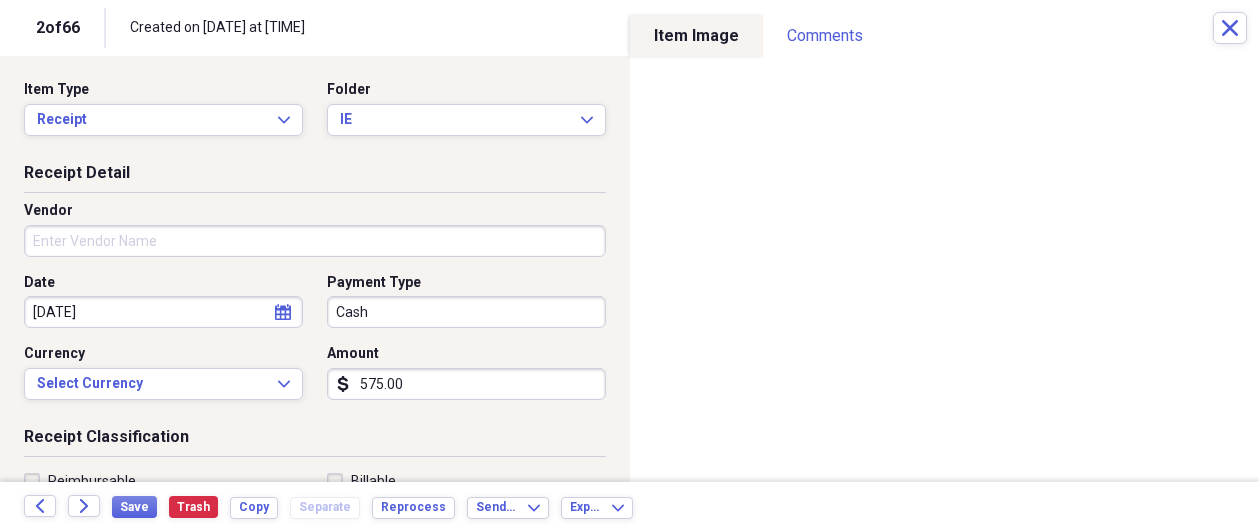click on "Created on [DATE] at [TIME]" at bounding box center [671, 28] 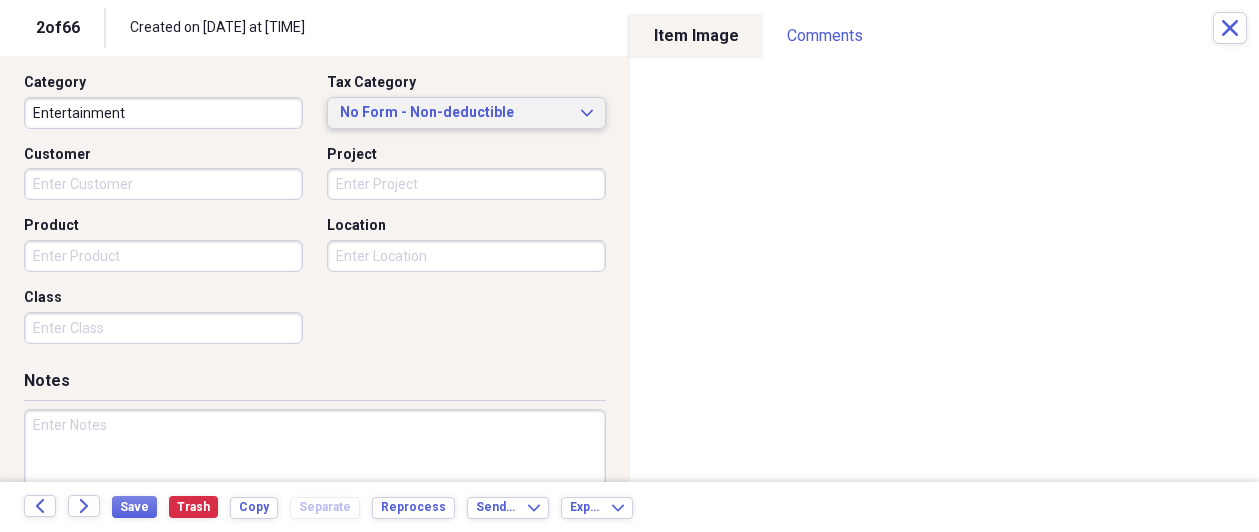 scroll, scrollTop: 422, scrollLeft: 0, axis: vertical 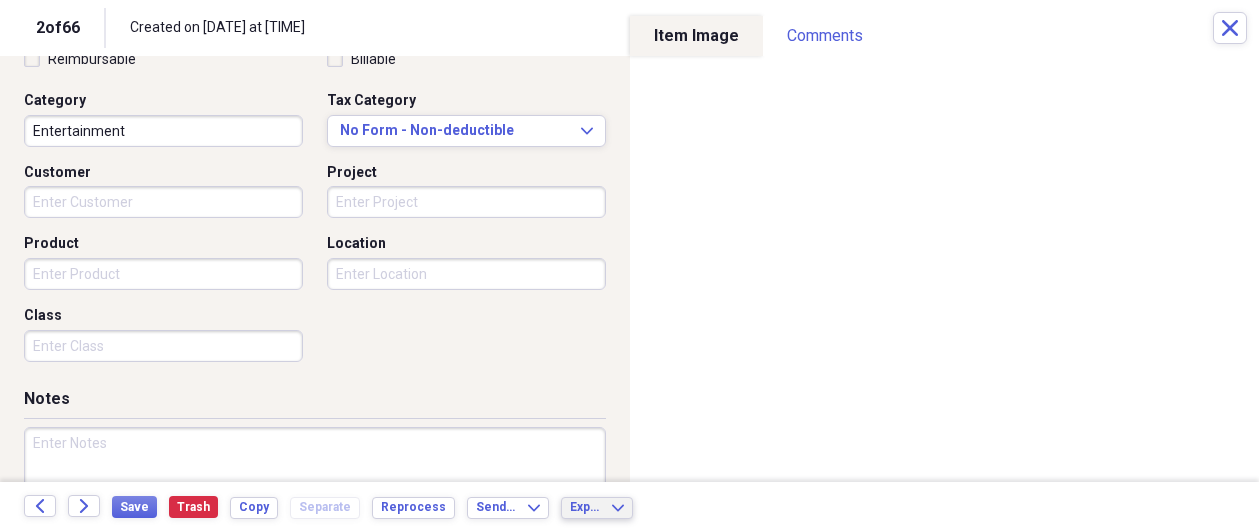 click on "Export Expand" at bounding box center (597, 507) 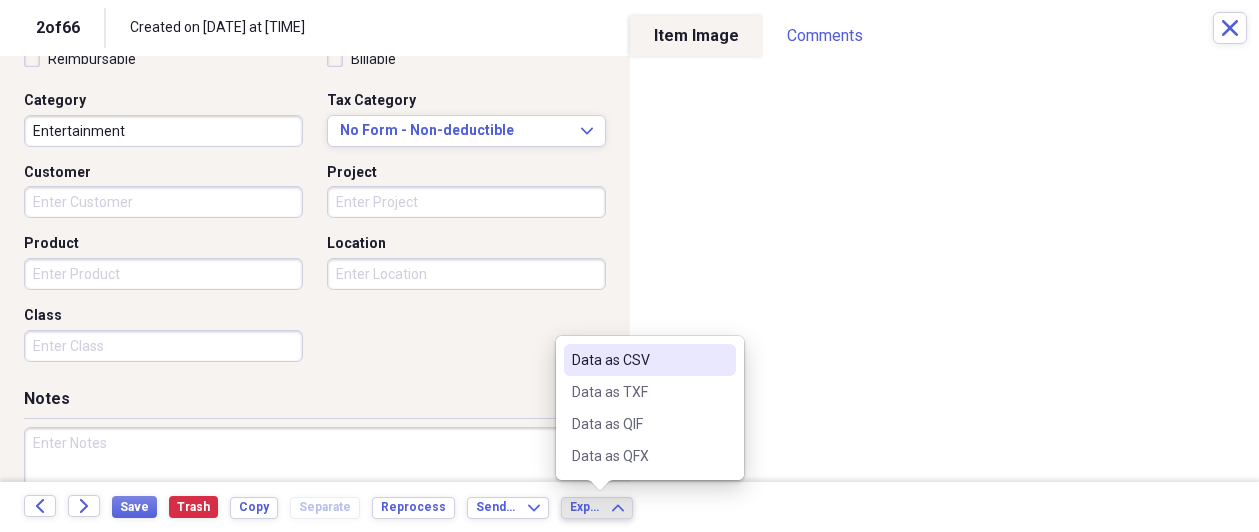click on "Back Forward Save Trash Copy Separate Reprocess Send To Expand Export Expand" at bounding box center (629, 507) 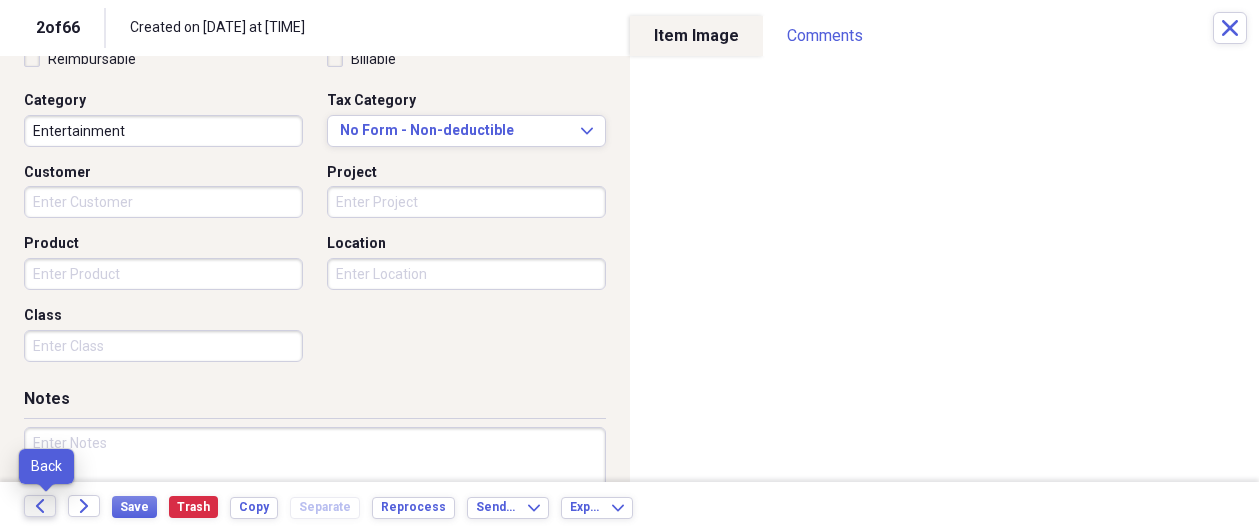 click on "Back" 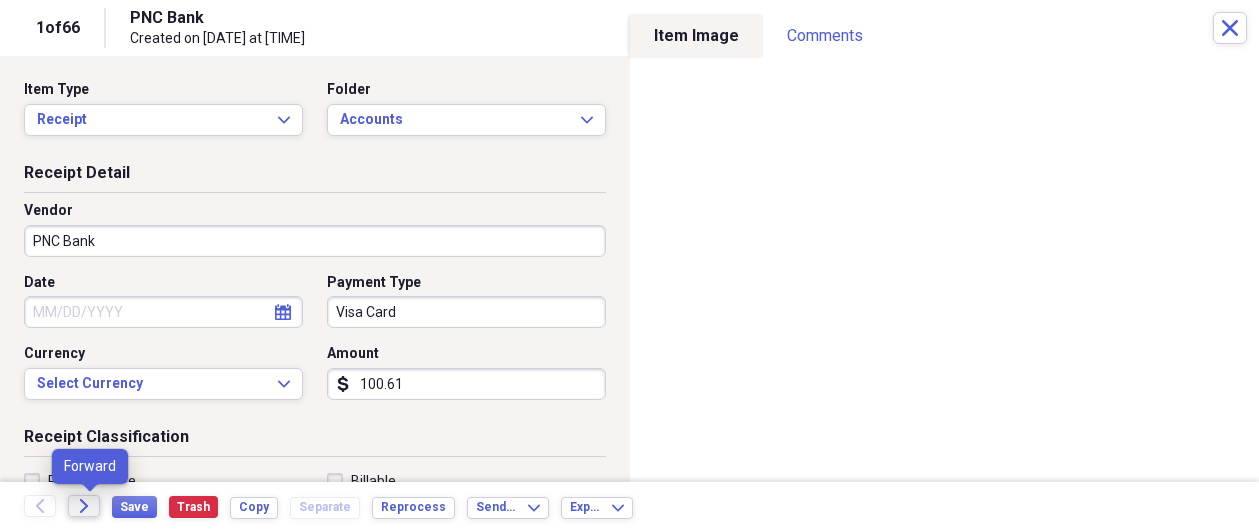 click on "Forward" 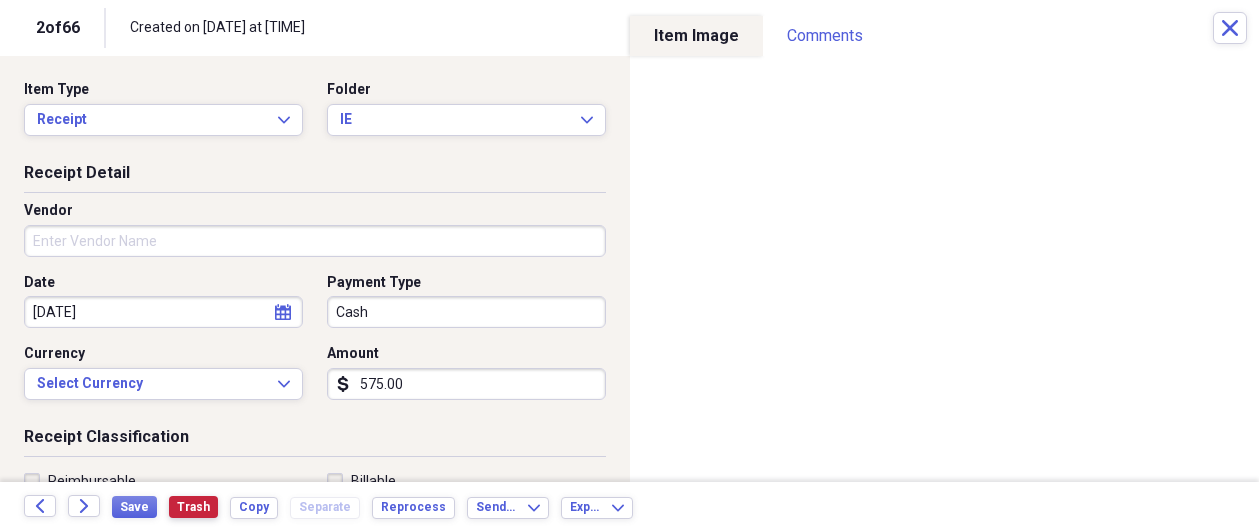 click on "Trash" at bounding box center (193, 507) 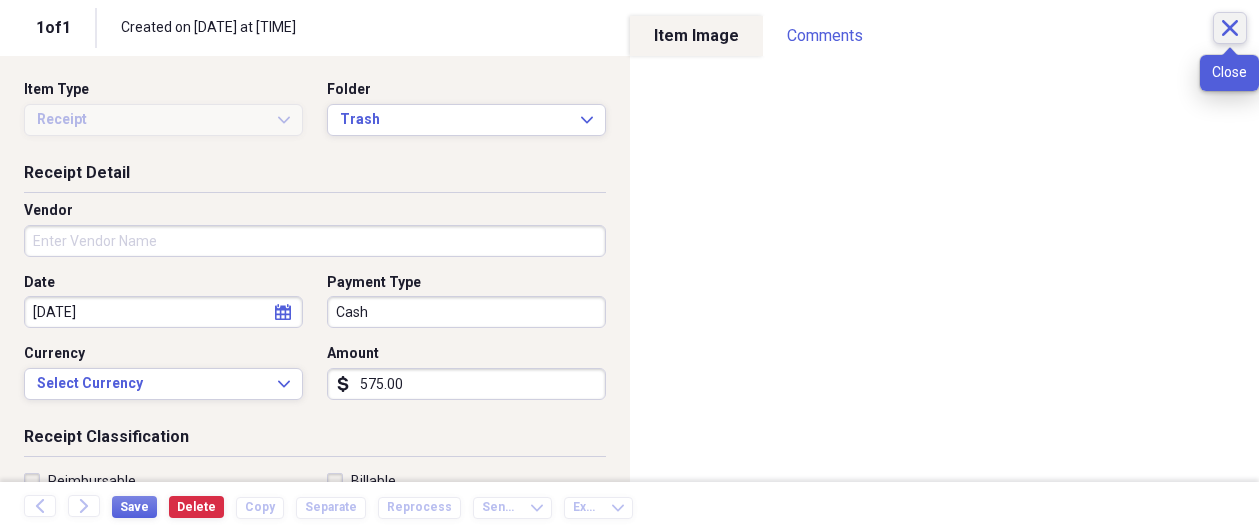 click on "Close" at bounding box center (1230, 28) 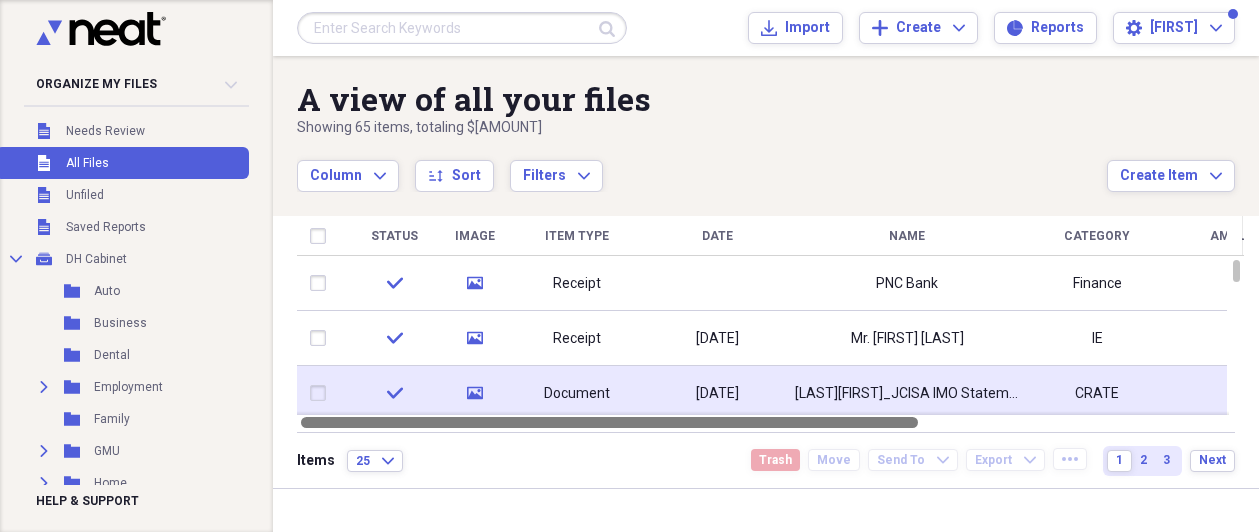 drag, startPoint x: 936, startPoint y: 421, endPoint x: 572, endPoint y: 386, distance: 365.67883 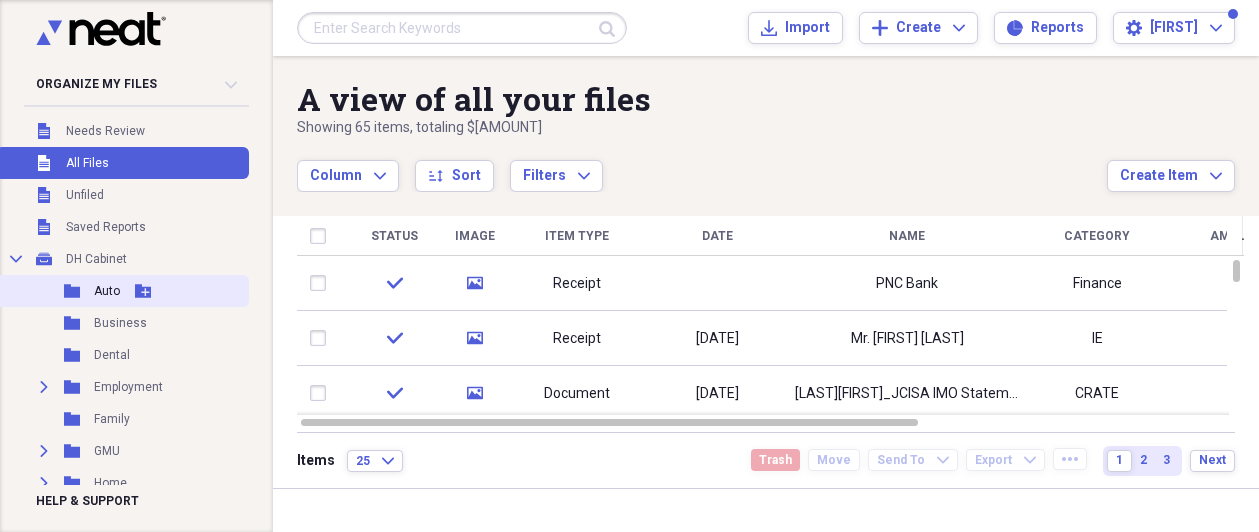 click on "Folder Auto Add Folder" at bounding box center [122, 291] 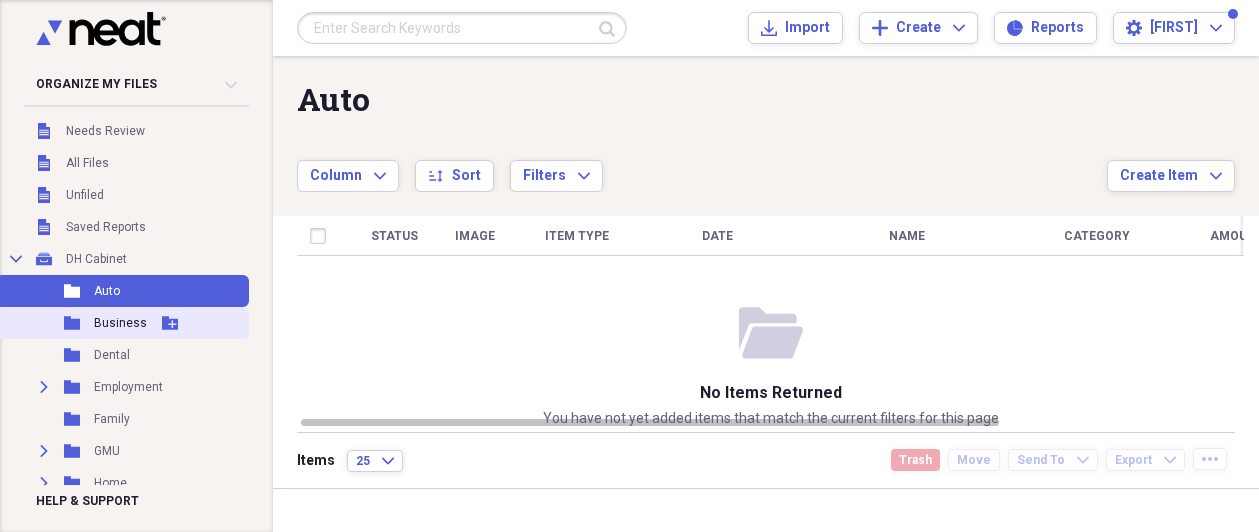click on "Business" at bounding box center (120, 323) 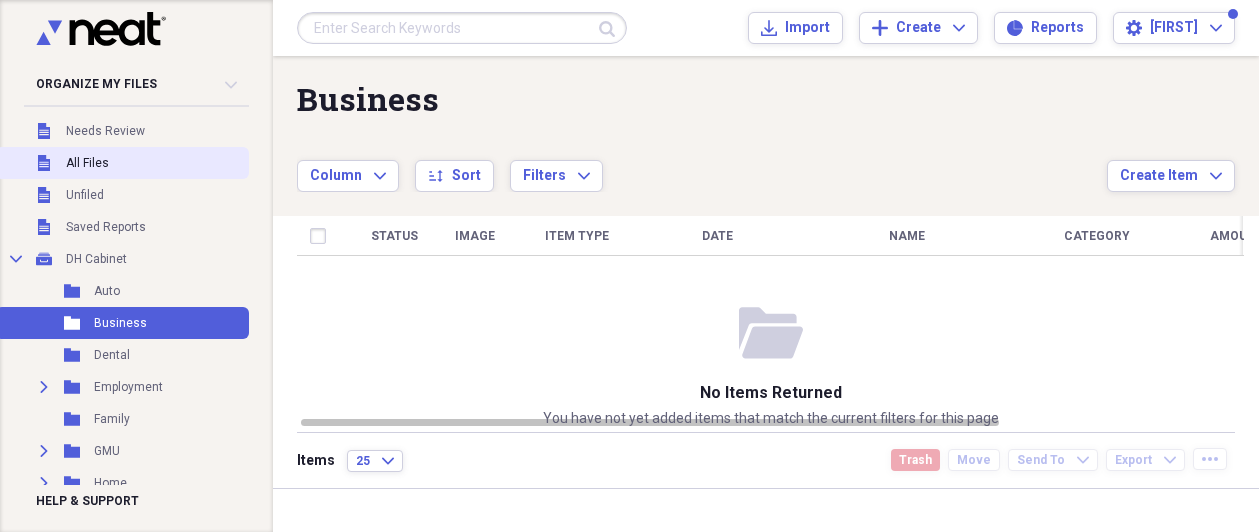 click on "Unfiled All Files" at bounding box center (122, 163) 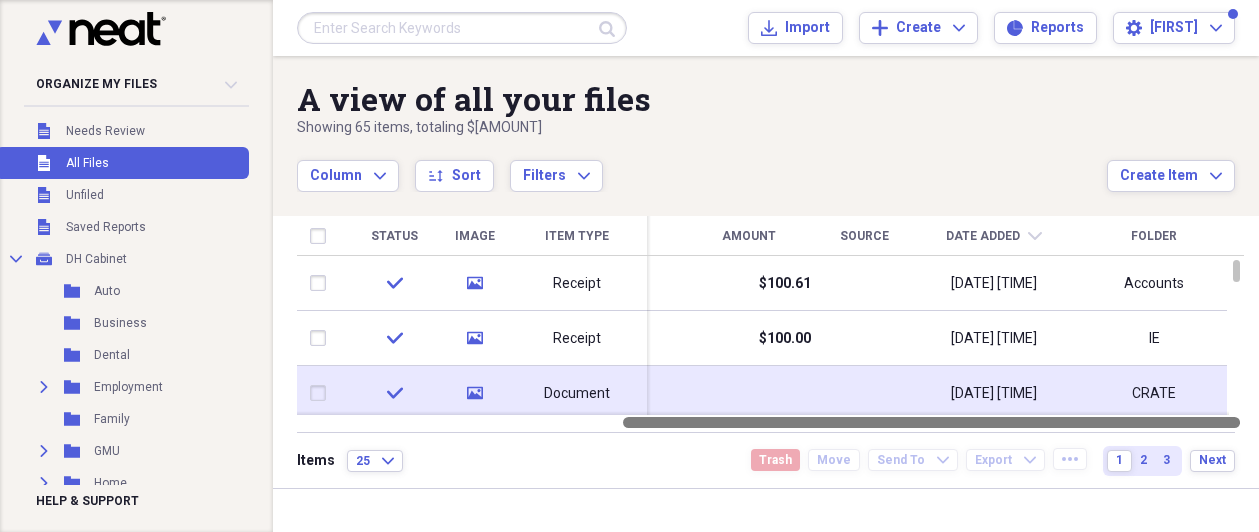 drag, startPoint x: 764, startPoint y: 421, endPoint x: 1172, endPoint y: 380, distance: 410.05487 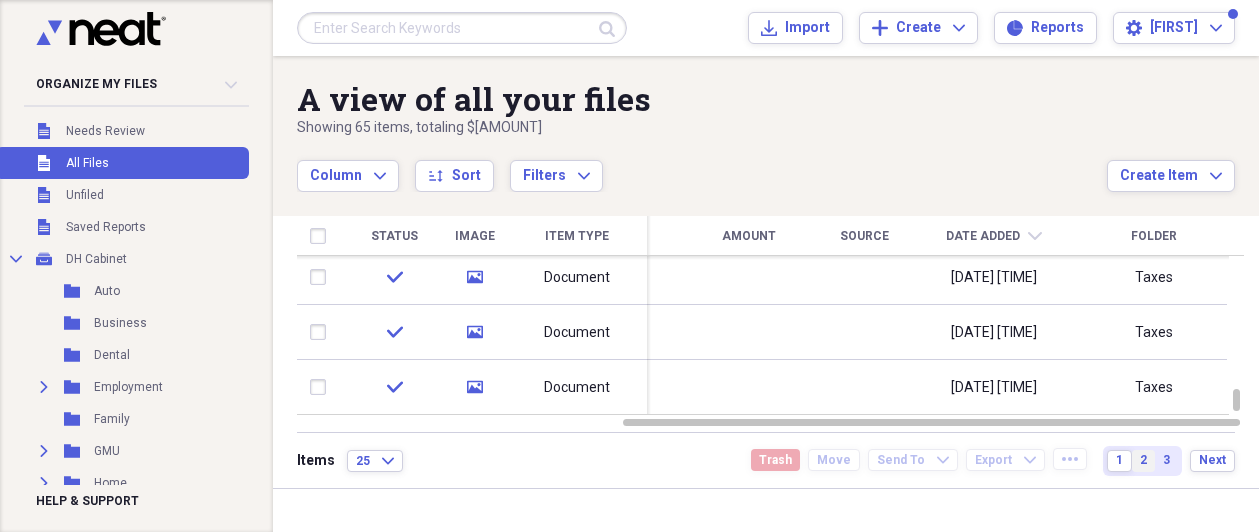 click on "2" at bounding box center [1143, 460] 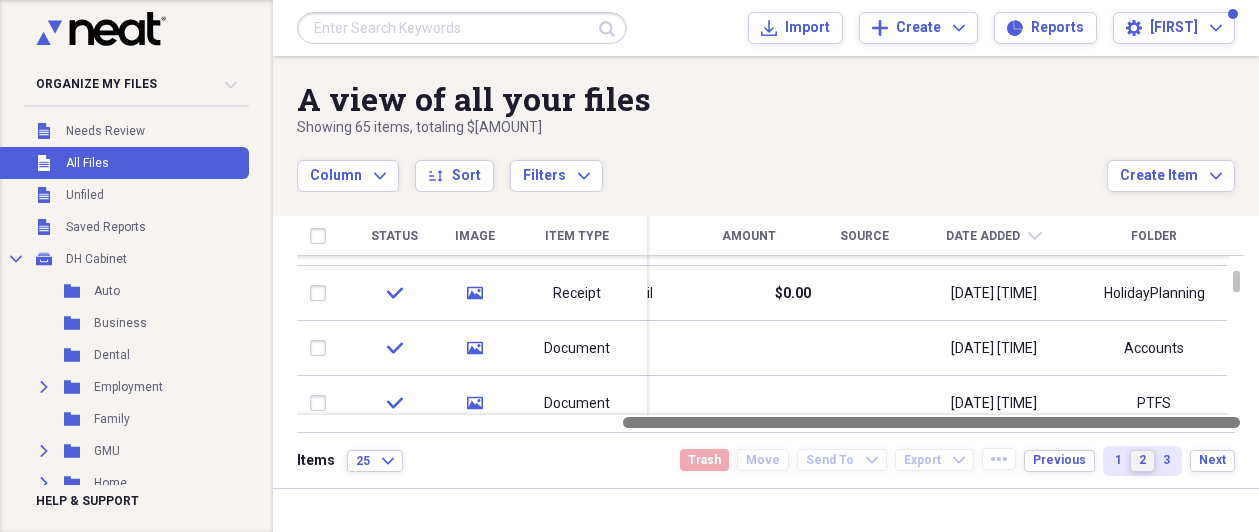 click at bounding box center [931, 422] 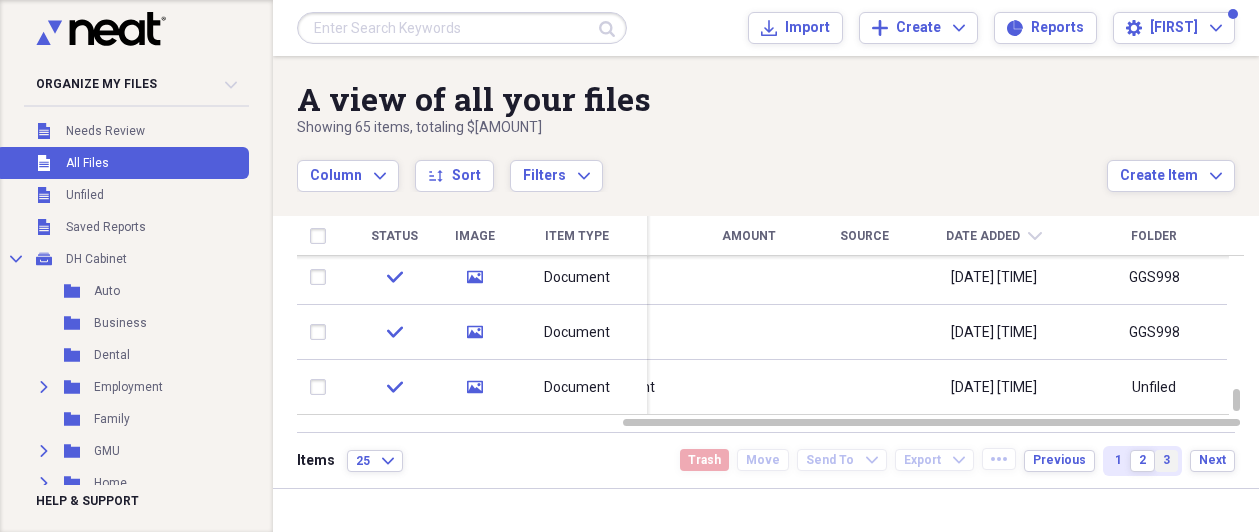 click on "3" at bounding box center [1166, 460] 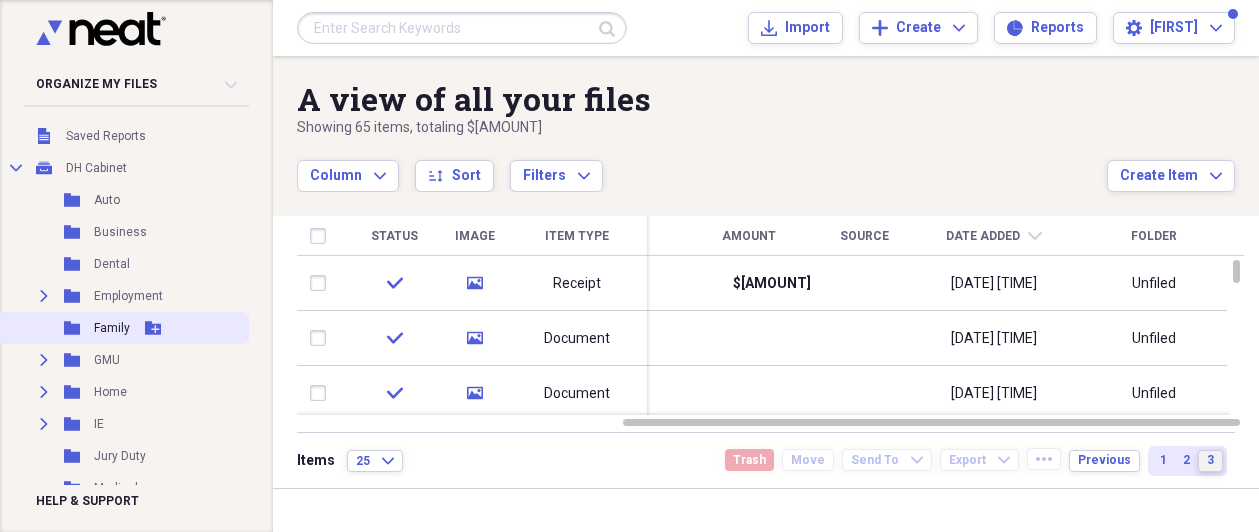 scroll, scrollTop: 100, scrollLeft: 0, axis: vertical 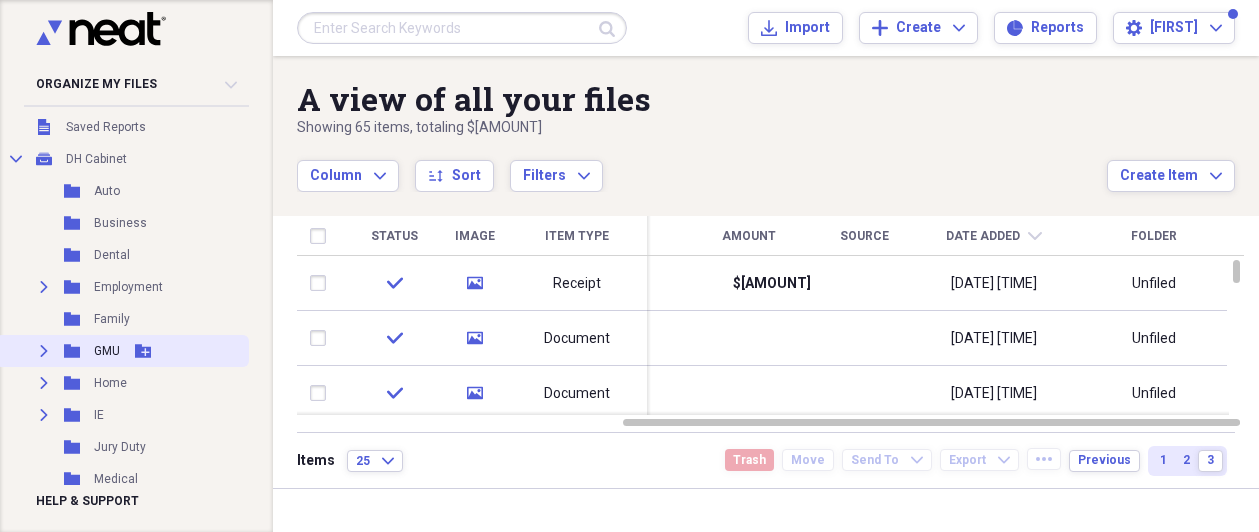 click on "Expand" 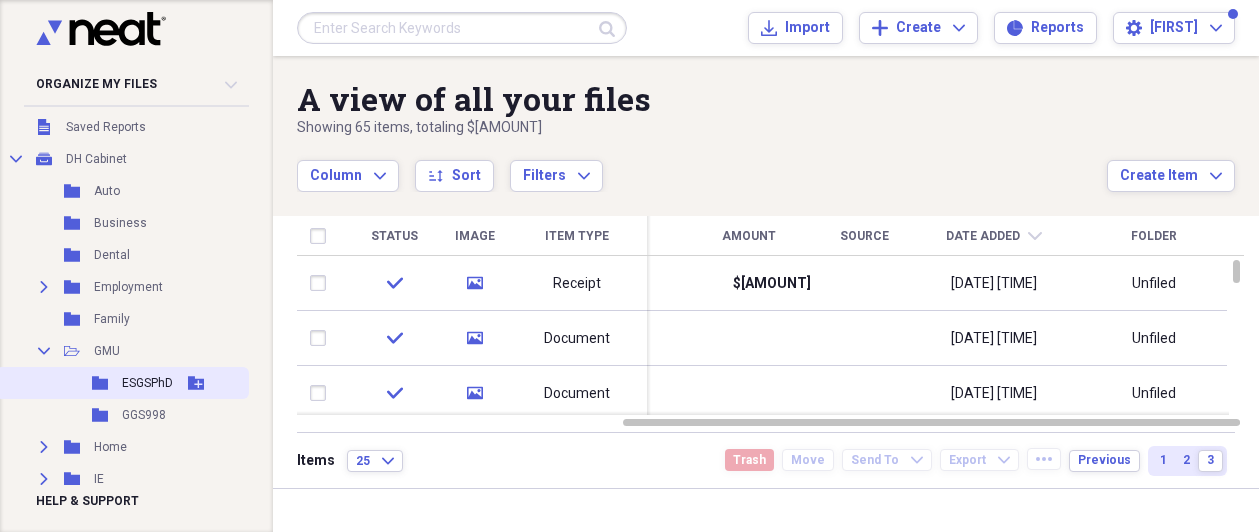 click on "ESGSPhD" at bounding box center (147, 383) 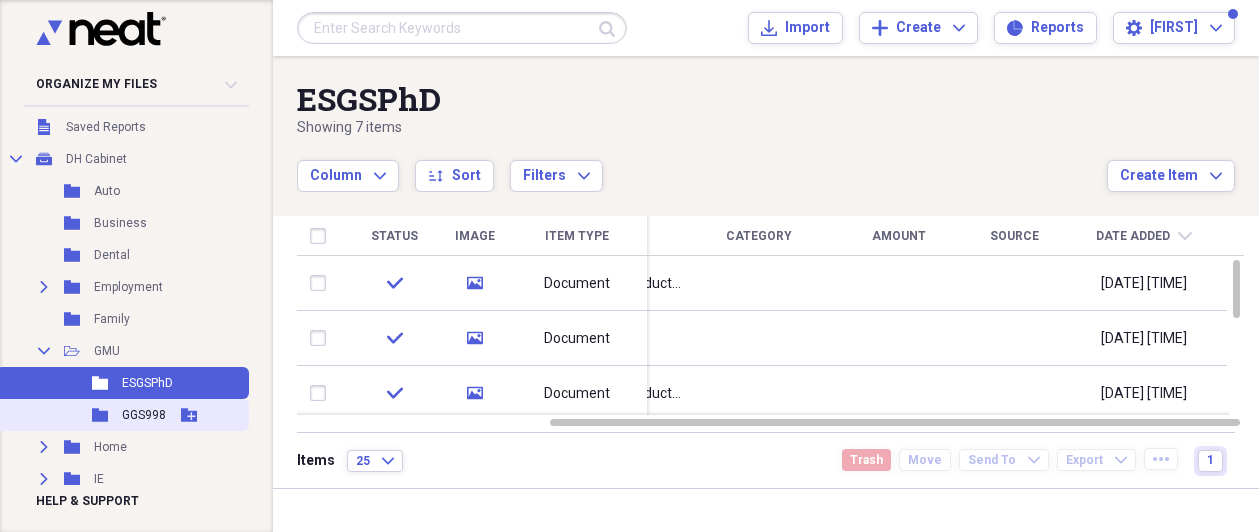 click on "GGS998" at bounding box center [144, 415] 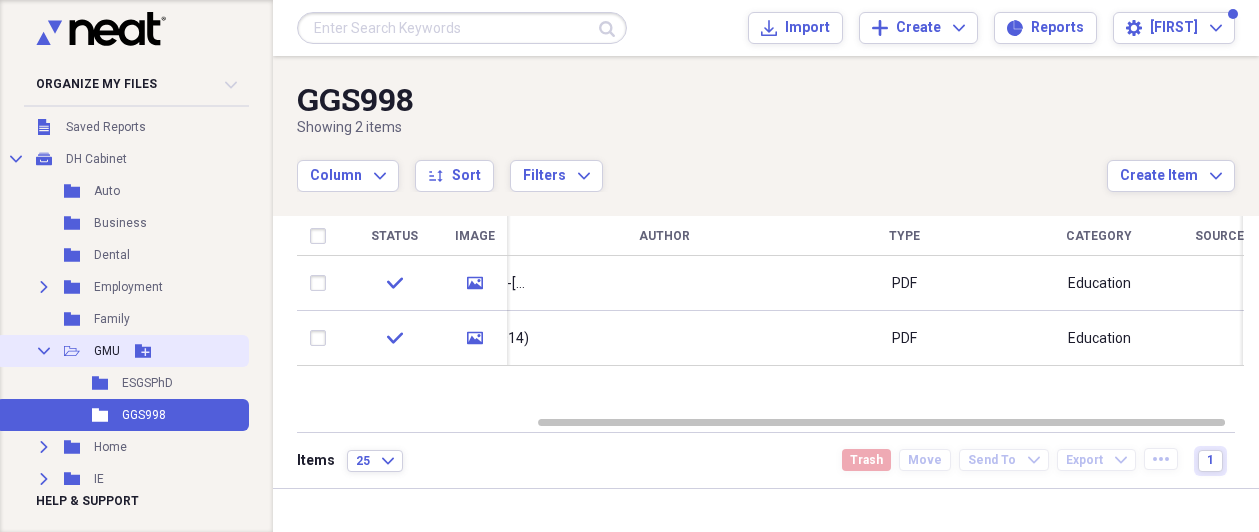 click on "Collapse" 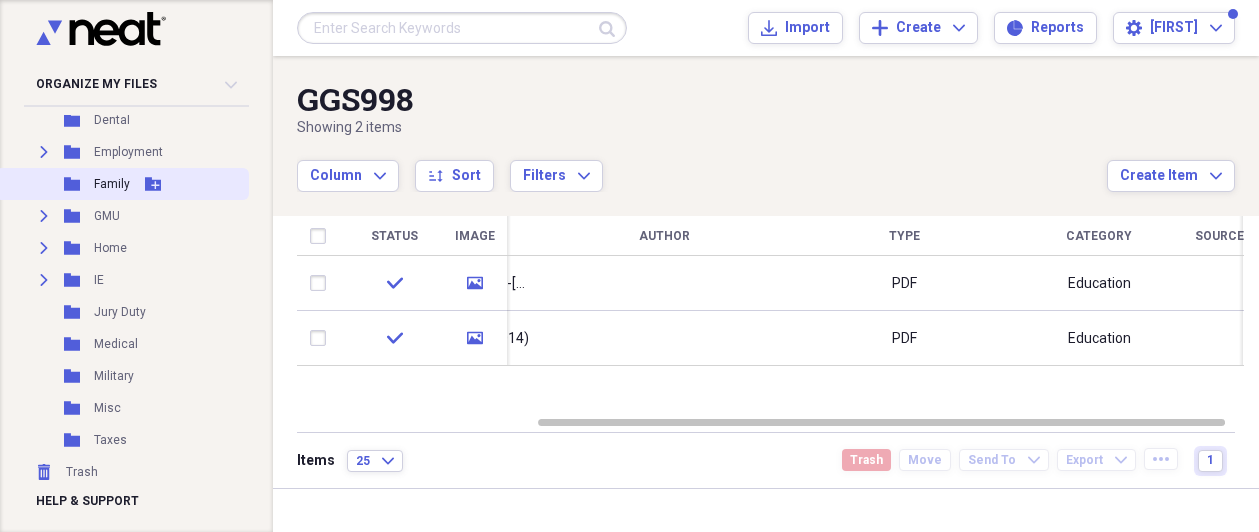scroll, scrollTop: 237, scrollLeft: 0, axis: vertical 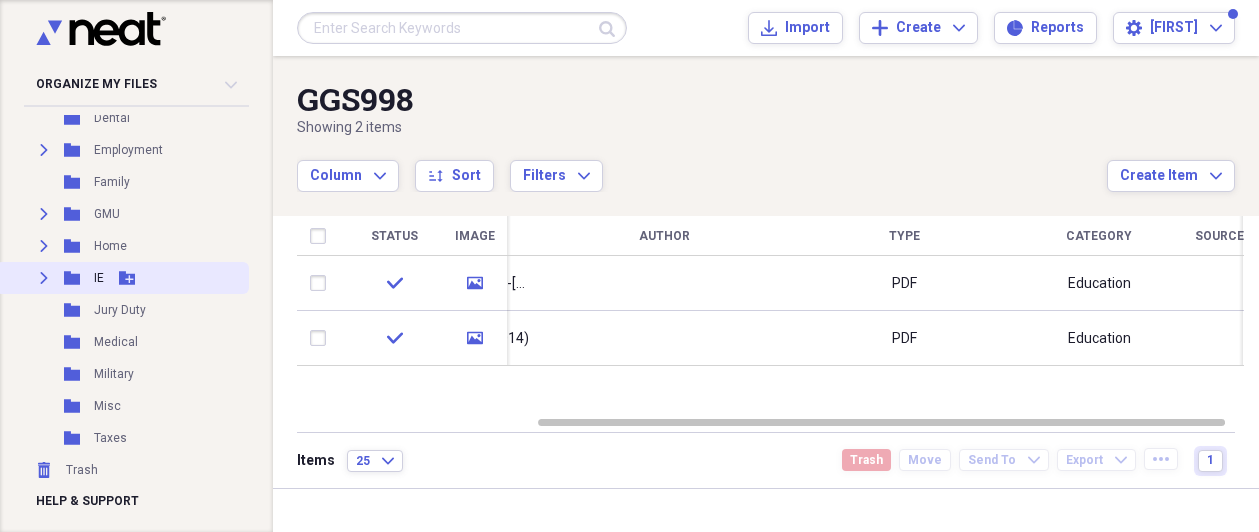 click on "Expand" at bounding box center (44, 278) 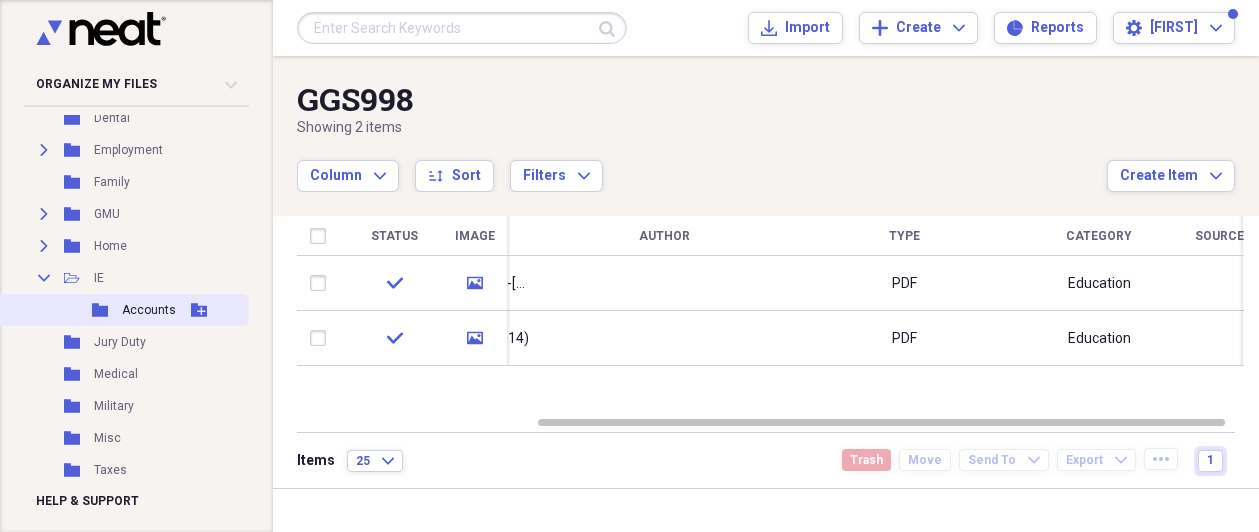 click on "Folder Accounts Add Folder" at bounding box center [122, 310] 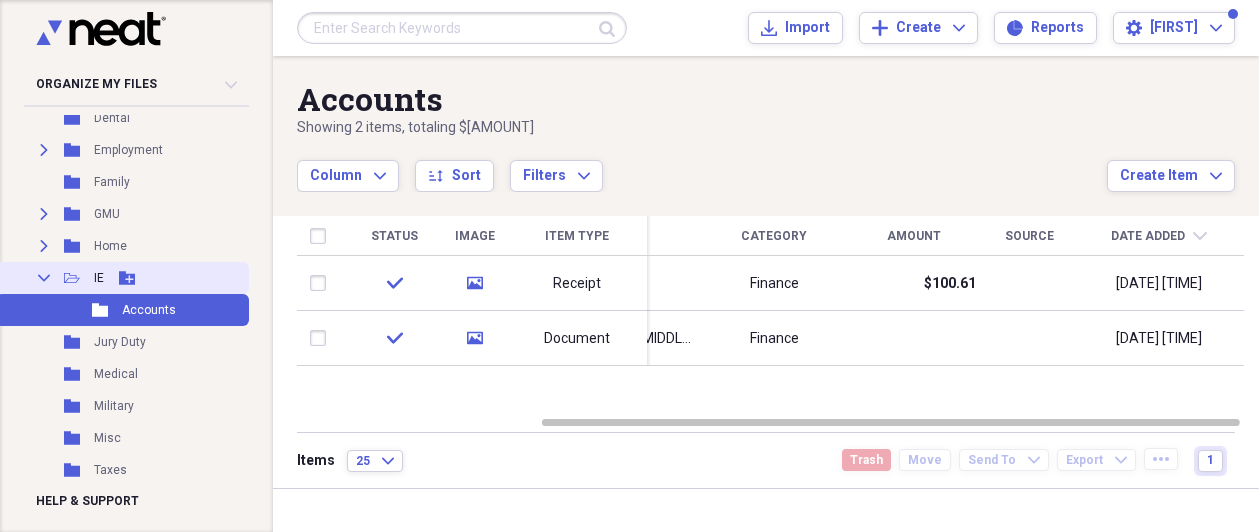 click on "Collapse" at bounding box center (44, 278) 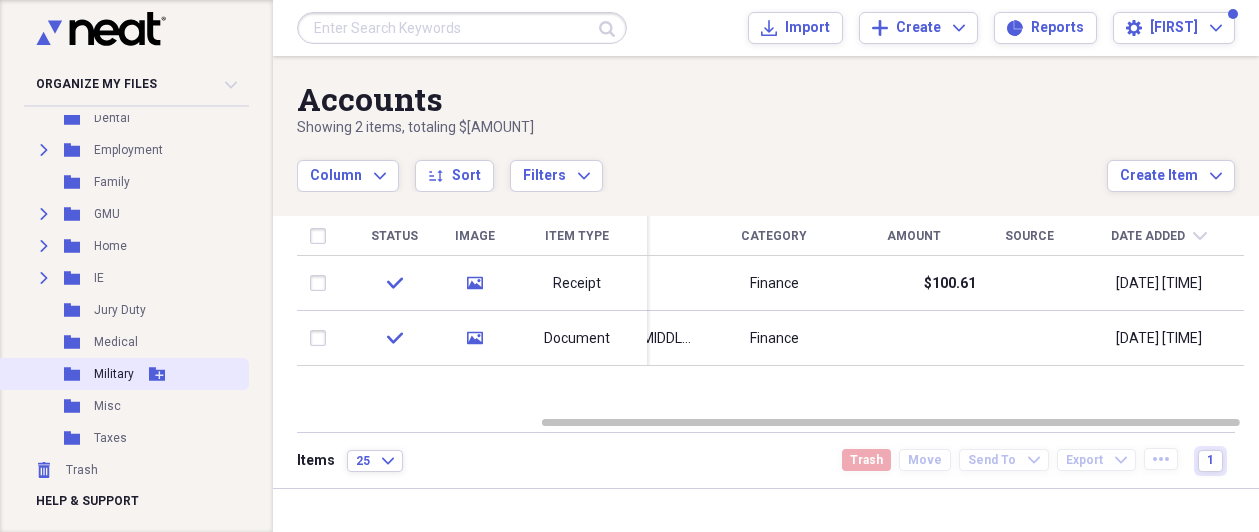 click on "Military" at bounding box center (114, 374) 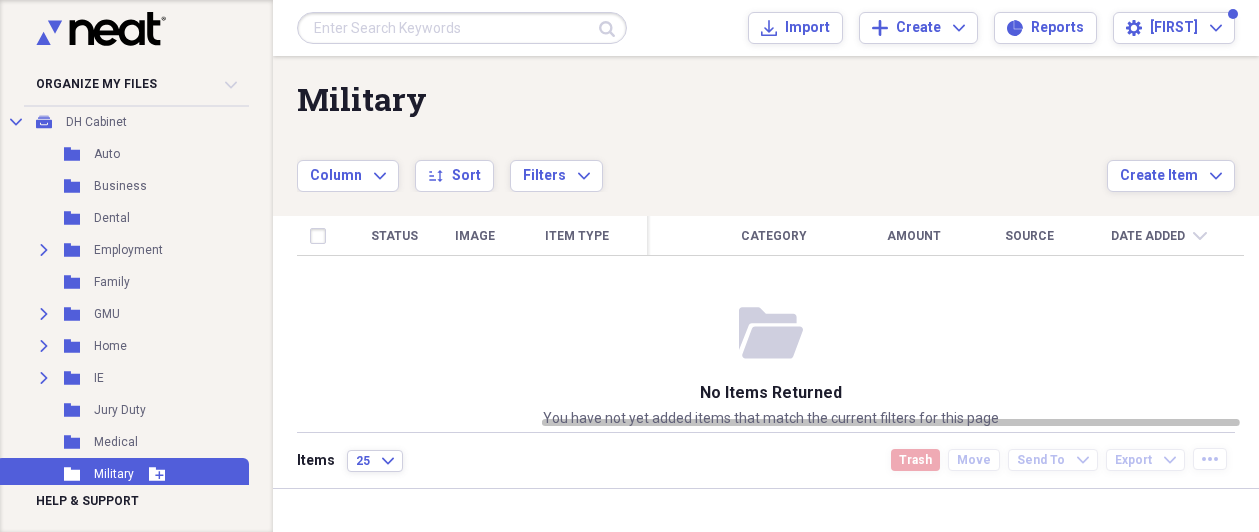 scroll, scrollTop: 237, scrollLeft: 0, axis: vertical 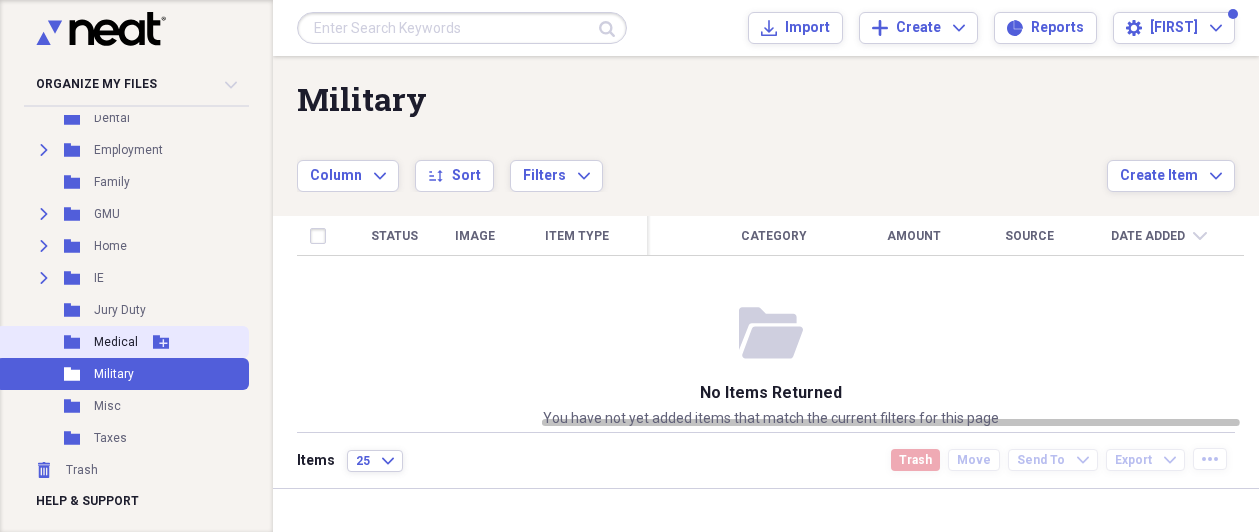 click on "Medical" at bounding box center [116, 342] 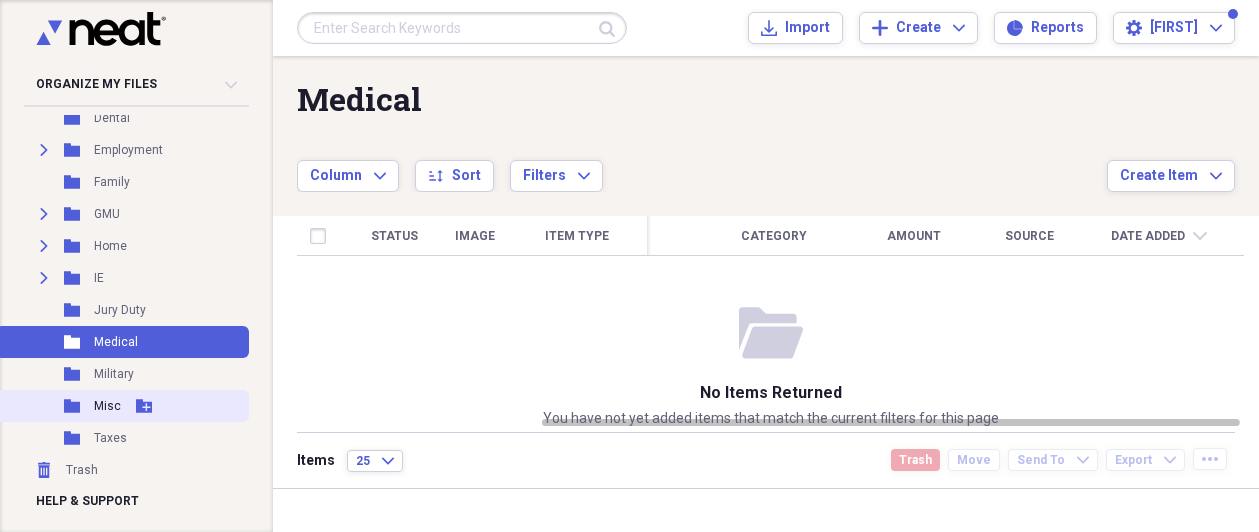 click on "Folder Misc Add Folder" at bounding box center (122, 406) 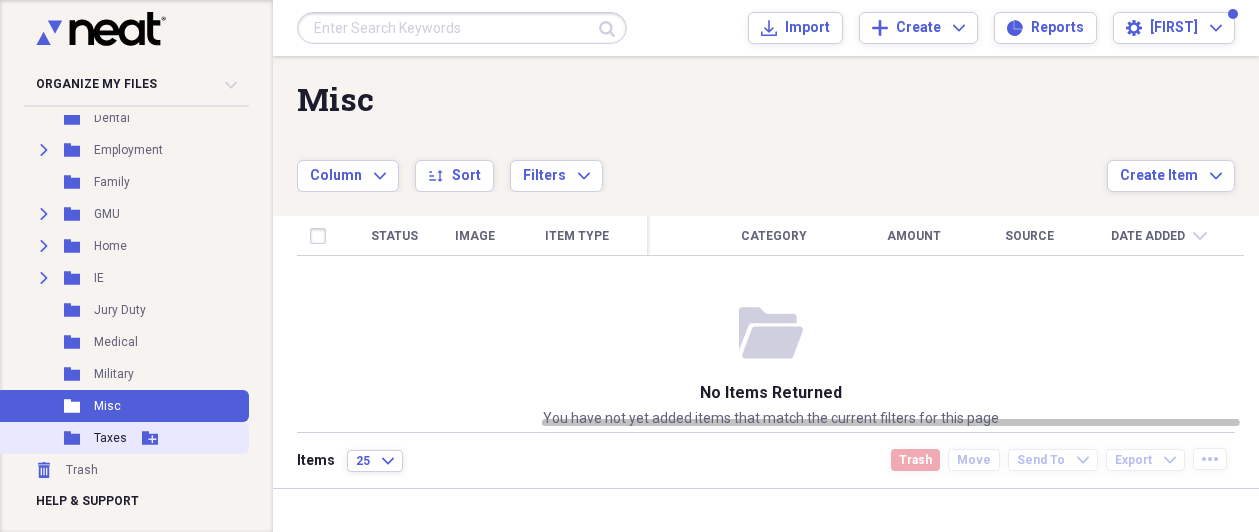 click on "Taxes" at bounding box center (110, 438) 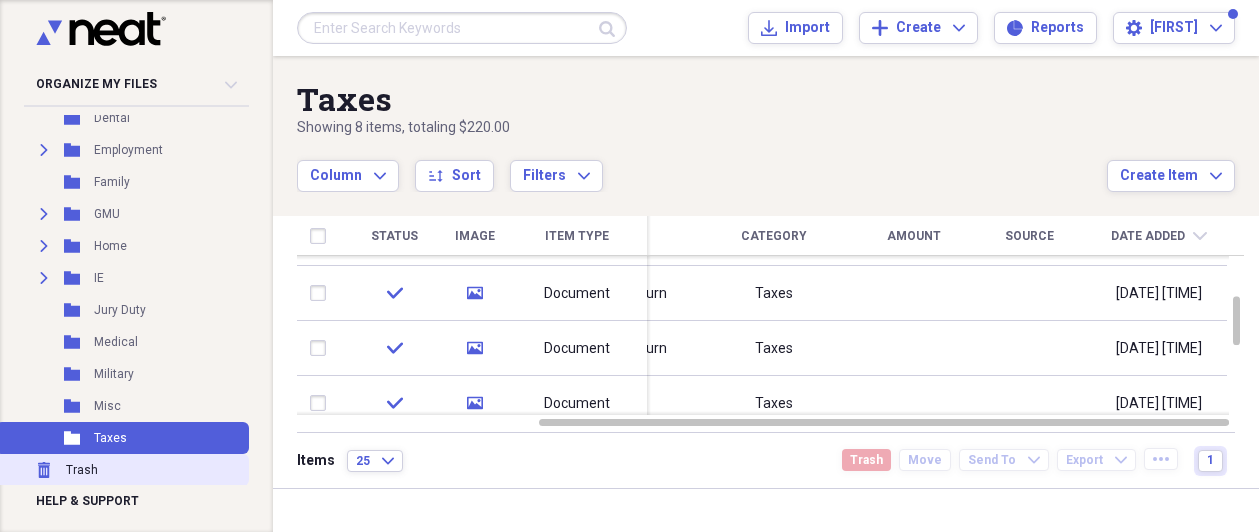 click on "Trash Trash" at bounding box center (122, 470) 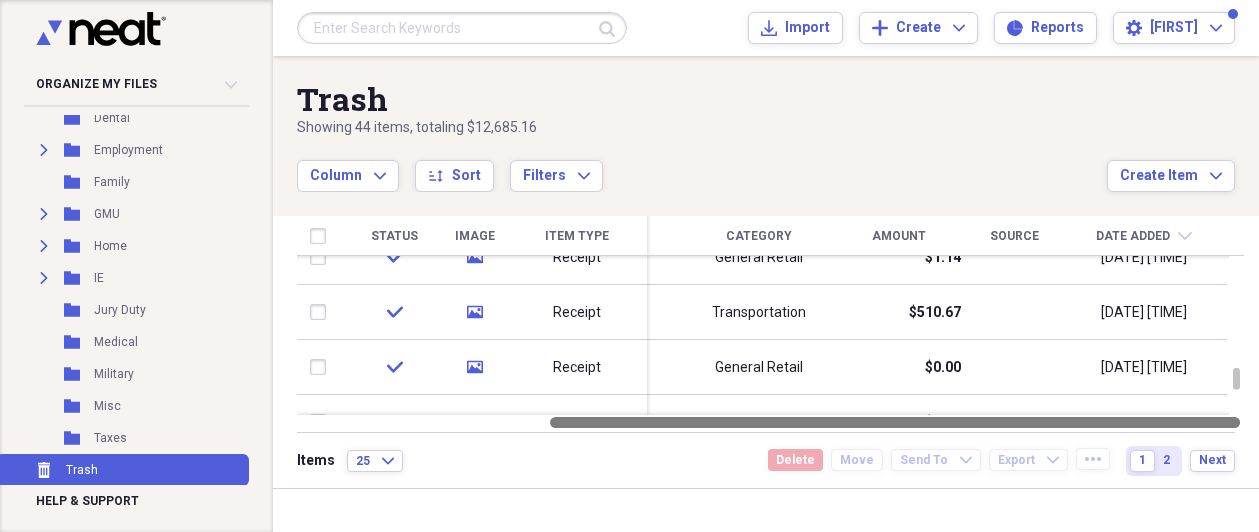 drag, startPoint x: 799, startPoint y: 425, endPoint x: 1169, endPoint y: 443, distance: 370.4376 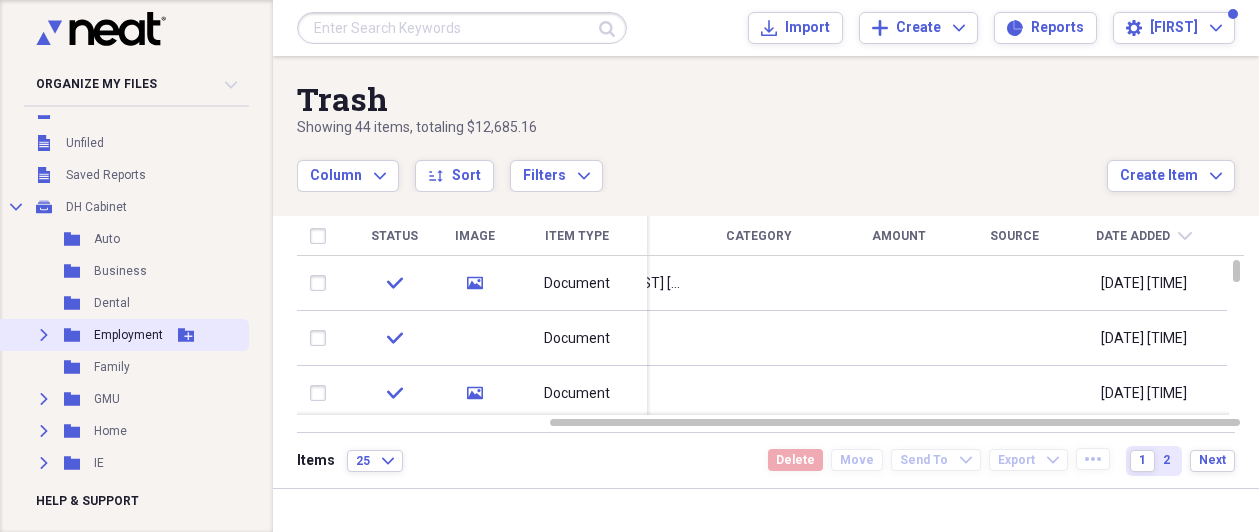 scroll, scrollTop: 0, scrollLeft: 0, axis: both 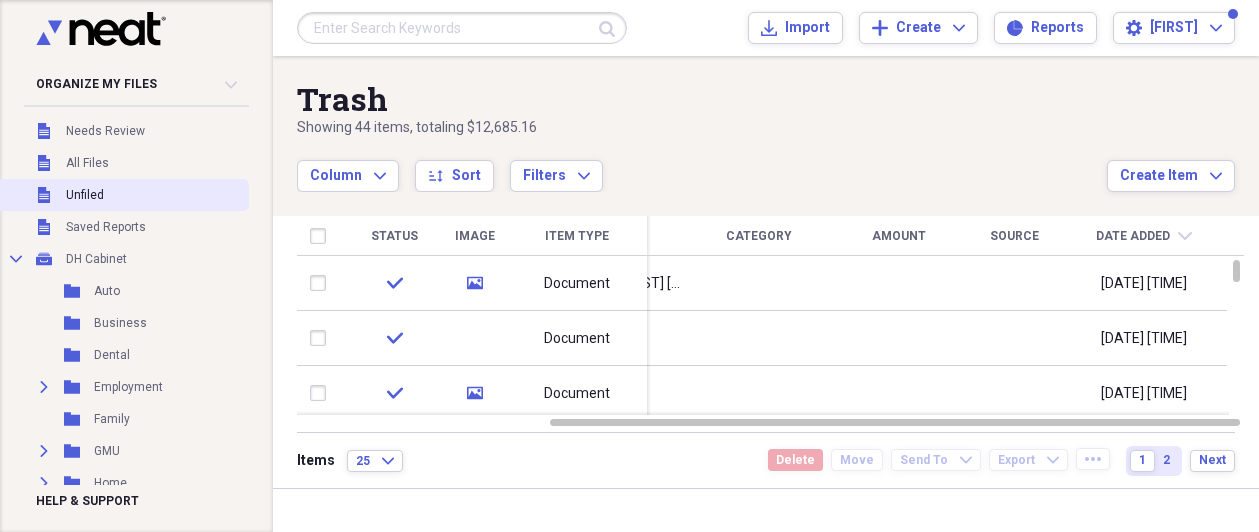 click on "Unfiled Unfiled" at bounding box center [122, 195] 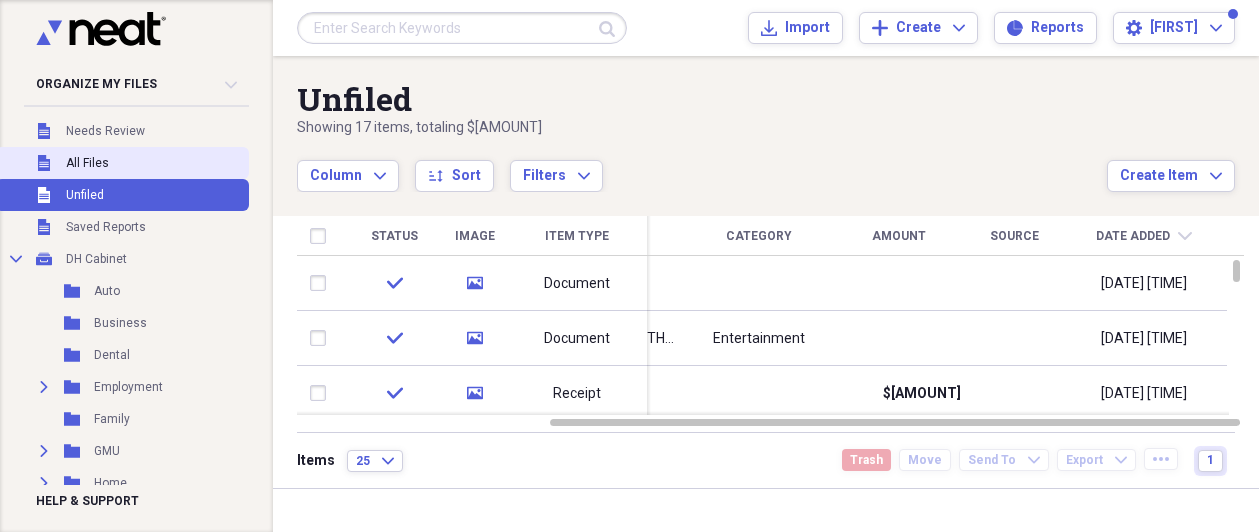 click on "Unfiled All Files" at bounding box center (122, 163) 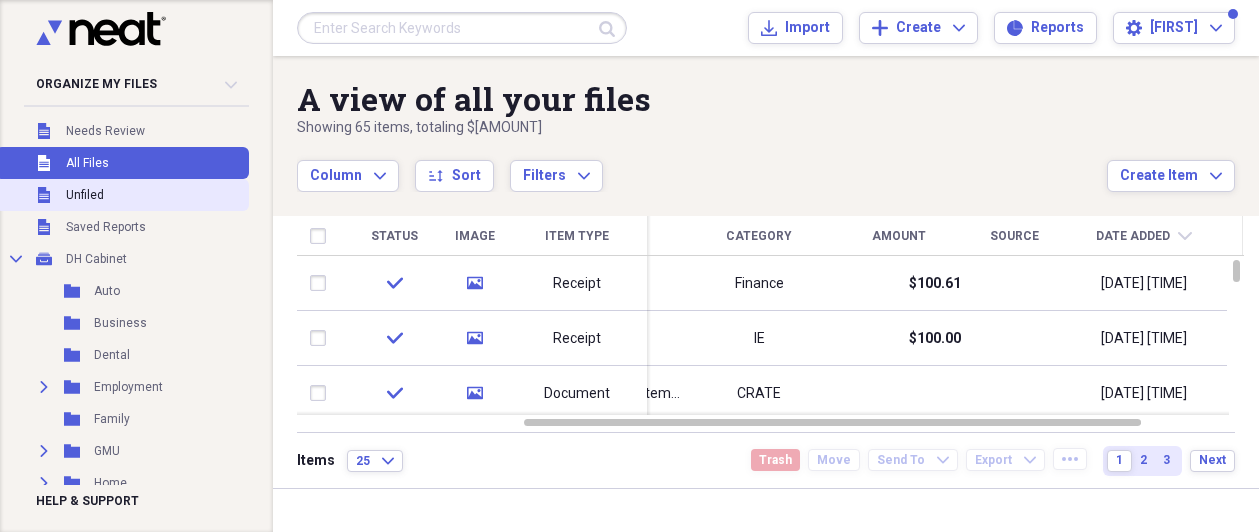 click on "Unfiled Unfiled" at bounding box center (122, 195) 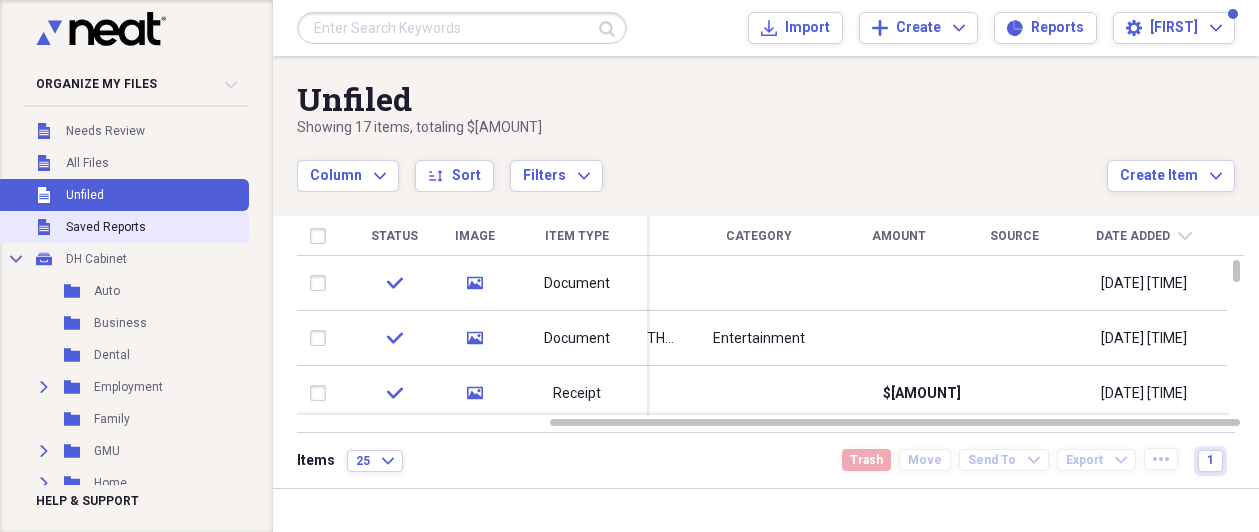 click on "Saved Reports" at bounding box center [106, 227] 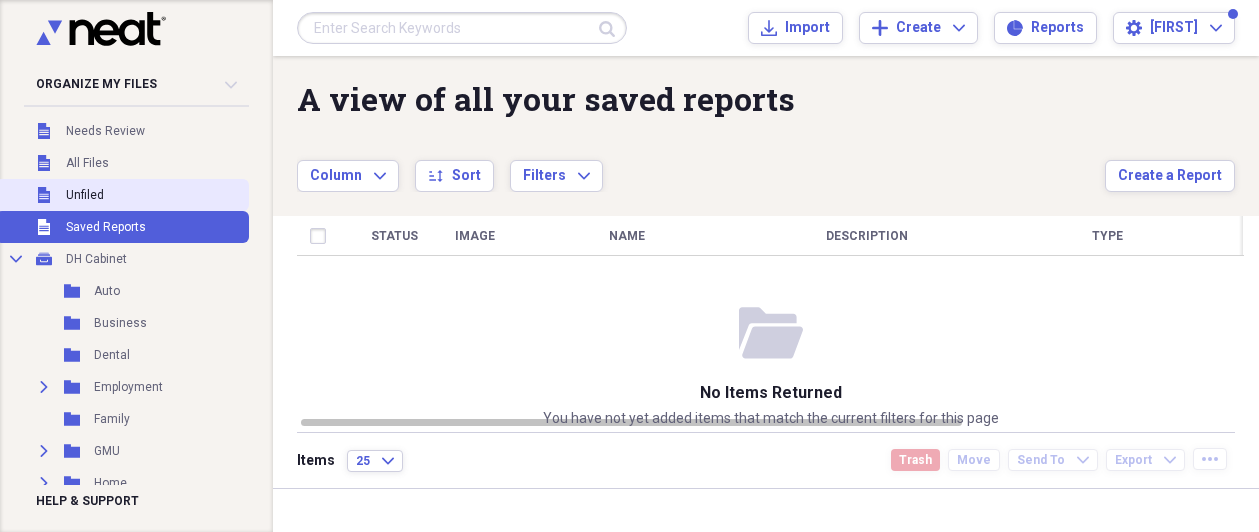 click on "Unfiled" at bounding box center (85, 195) 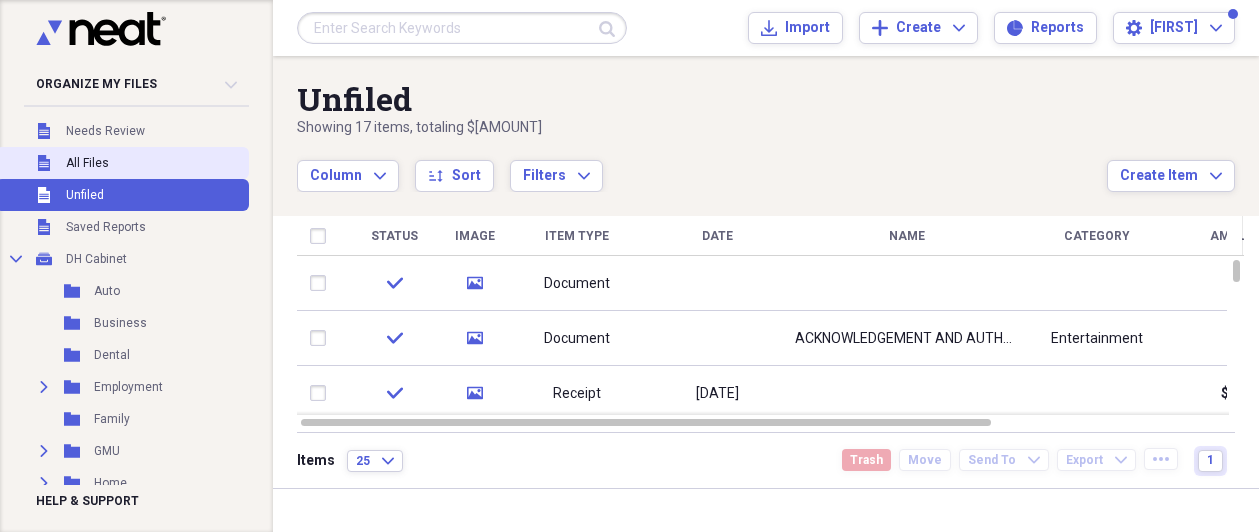 click on "Unfiled All Files" at bounding box center (122, 163) 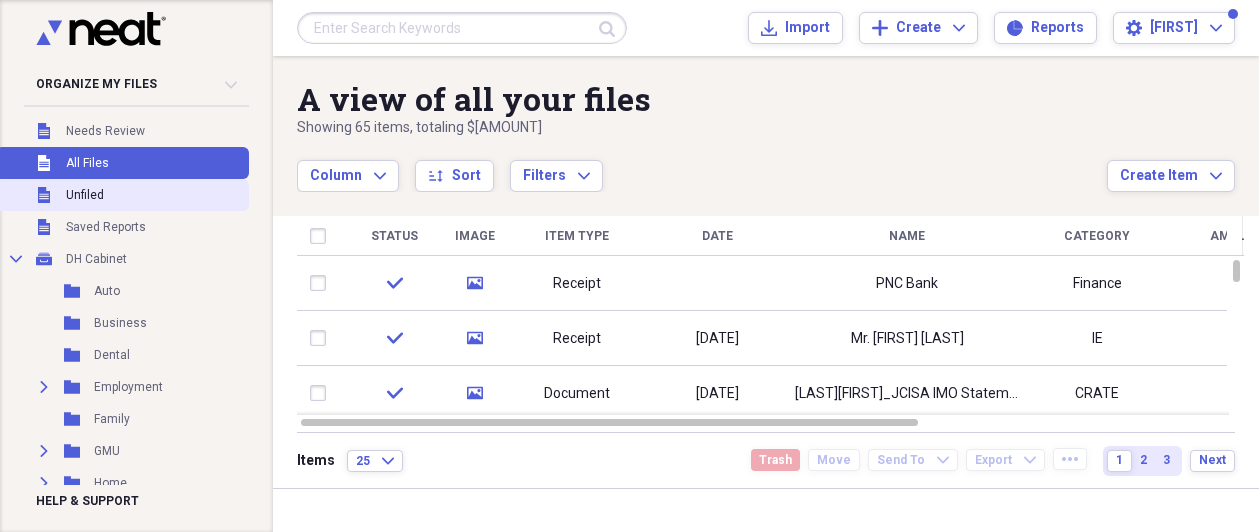 click on "Unfiled Unfiled" at bounding box center [122, 195] 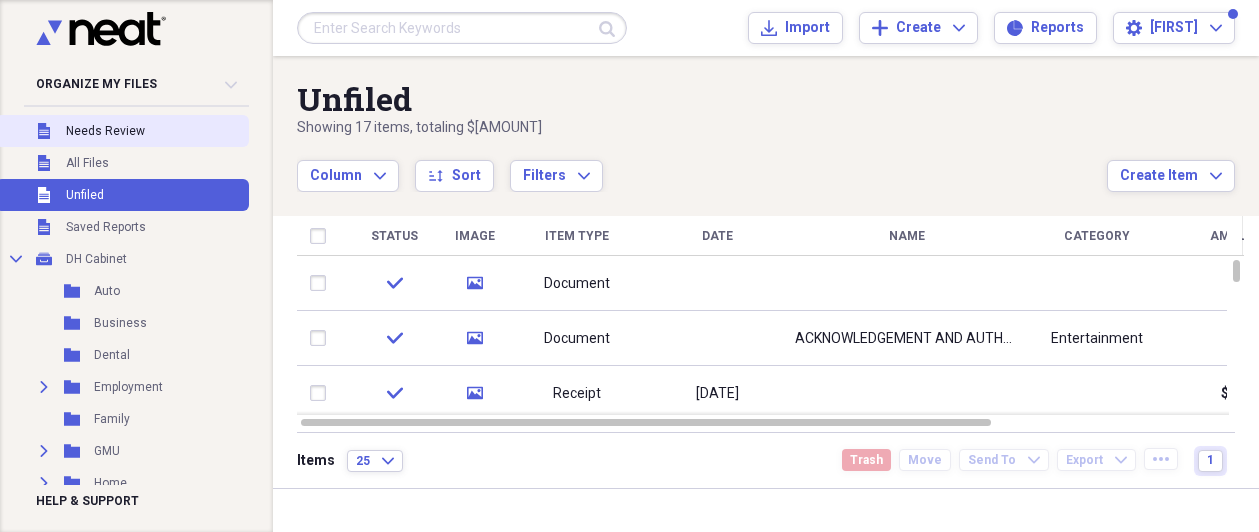click on "Needs Review" at bounding box center (105, 131) 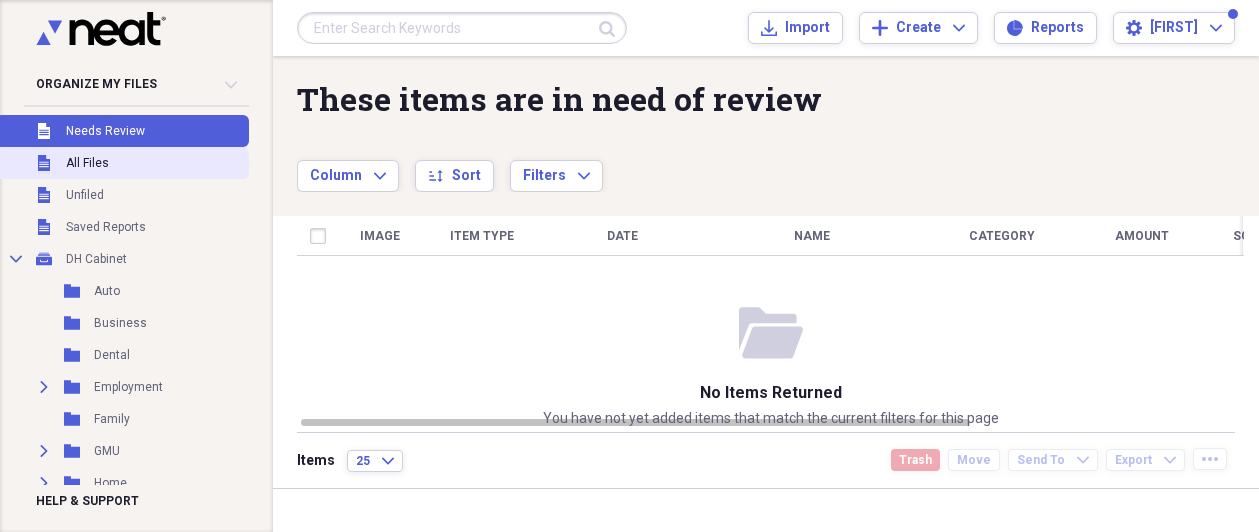 click on "Unfiled All Files" at bounding box center [122, 163] 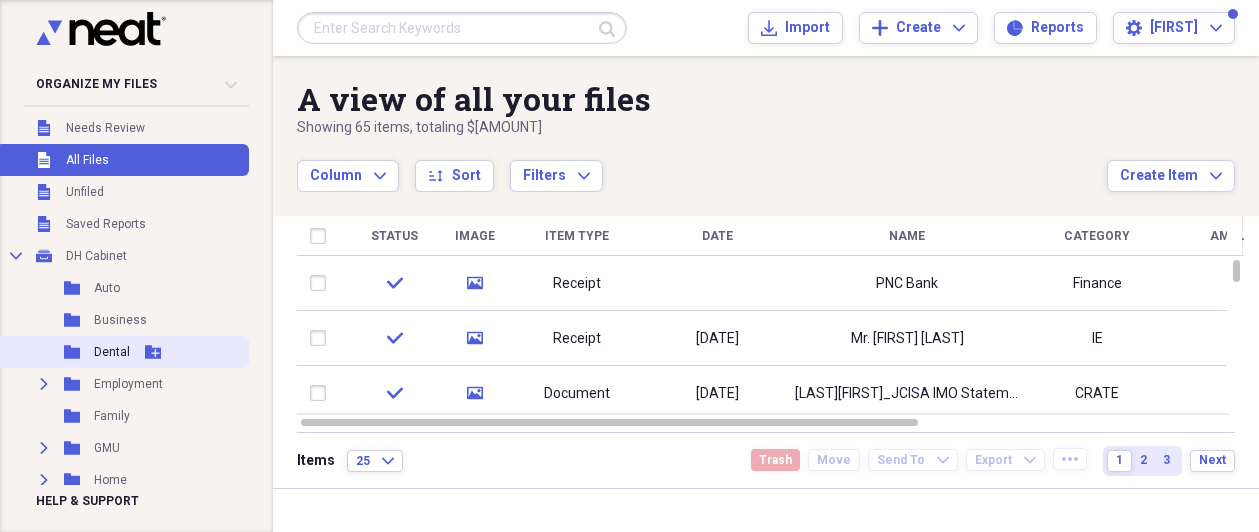 scroll, scrollTop: 0, scrollLeft: 0, axis: both 